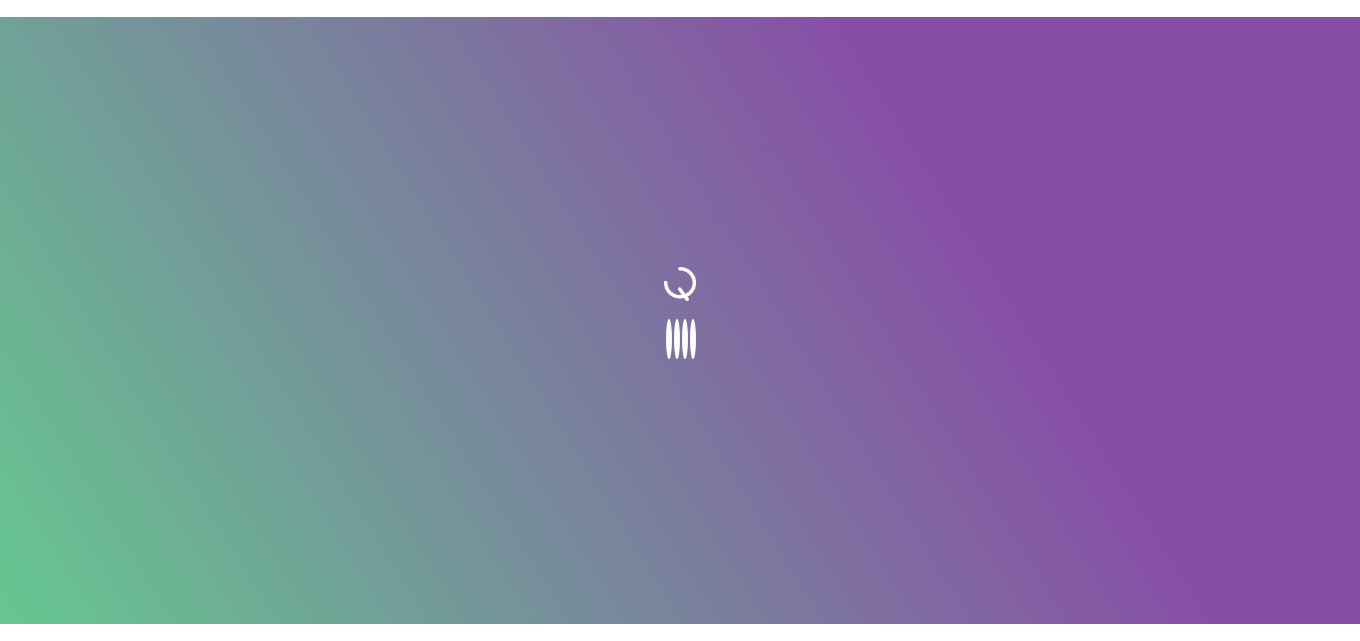 scroll, scrollTop: 0, scrollLeft: 0, axis: both 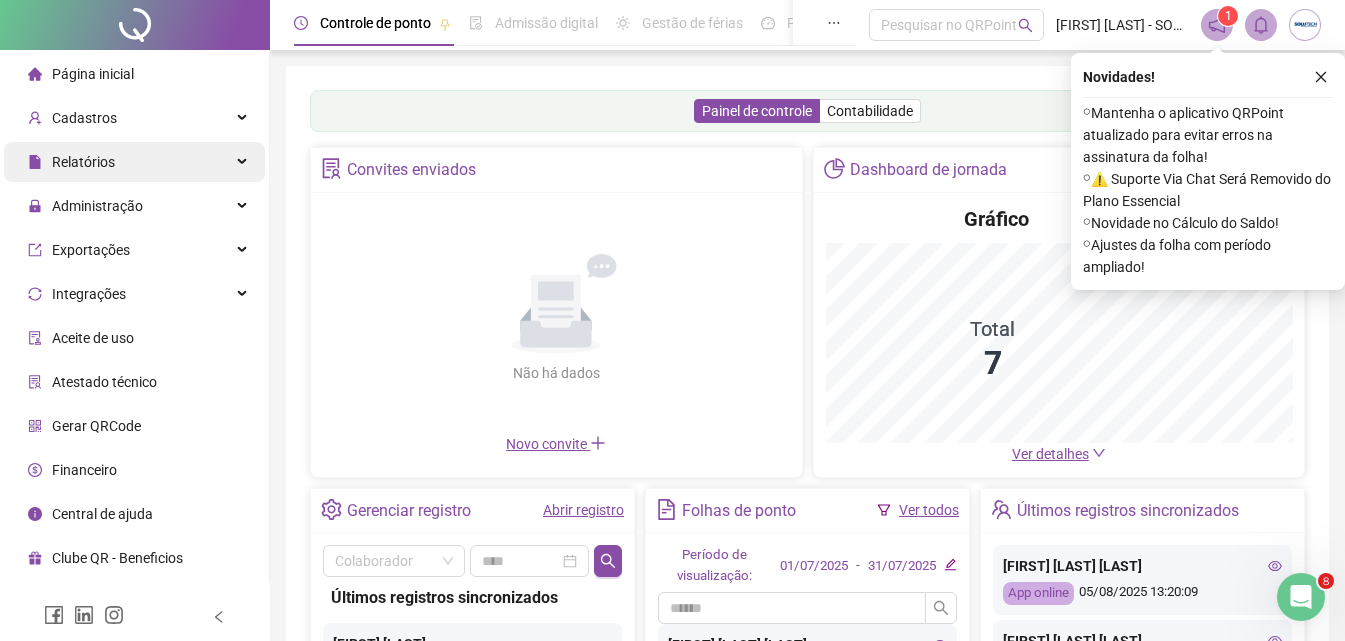click on "Relatórios" at bounding box center (134, 162) 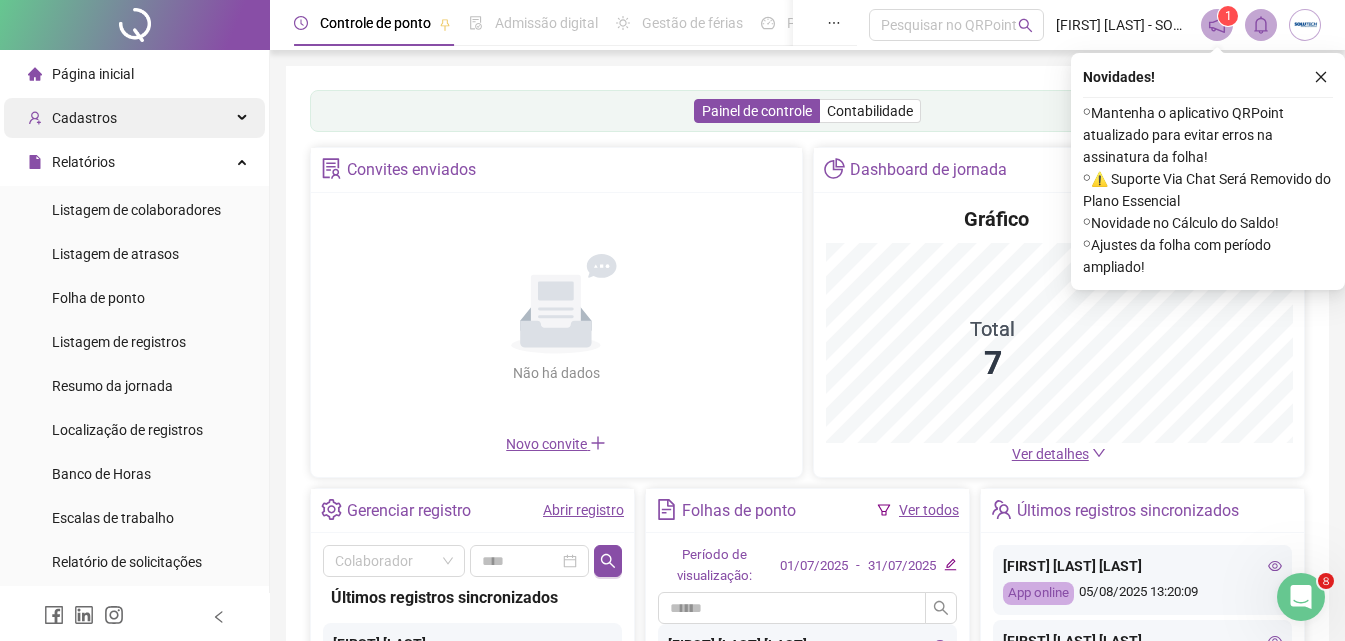 click on "Cadastros" at bounding box center (134, 118) 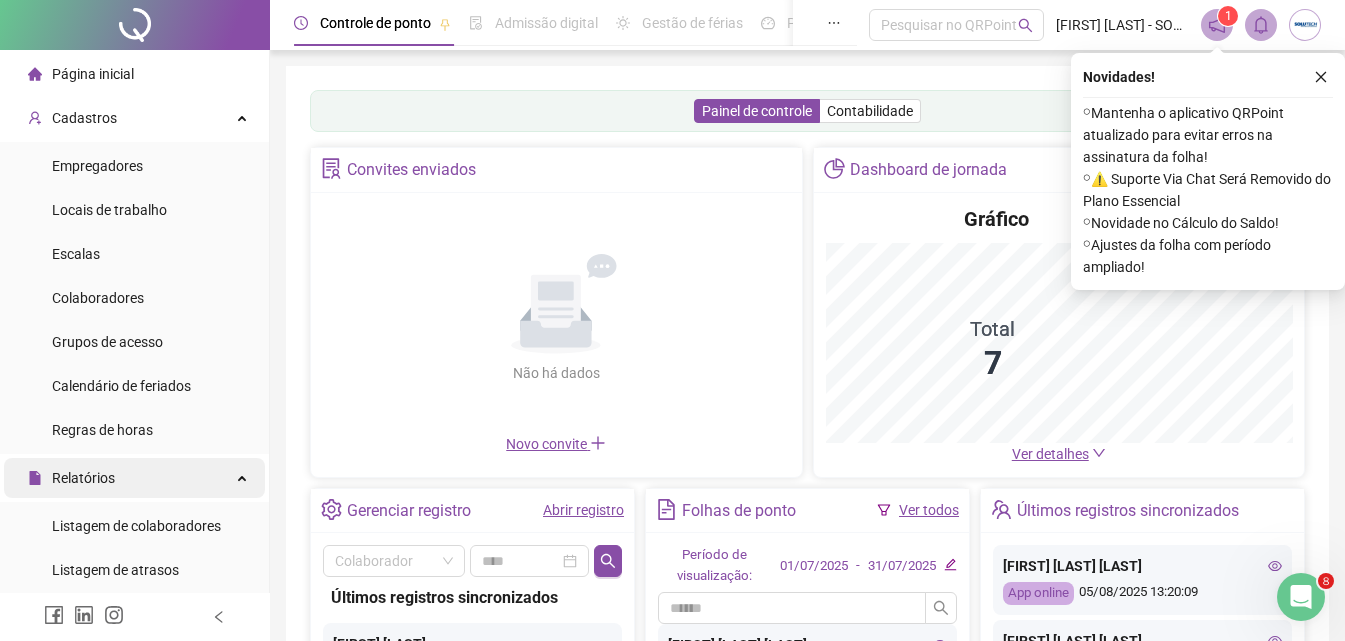 click on "Empregadores" at bounding box center [134, 166] 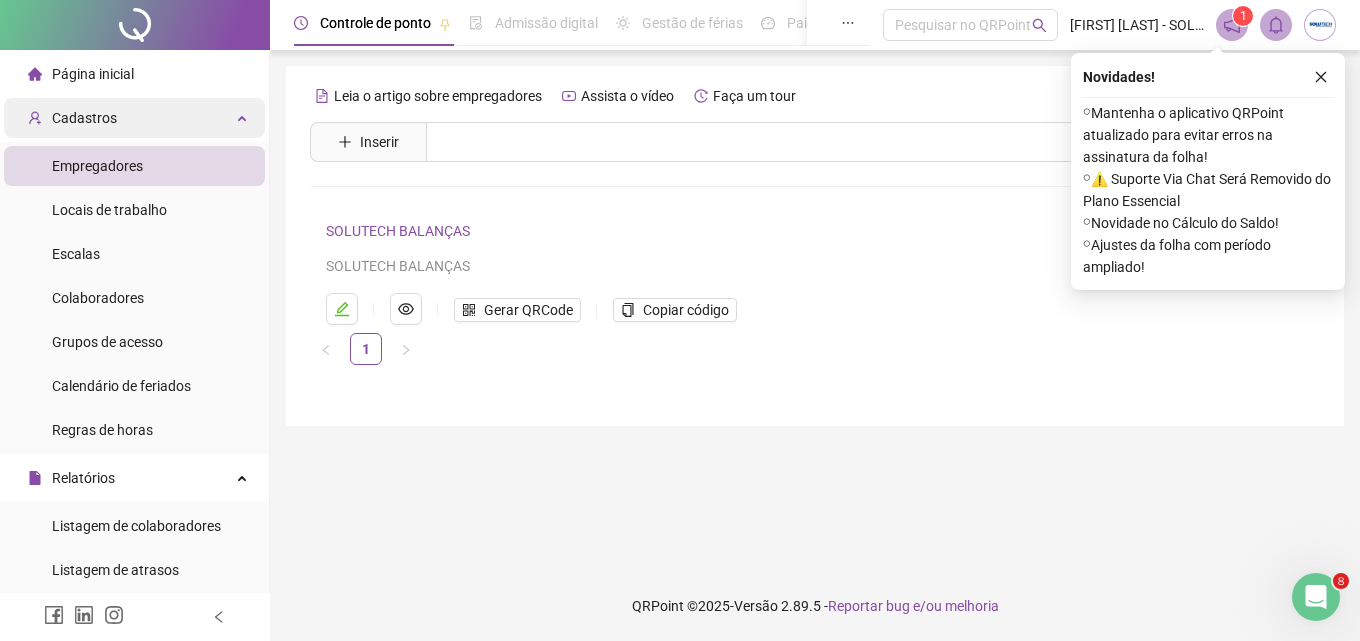 click on "Cadastros" at bounding box center [134, 118] 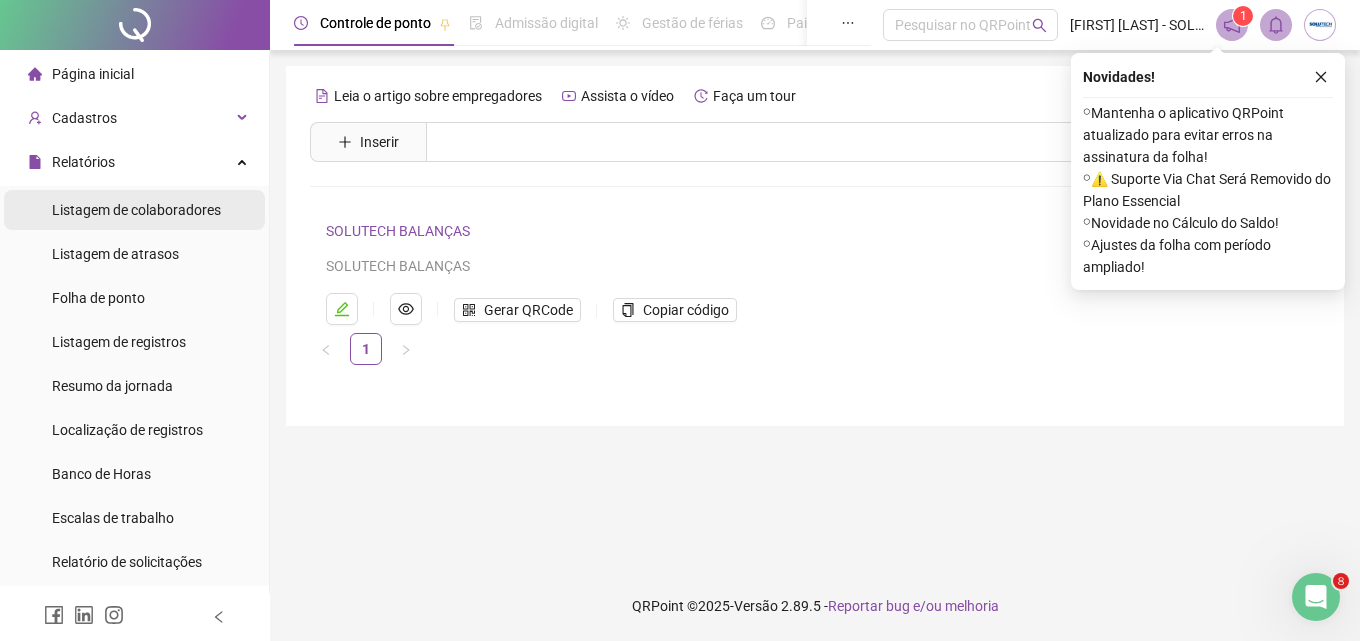 click on "Listagem de colaboradores" at bounding box center [136, 210] 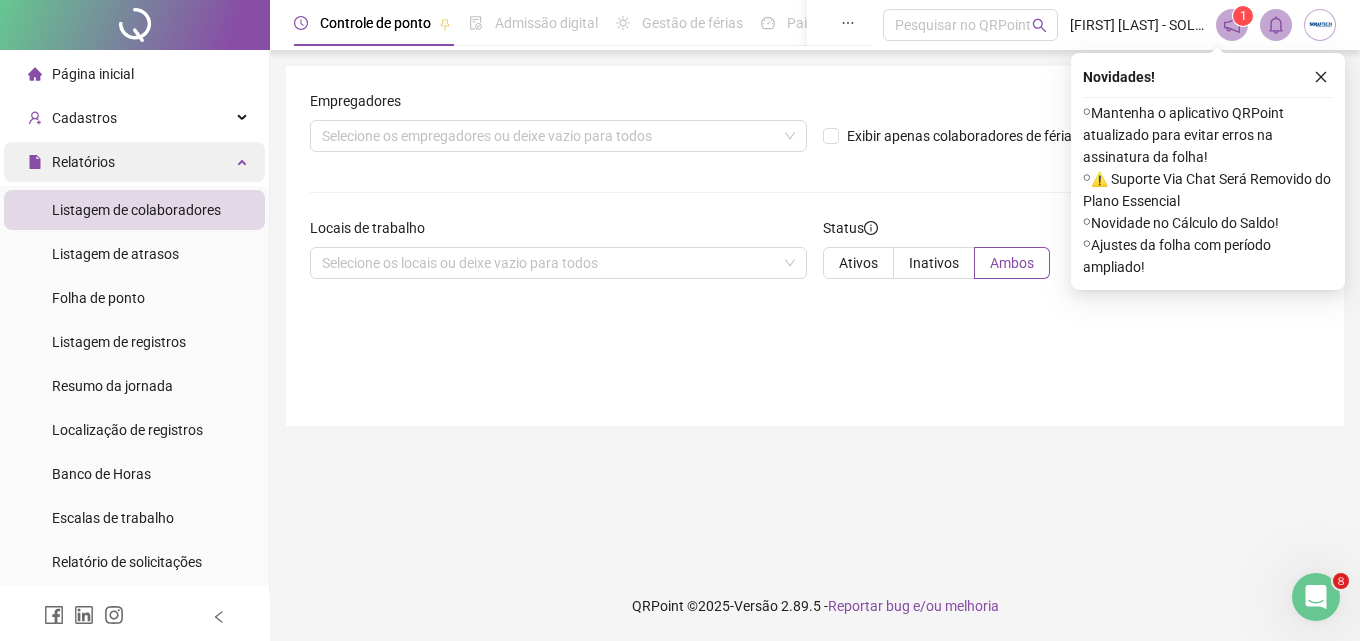 click on "Relatórios" at bounding box center (134, 162) 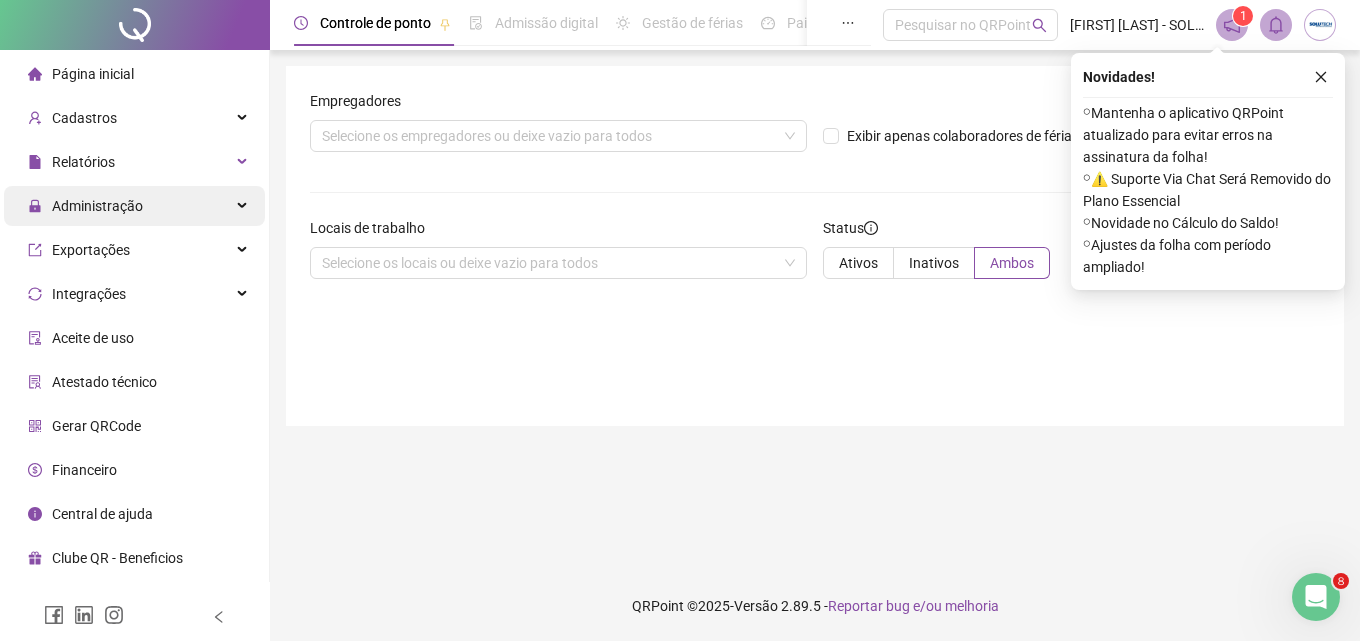 click on "Administração" at bounding box center [134, 206] 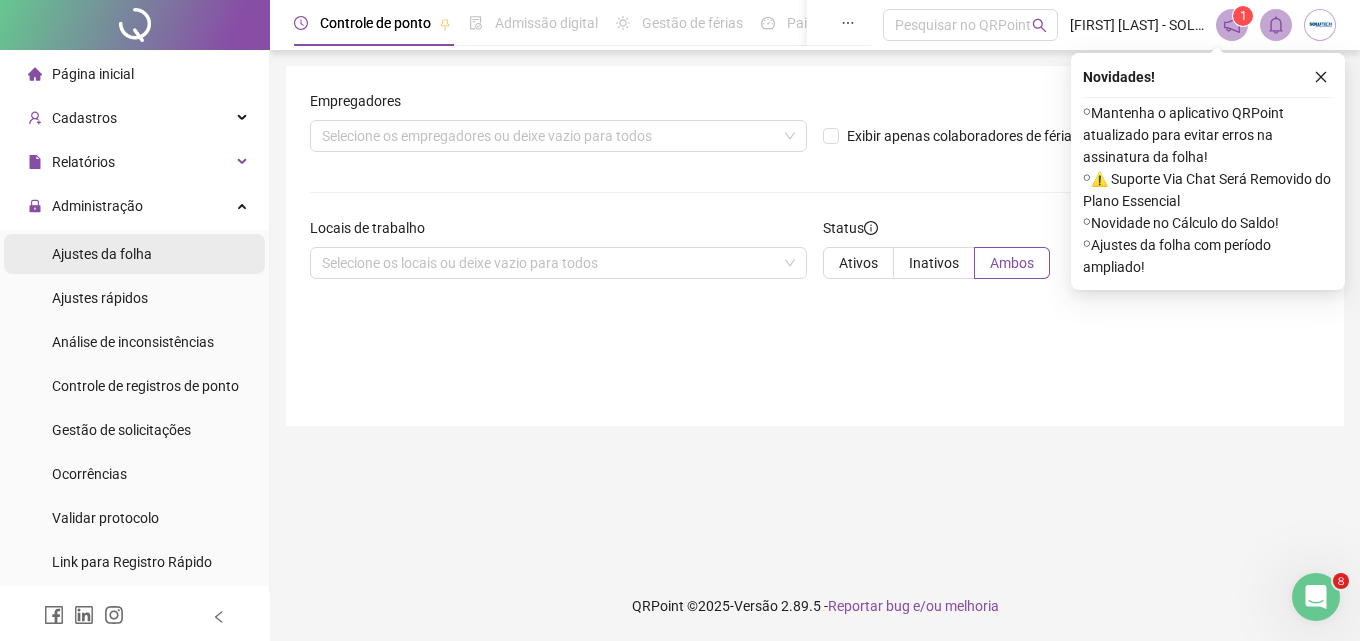 click on "Ajustes da folha" at bounding box center [102, 254] 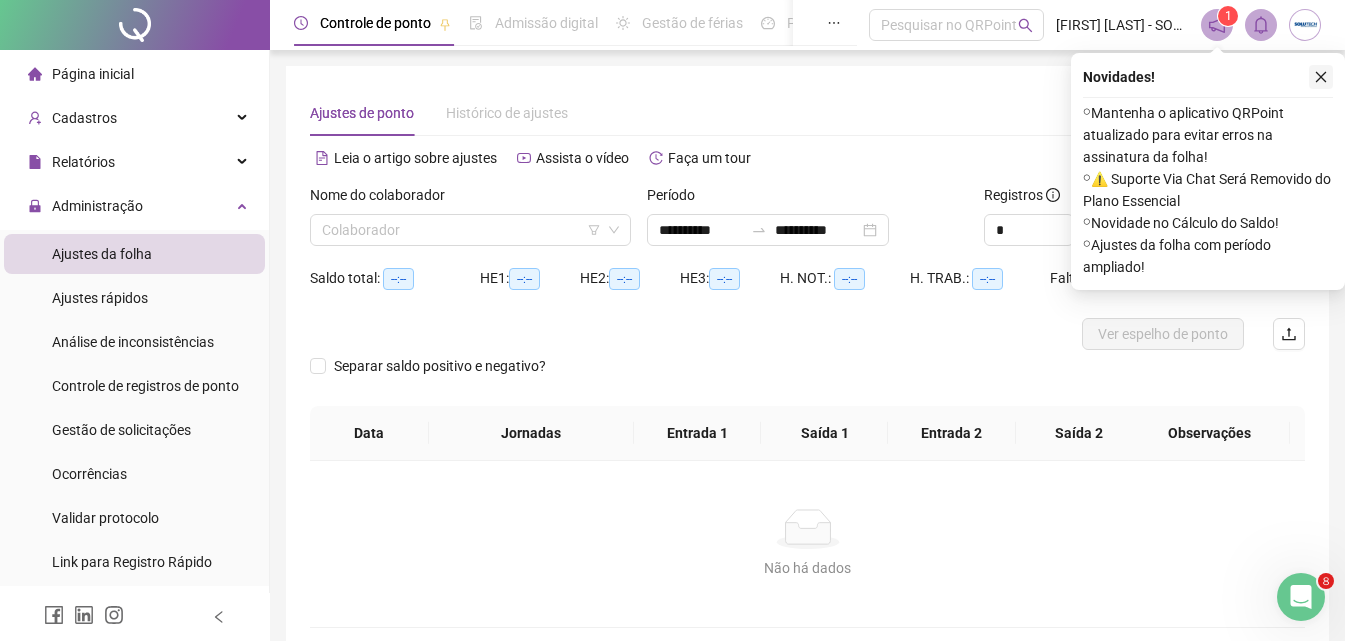 click at bounding box center [1321, 77] 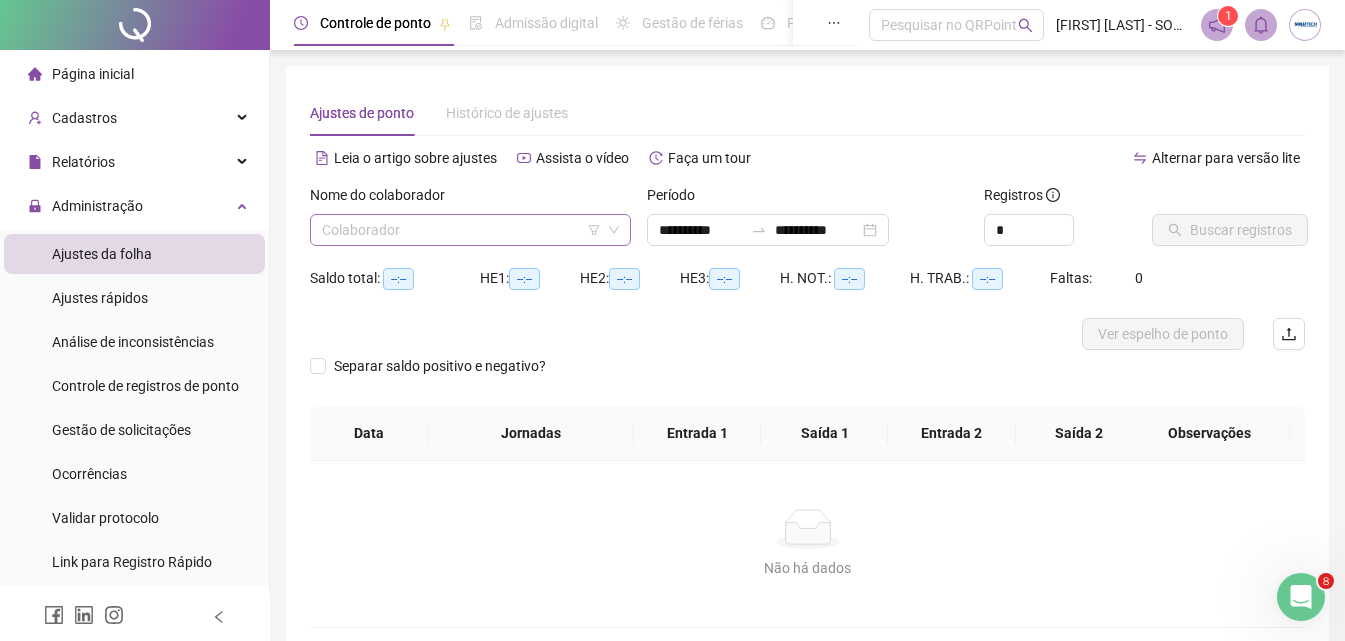 click at bounding box center [461, 230] 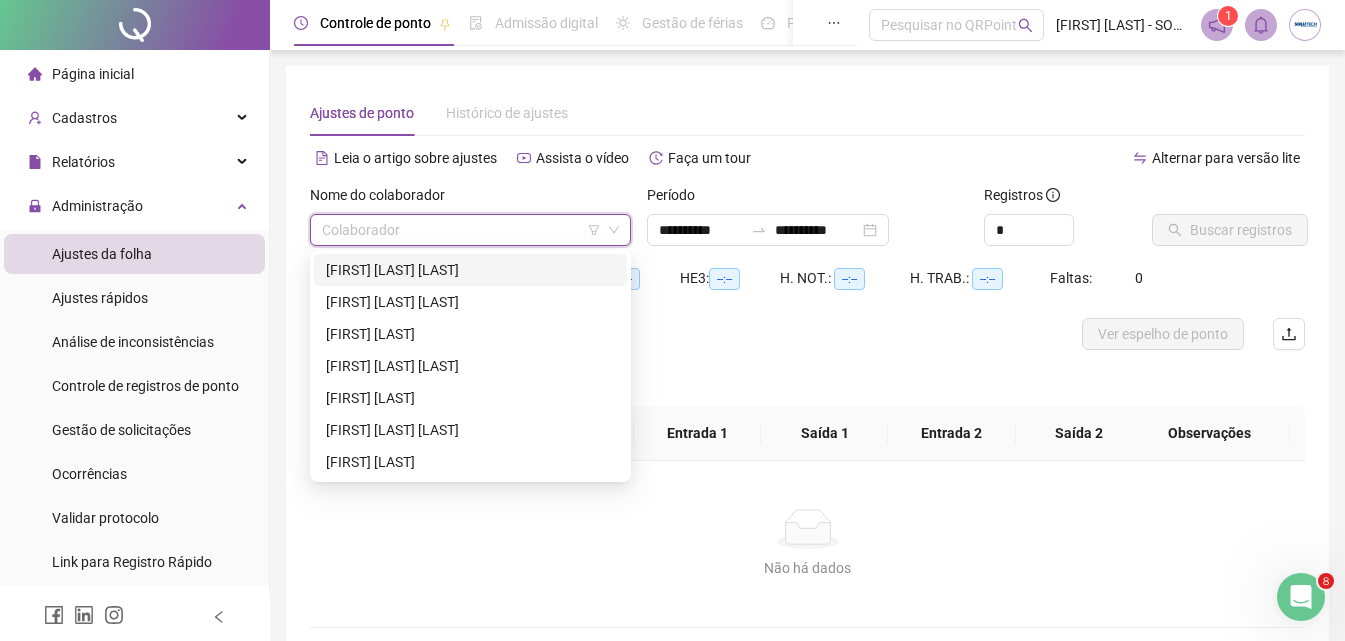 click on "[FIRST] [LAST] [LAST]" at bounding box center [470, 270] 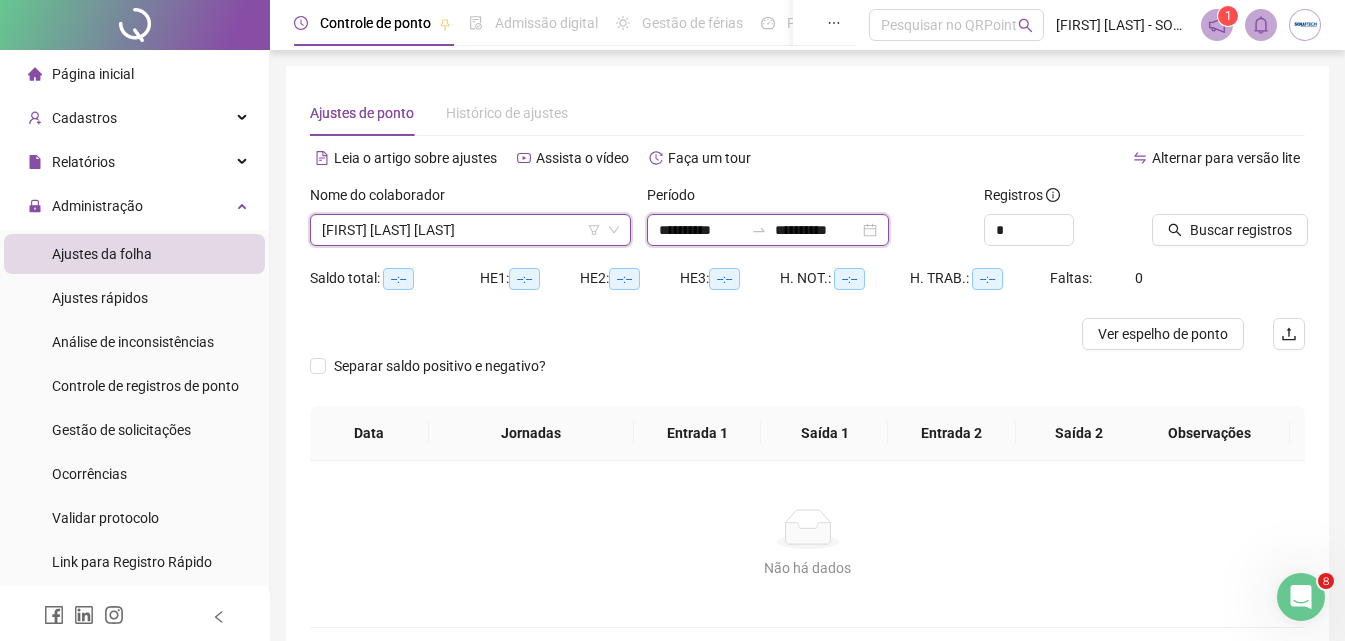 click on "**********" at bounding box center [817, 230] 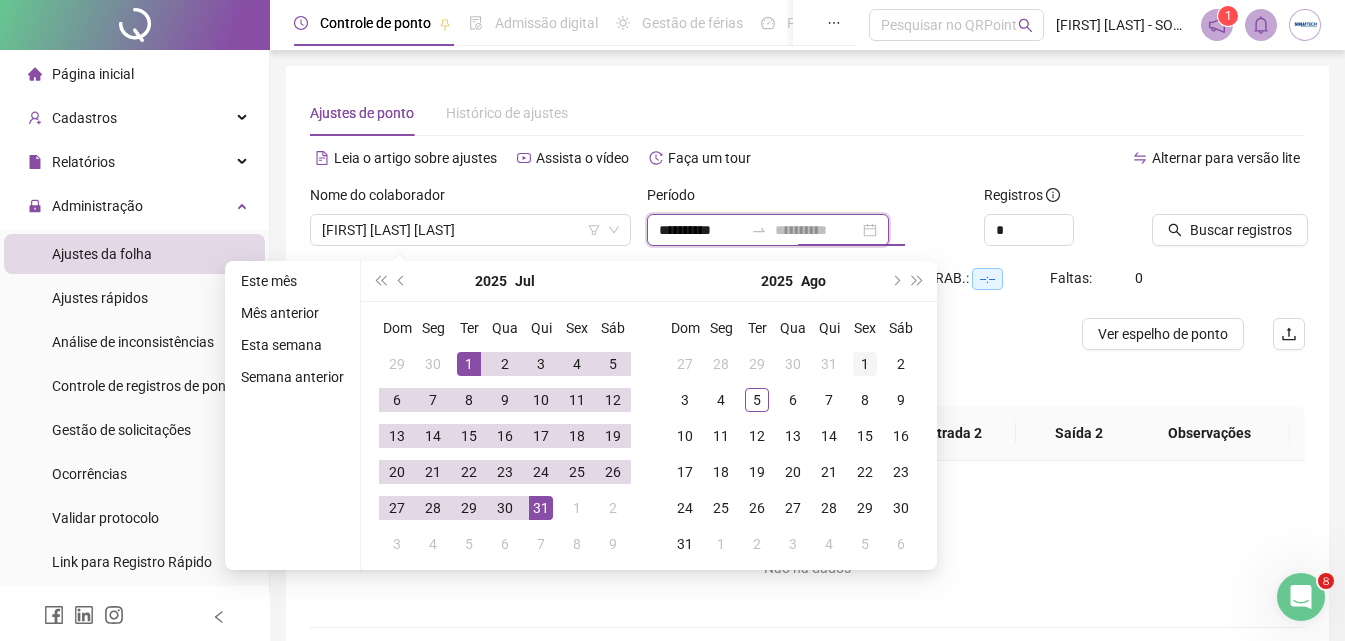type on "**********" 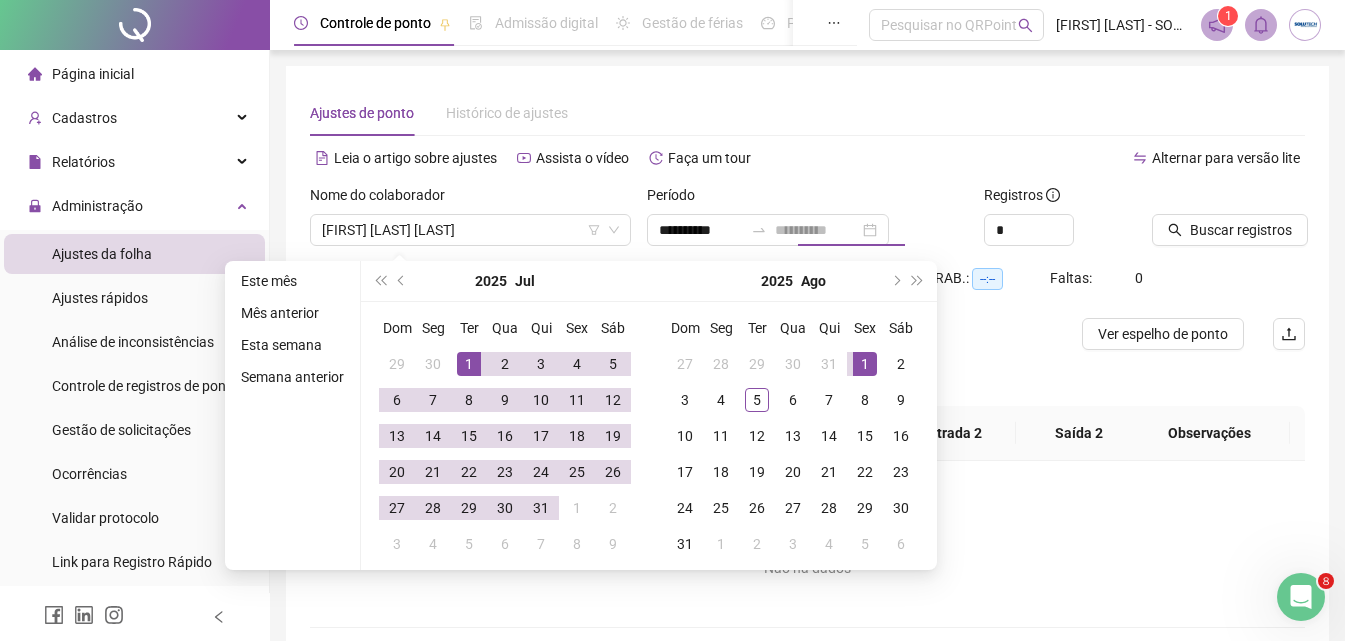 click on "1" at bounding box center [865, 364] 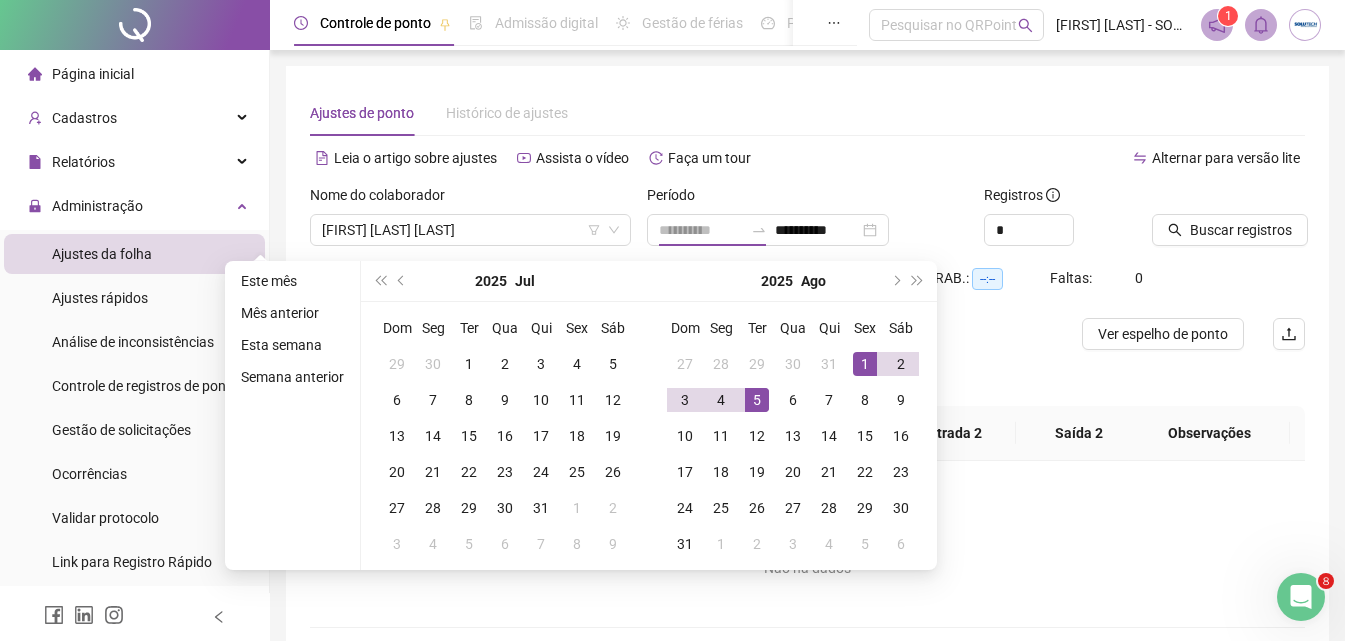 click on "5" at bounding box center [757, 400] 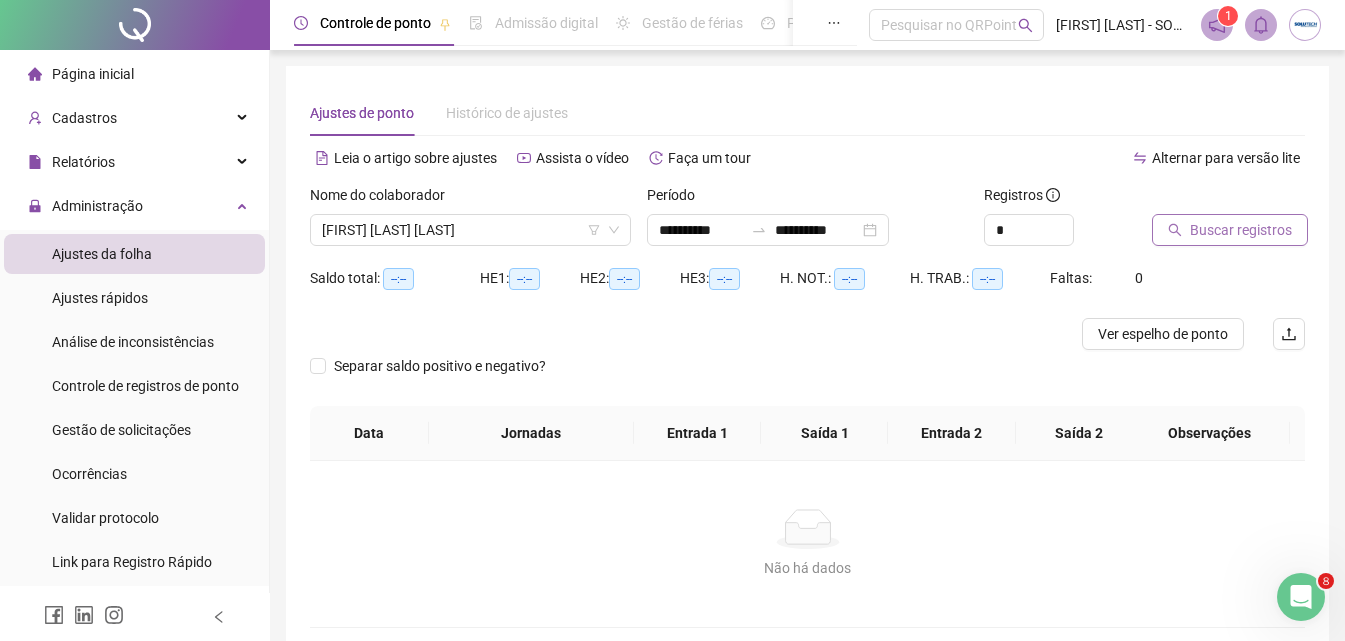 click on "Buscar registros" at bounding box center (1241, 230) 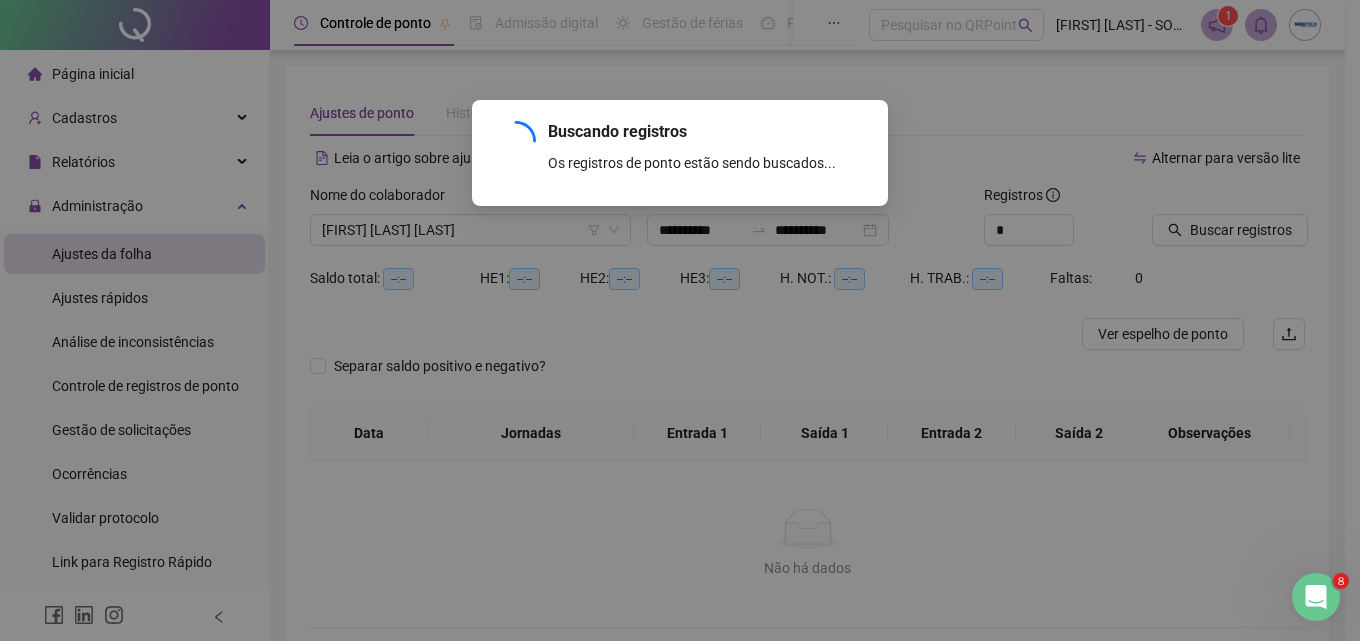 type 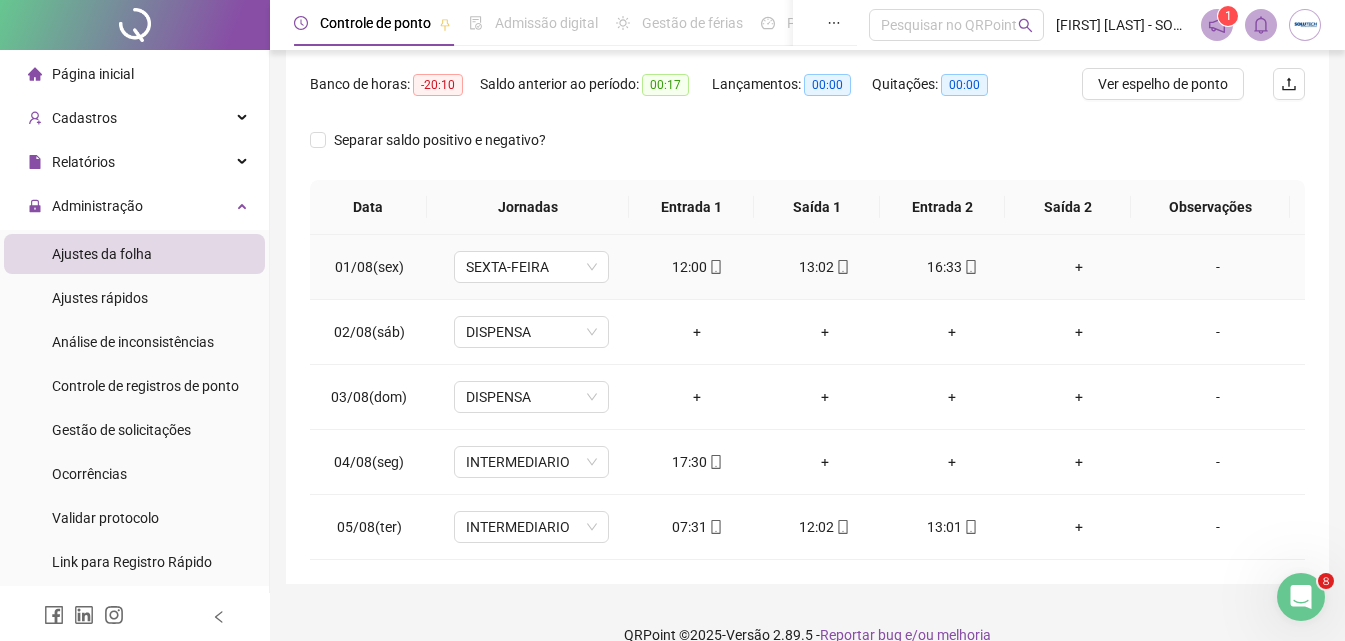 scroll, scrollTop: 279, scrollLeft: 0, axis: vertical 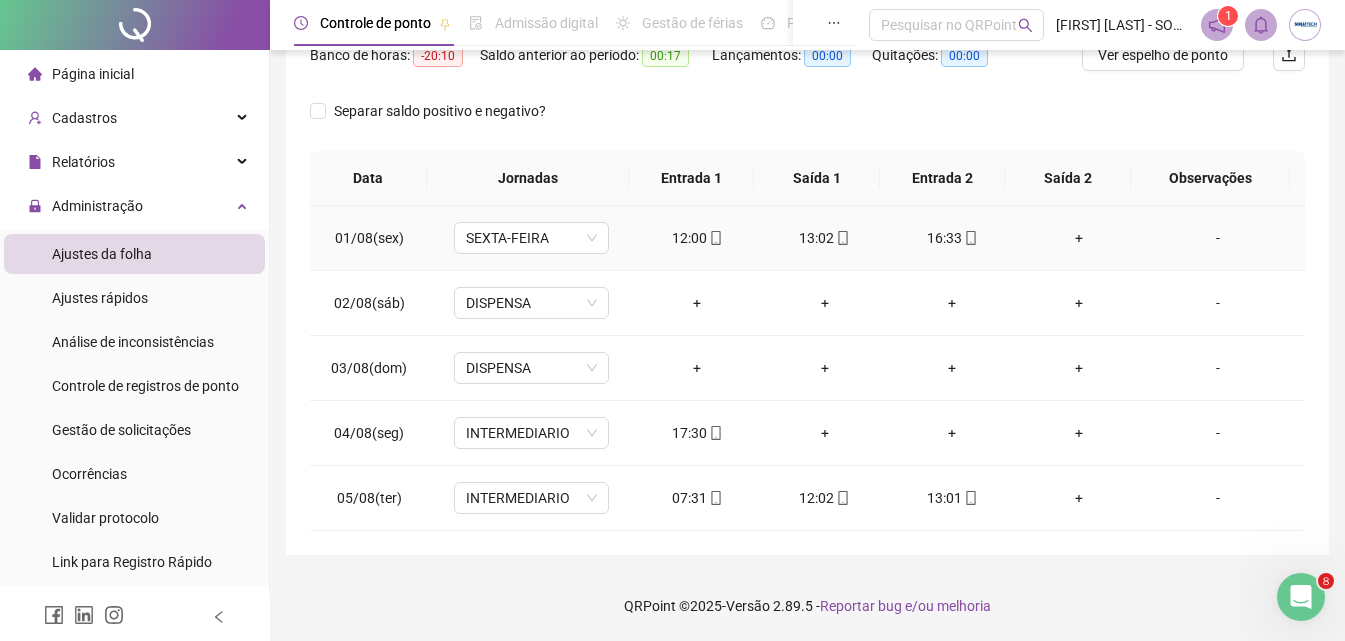 click on "+" at bounding box center [1079, 238] 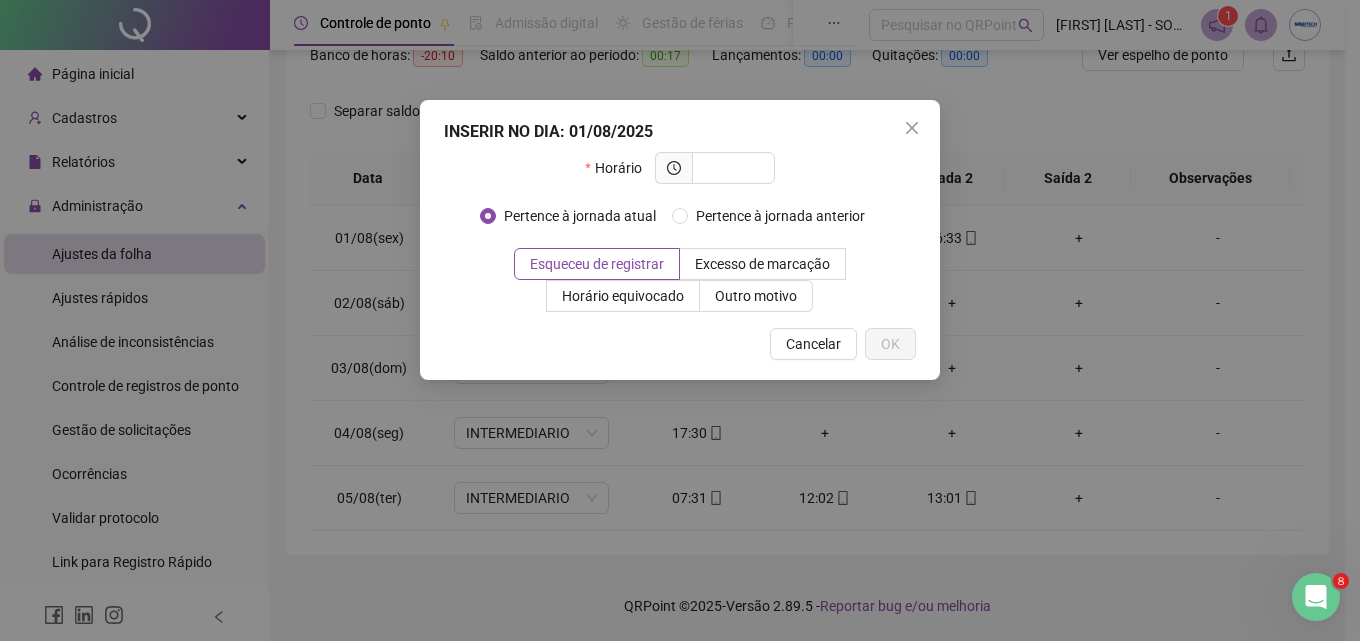 click on "Cancelar" at bounding box center [813, 344] 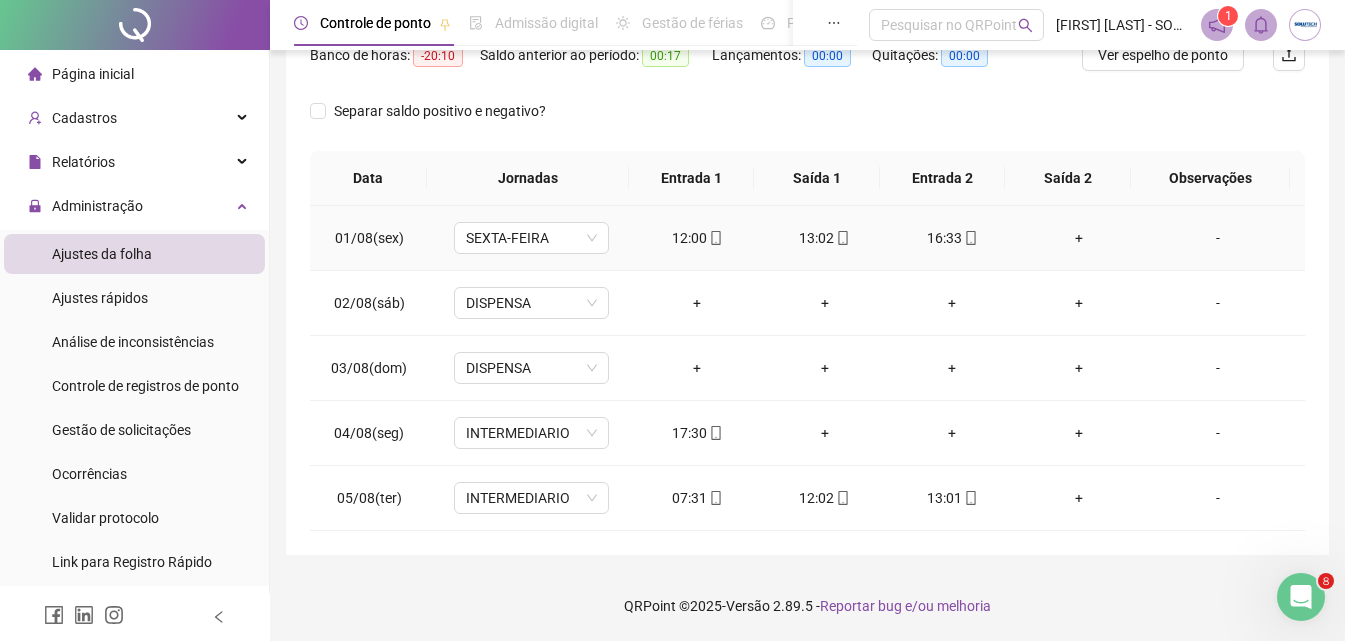 click on "+" at bounding box center (1079, 238) 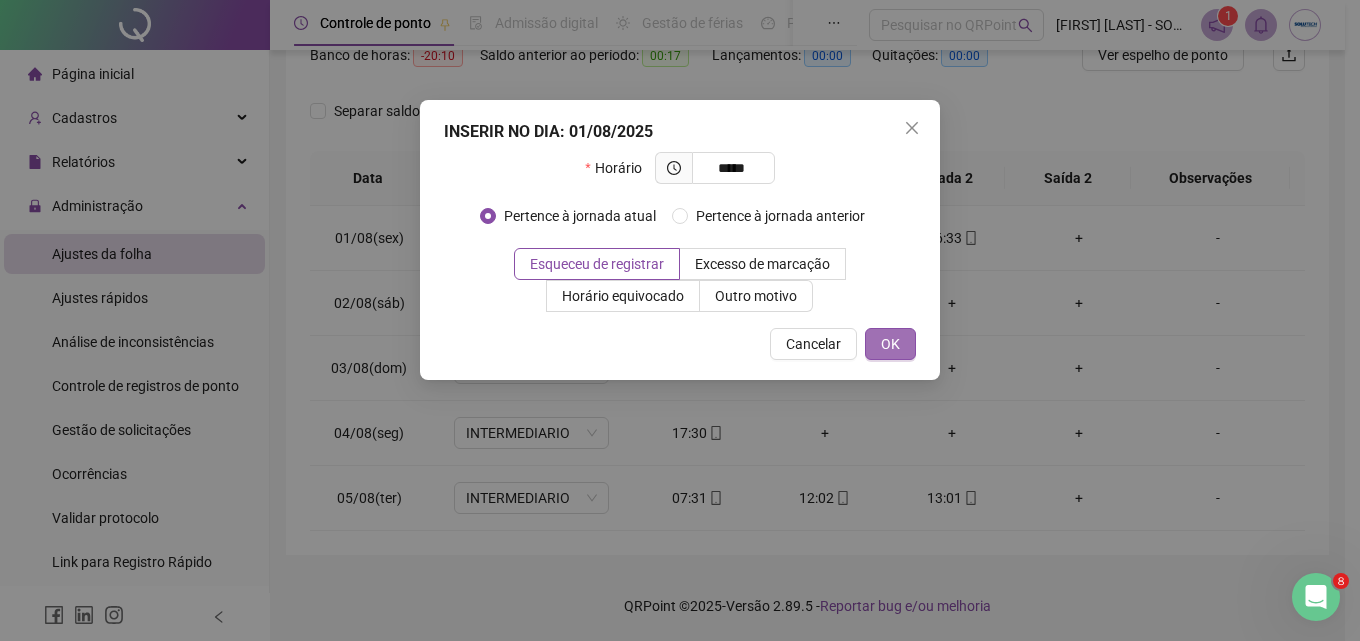 type on "*****" 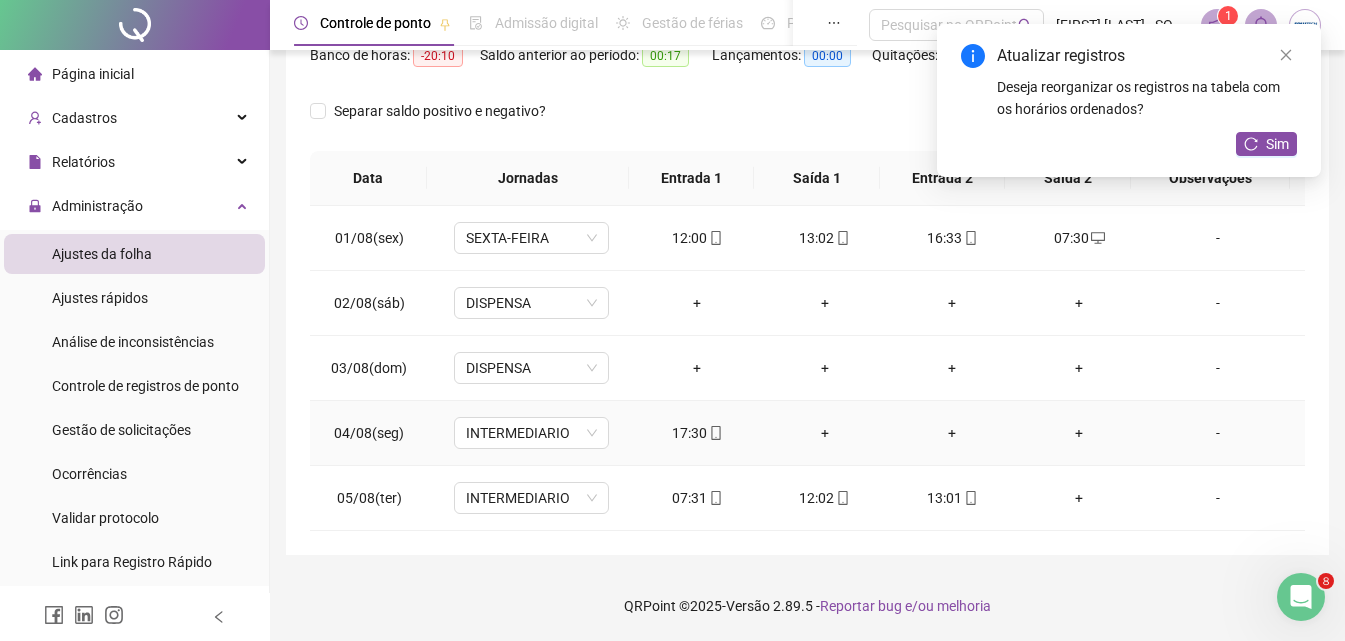 click on "+" at bounding box center [824, 433] 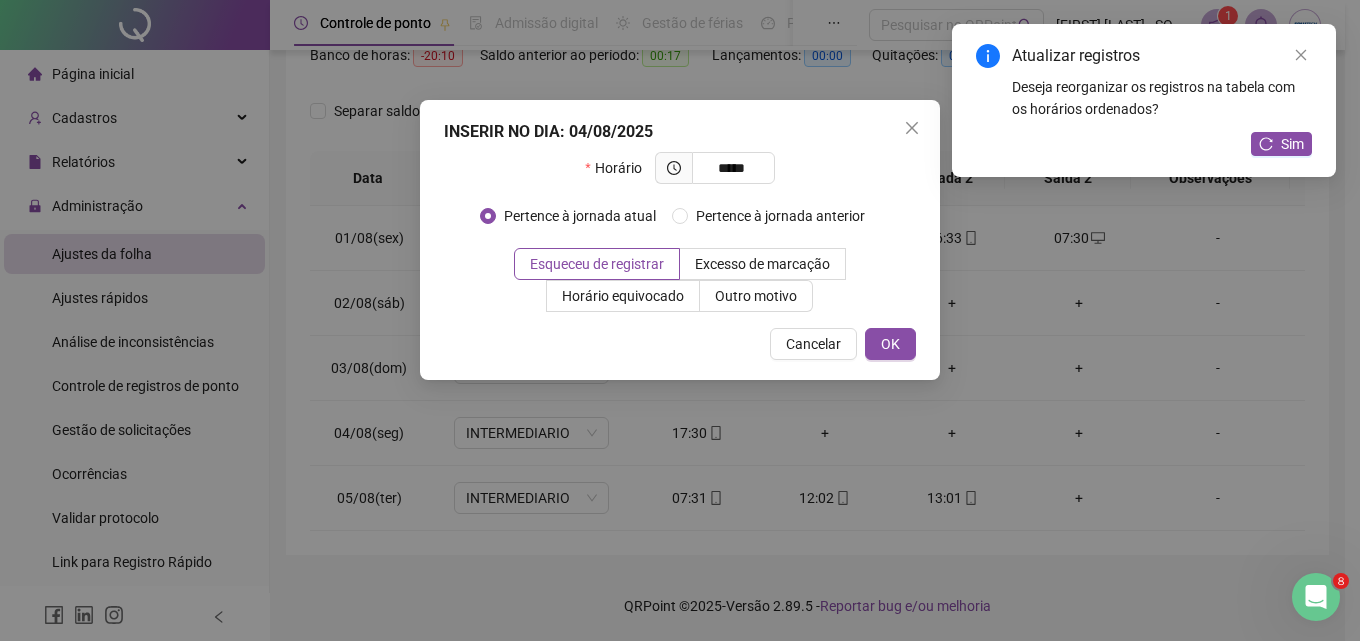 type on "*****" 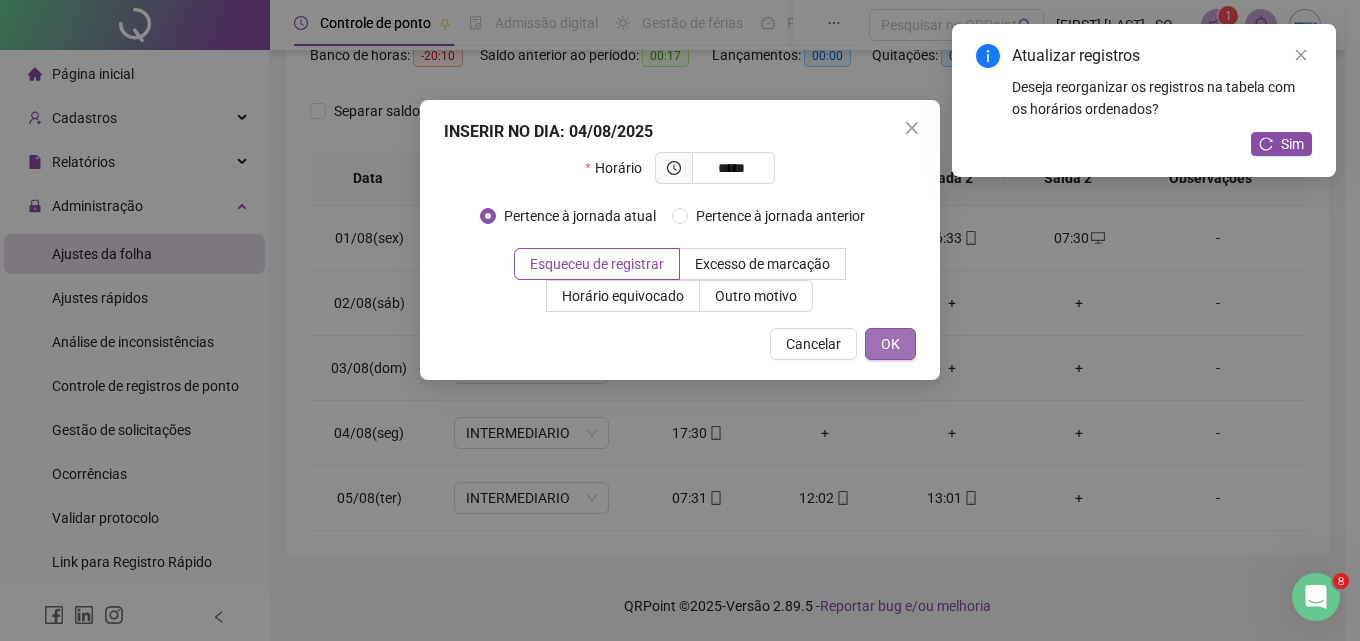 click on "OK" at bounding box center [890, 344] 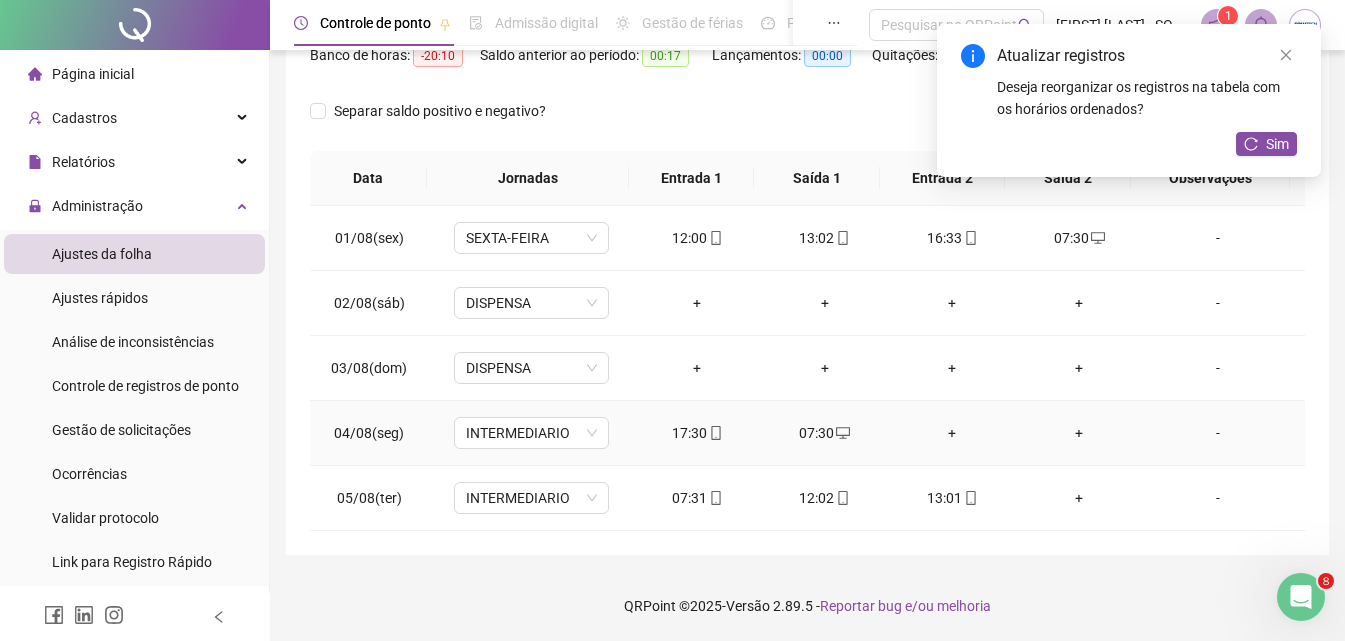 click on "+" at bounding box center (951, 433) 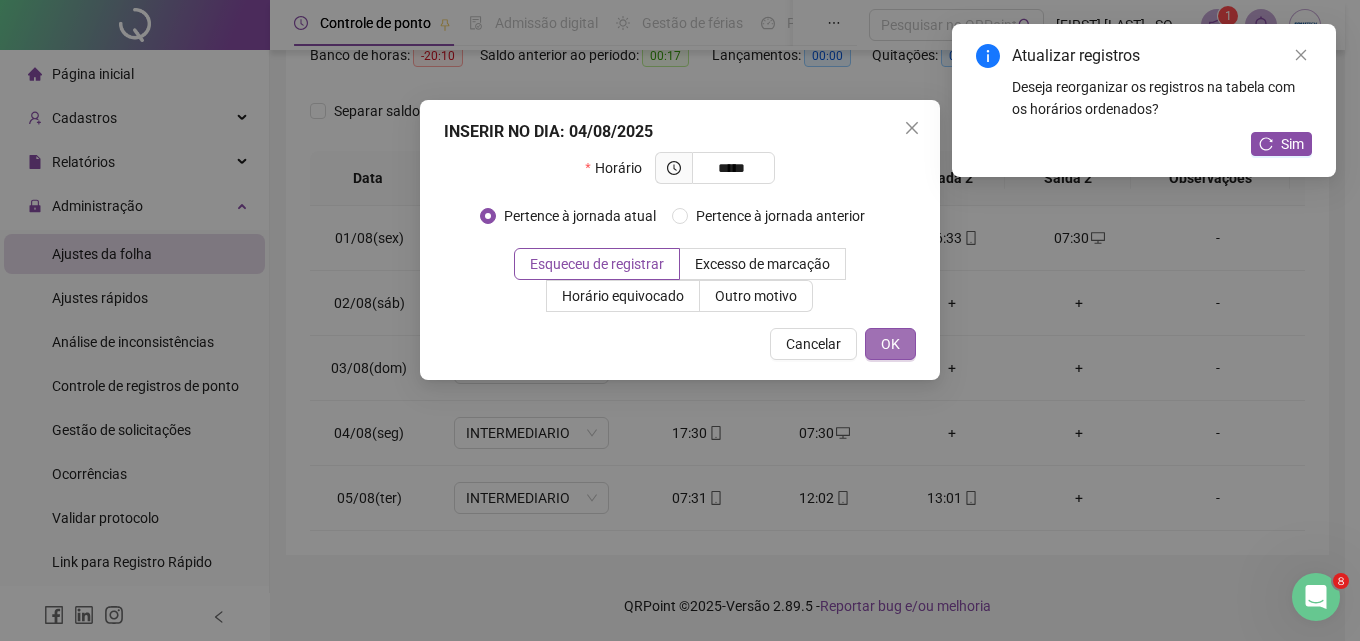 type on "*****" 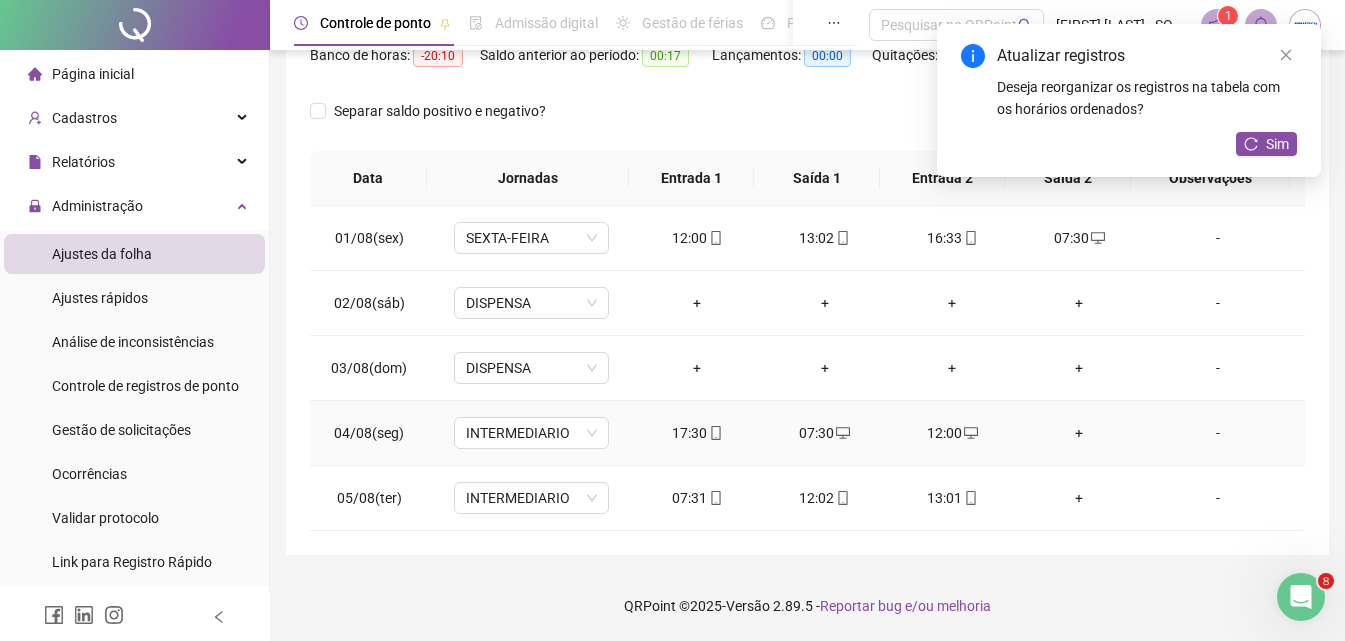 click on "+" at bounding box center [1079, 433] 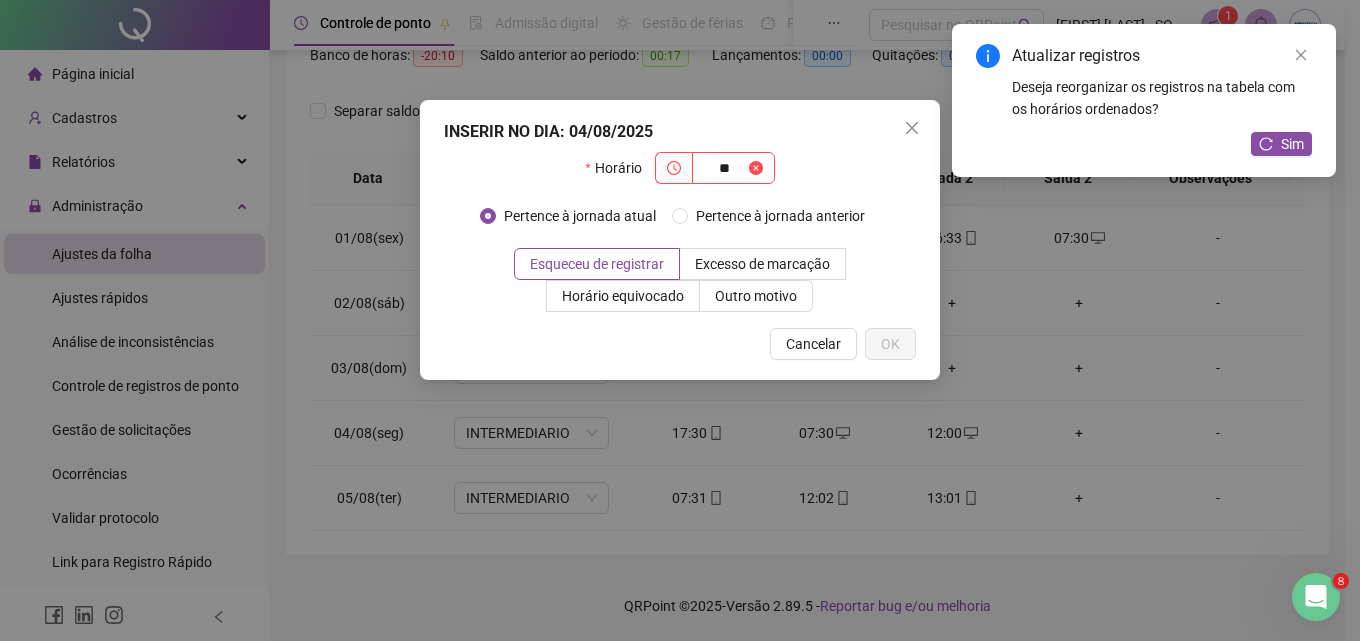 type on "*" 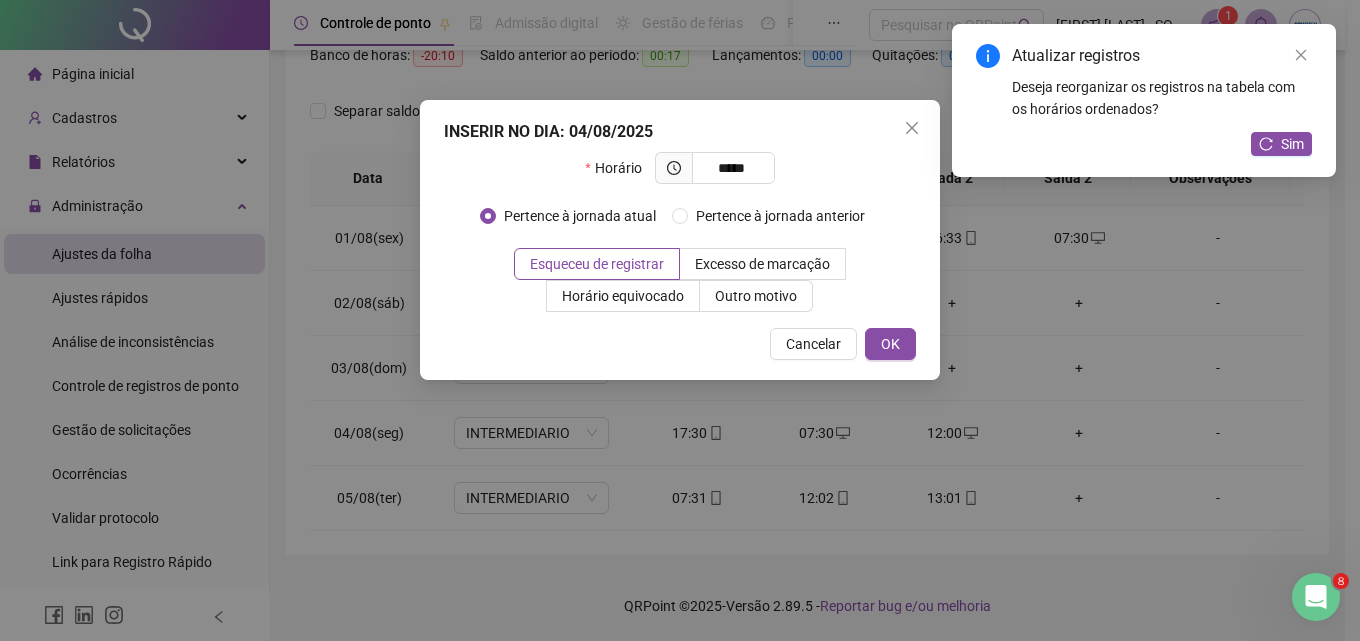 type on "*****" 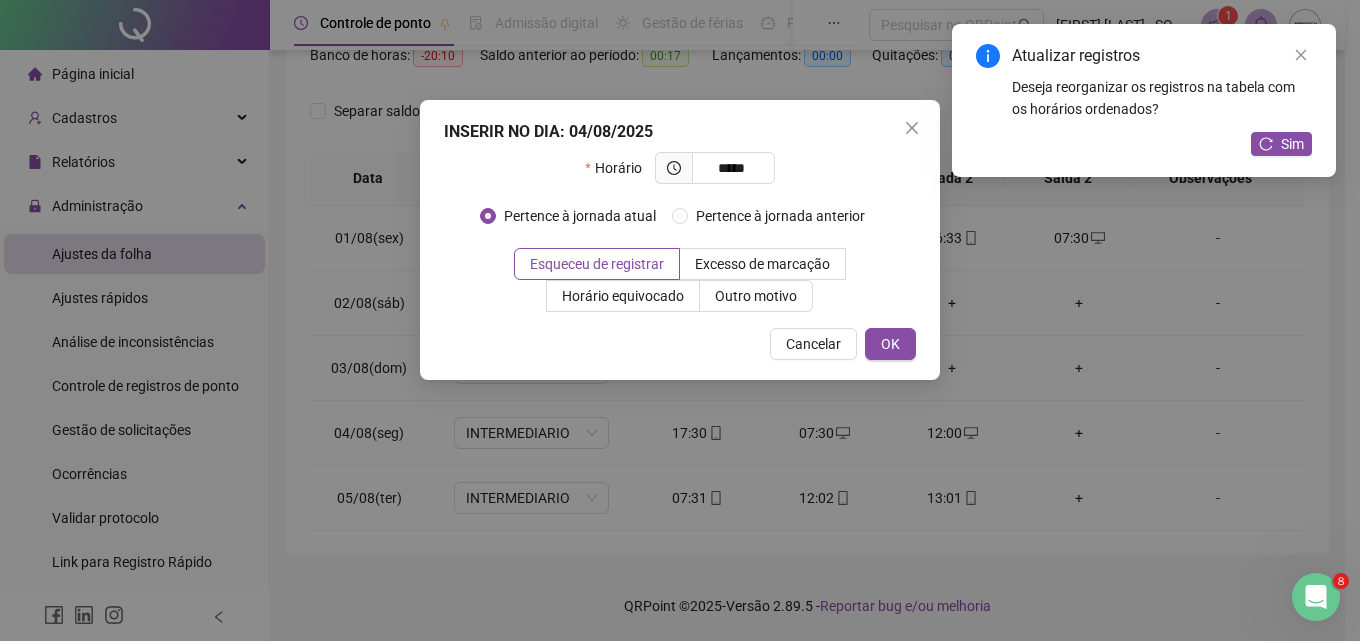 click on "INSERIR NO DIA :   04/08/2025 Horário ***** Pertence à jornada atual Pertence à jornada anterior Esqueceu de registrar Excesso de marcação Horário equivocado Outro motivo Motivo Cancelar OK" at bounding box center [680, 240] 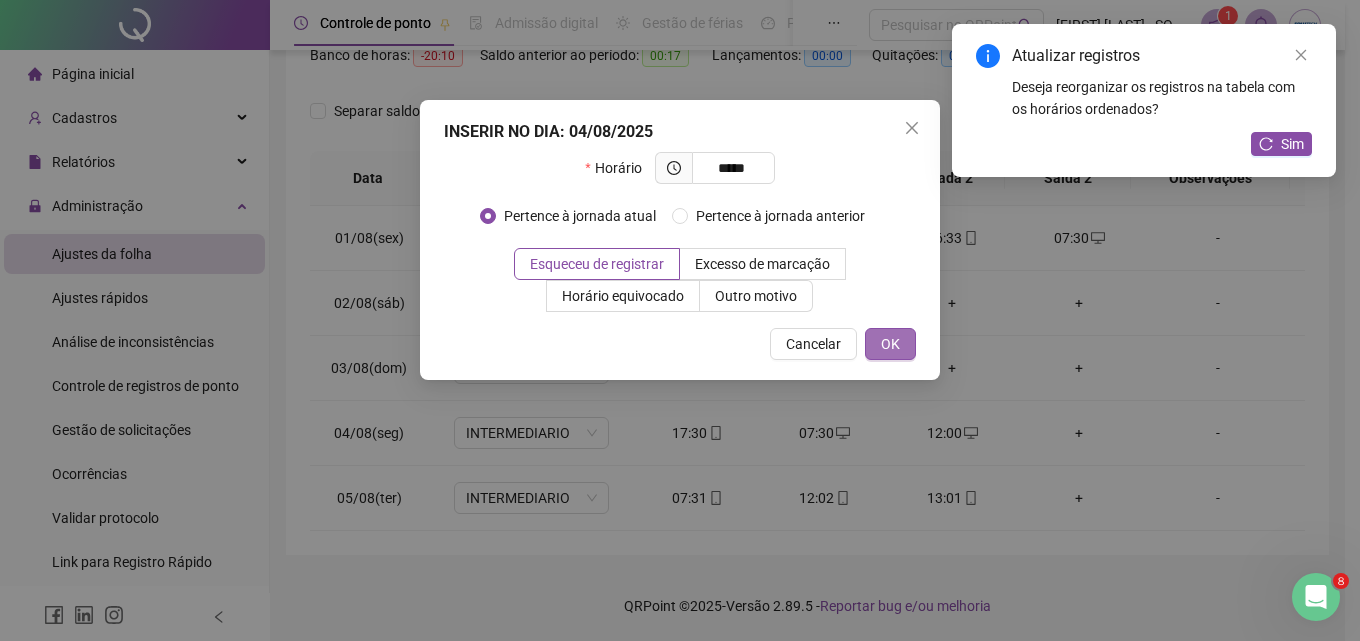 click on "OK" at bounding box center (890, 344) 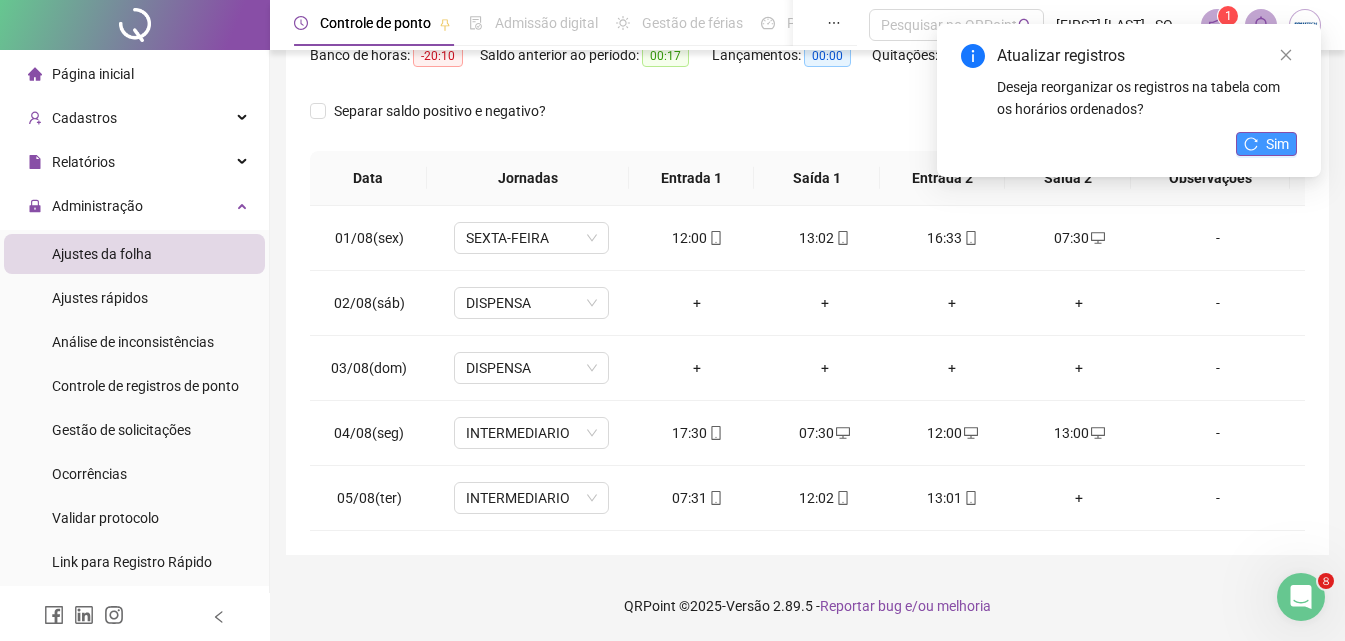 click 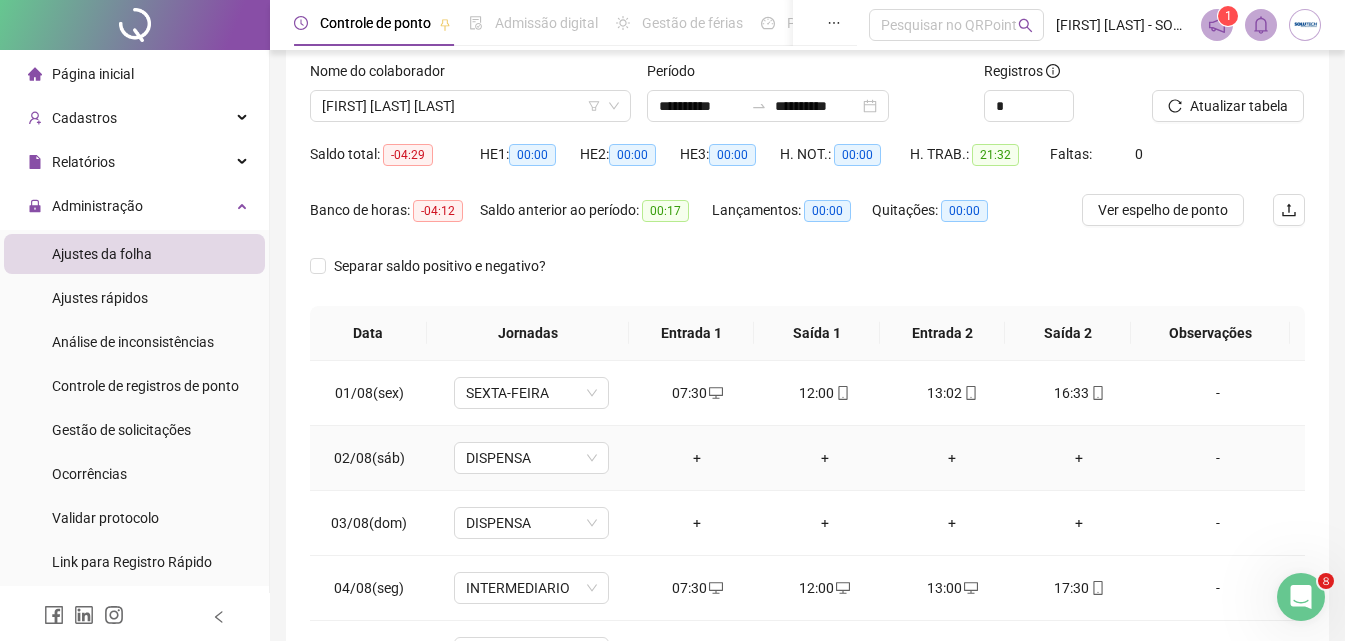 scroll, scrollTop: 0, scrollLeft: 0, axis: both 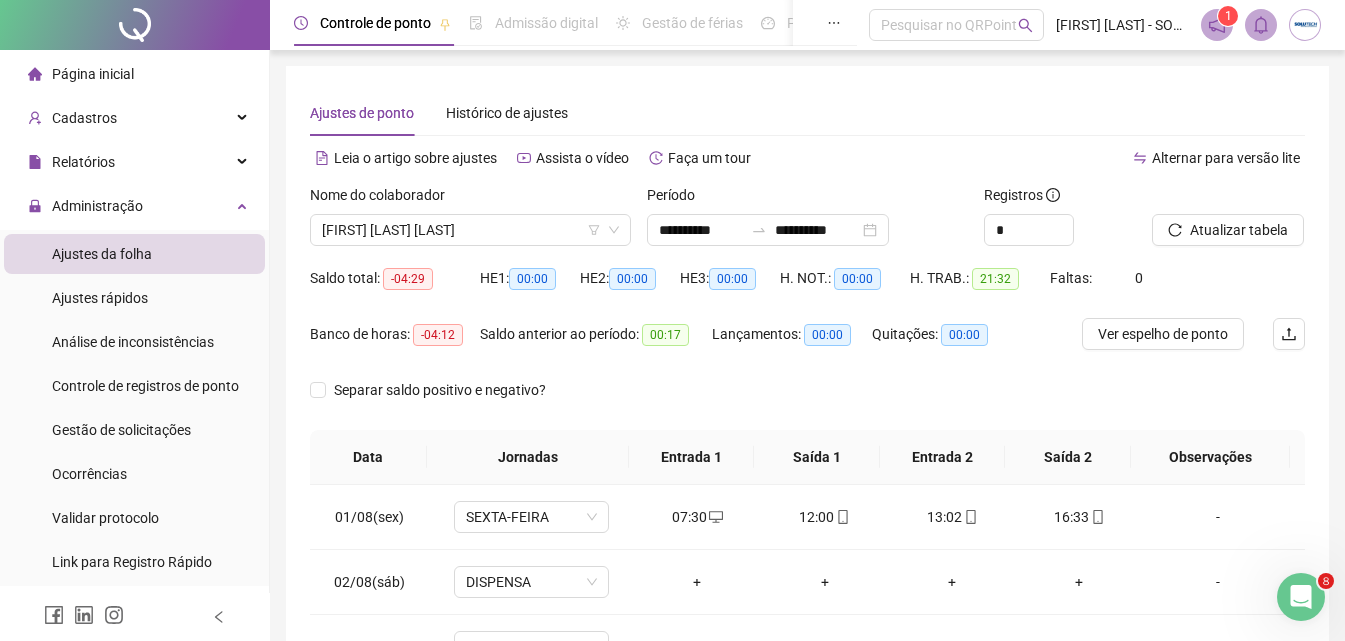 click on "Nome do colaborador" at bounding box center [470, 199] 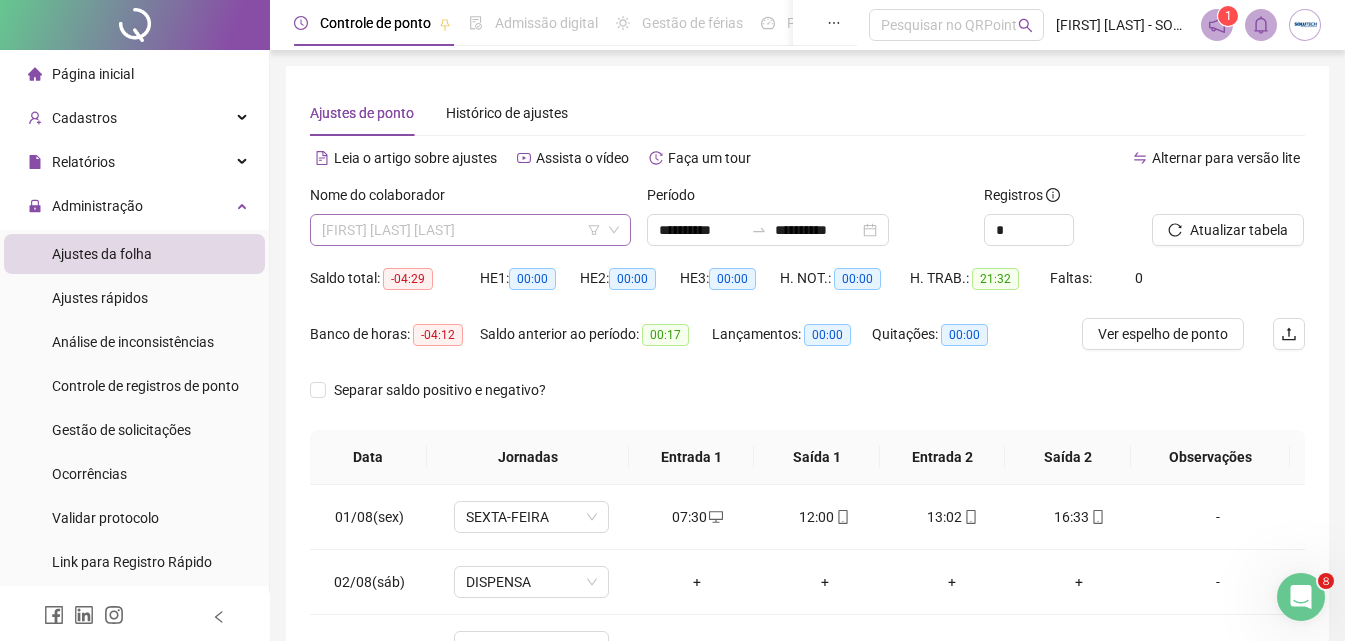click on "[FIRST] [LAST] [LAST]" at bounding box center (470, 230) 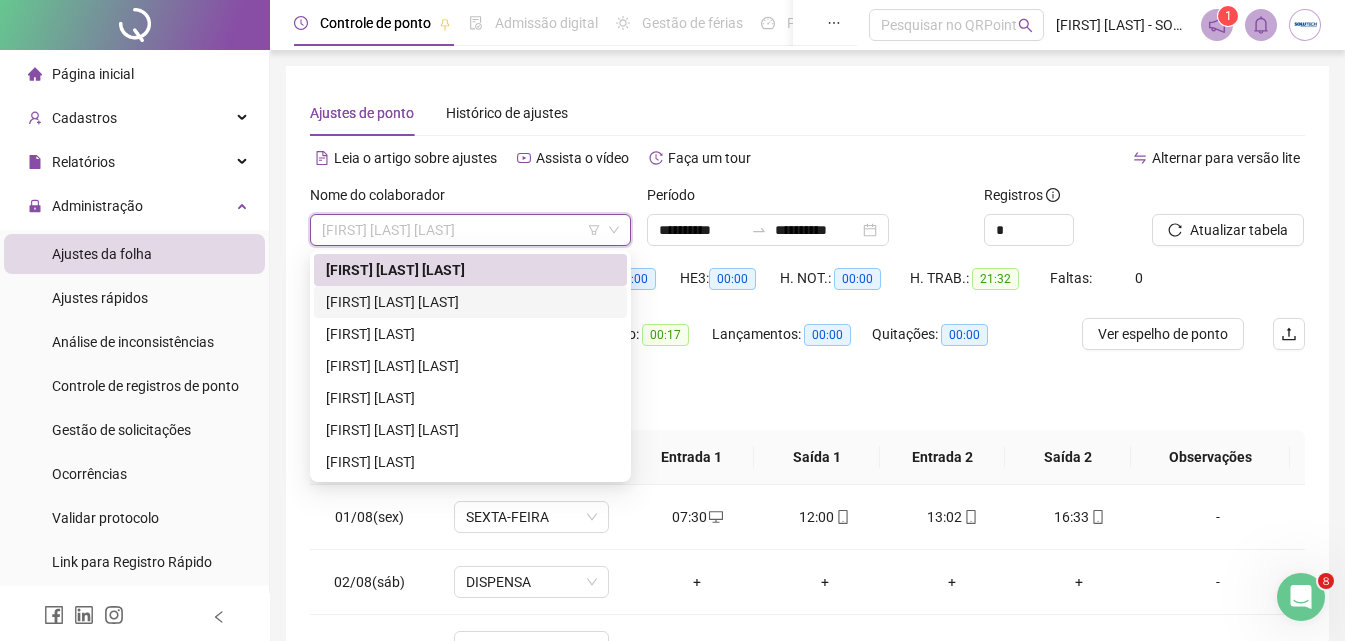 click on "[FIRST] [LAST] [LAST]" at bounding box center [470, 302] 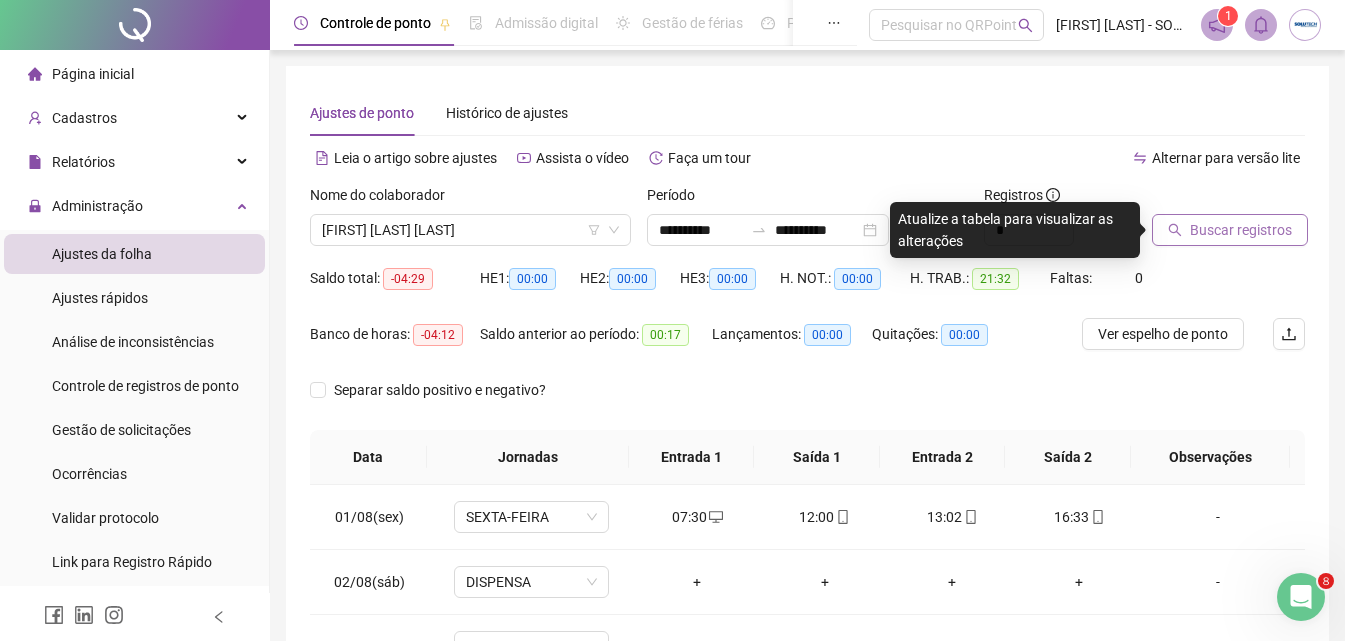 click on "Buscar registros" at bounding box center (1241, 230) 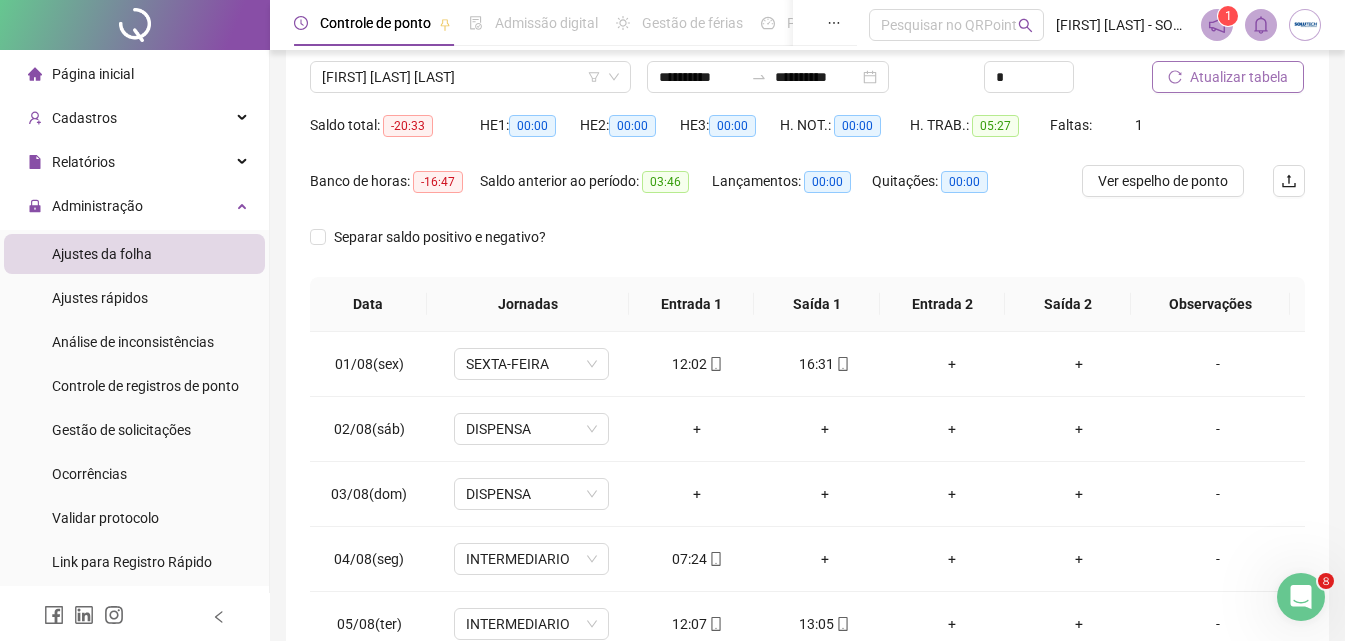 scroll, scrollTop: 279, scrollLeft: 0, axis: vertical 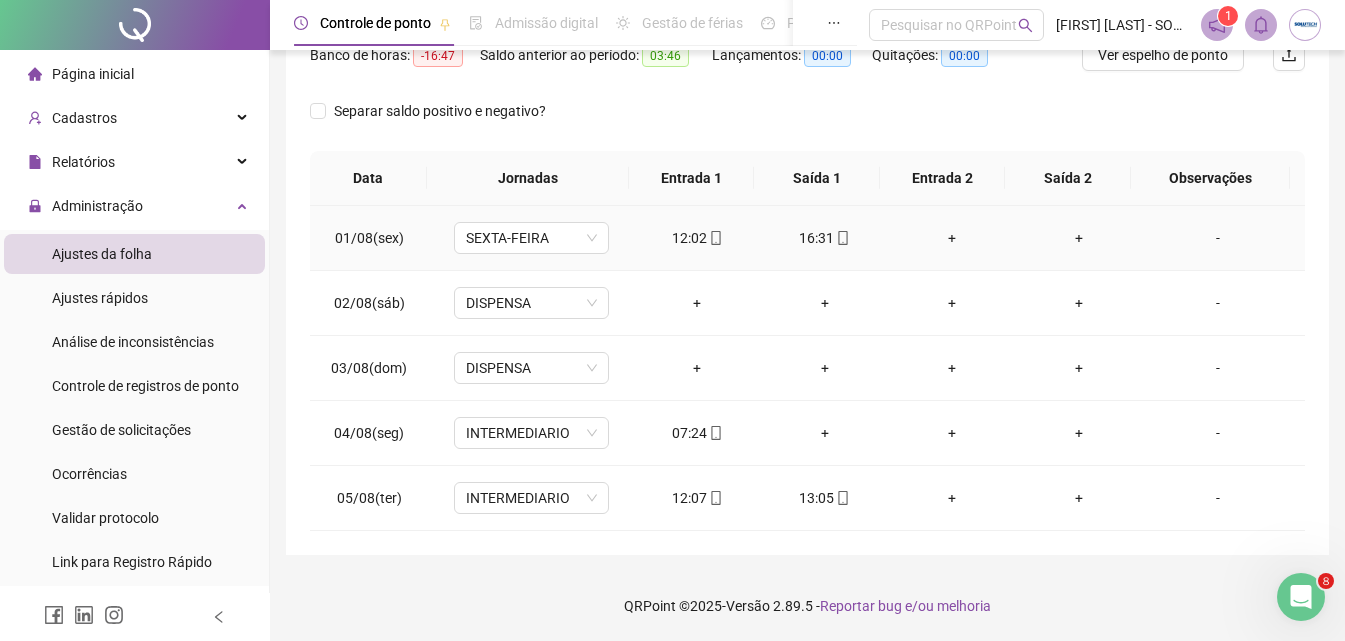 click on "+" at bounding box center [951, 238] 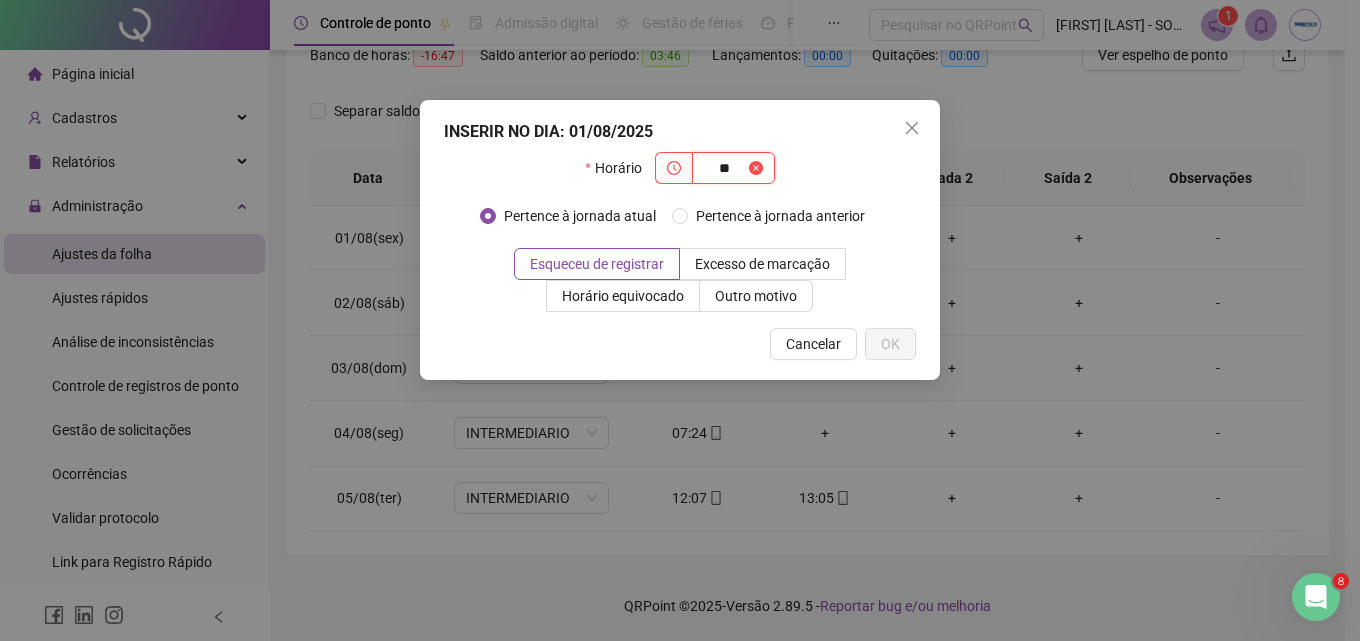 type on "**" 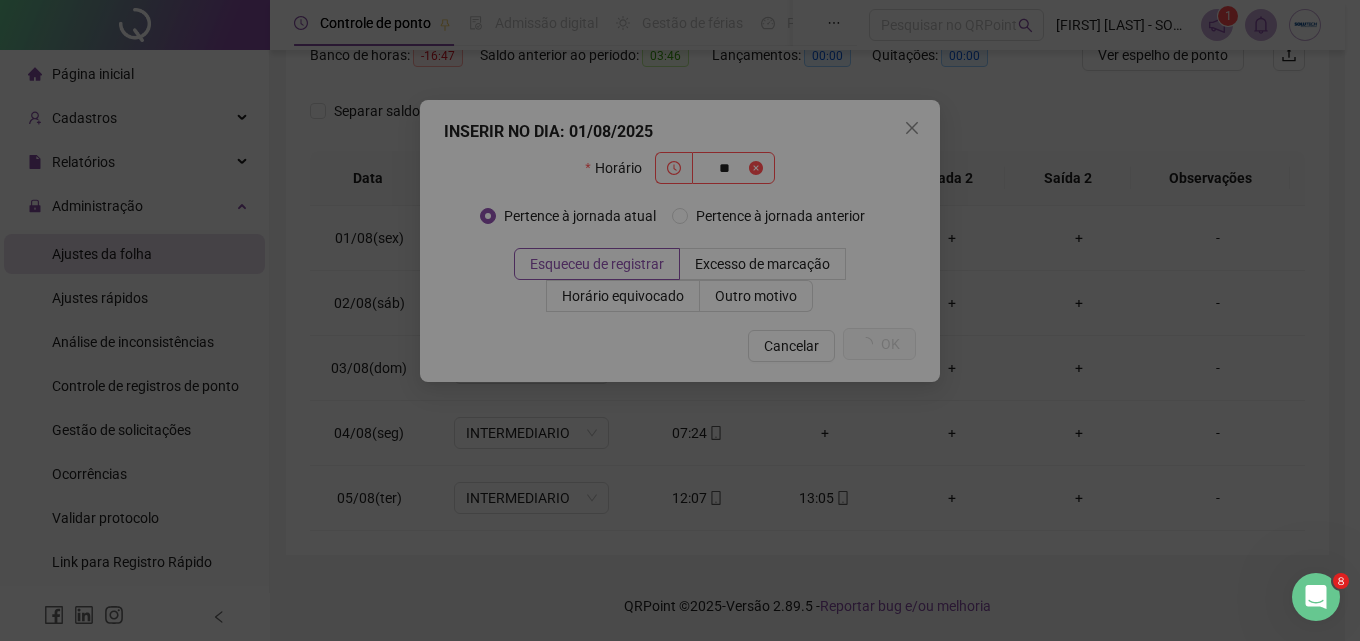 type 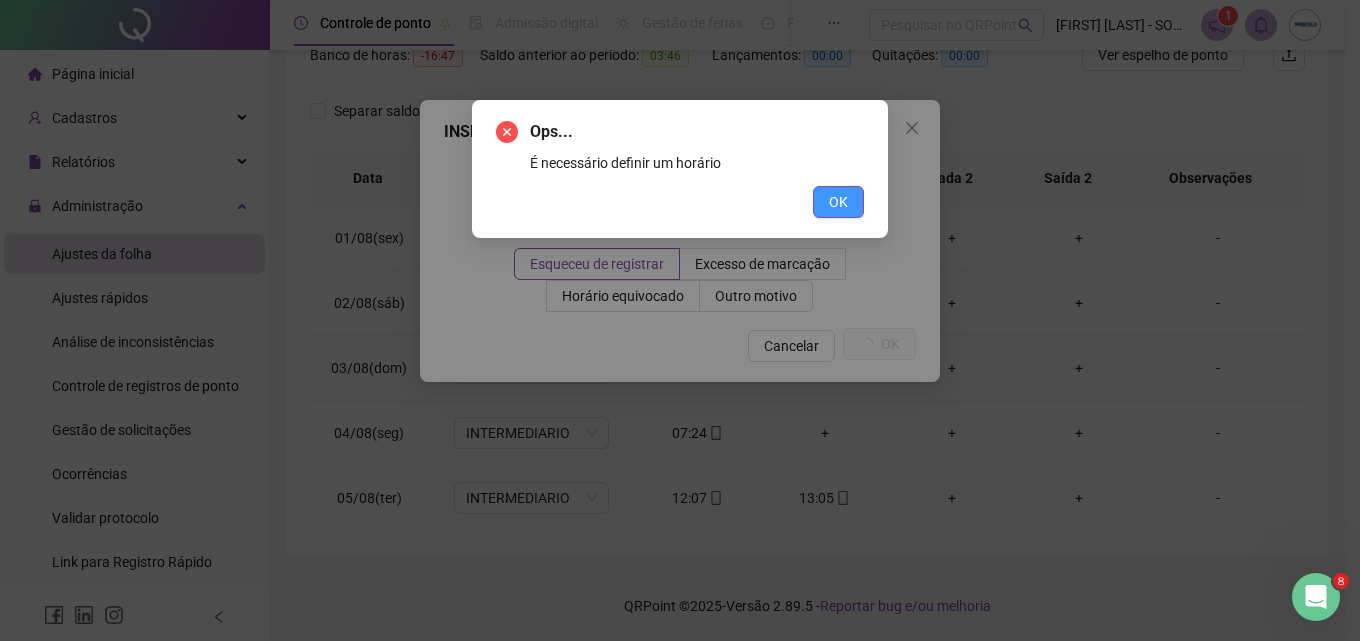 click on "OK" at bounding box center [838, 202] 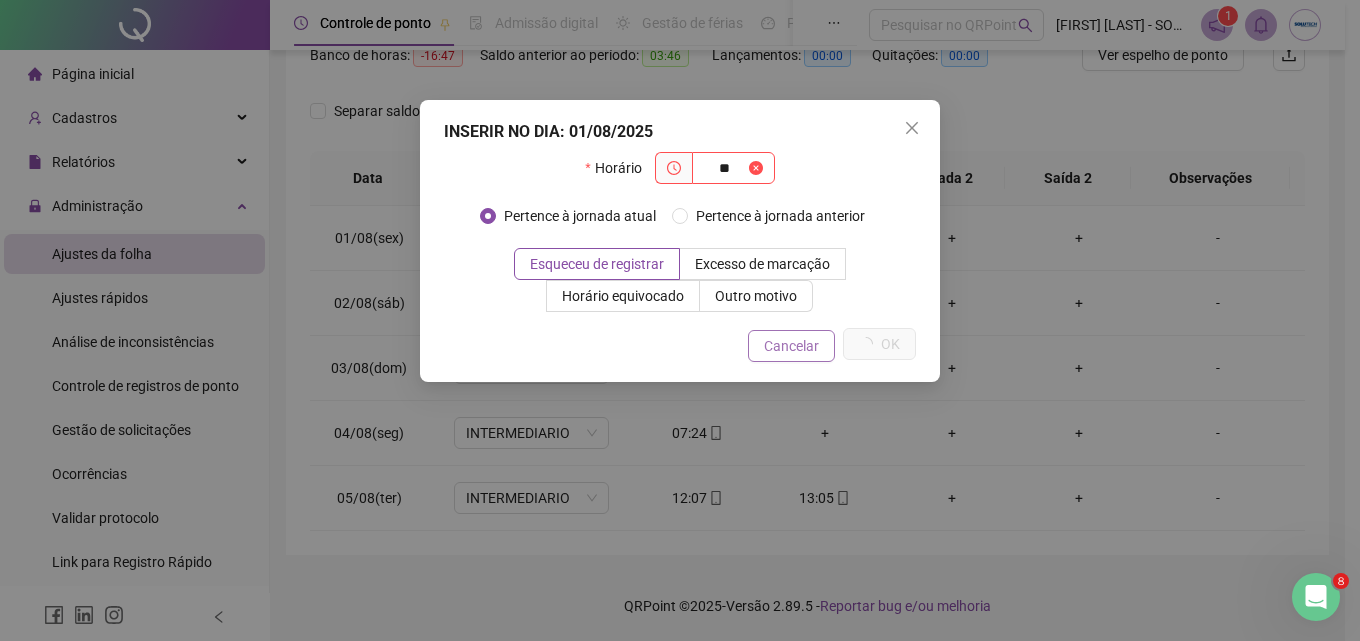 click on "Cancelar" at bounding box center [791, 346] 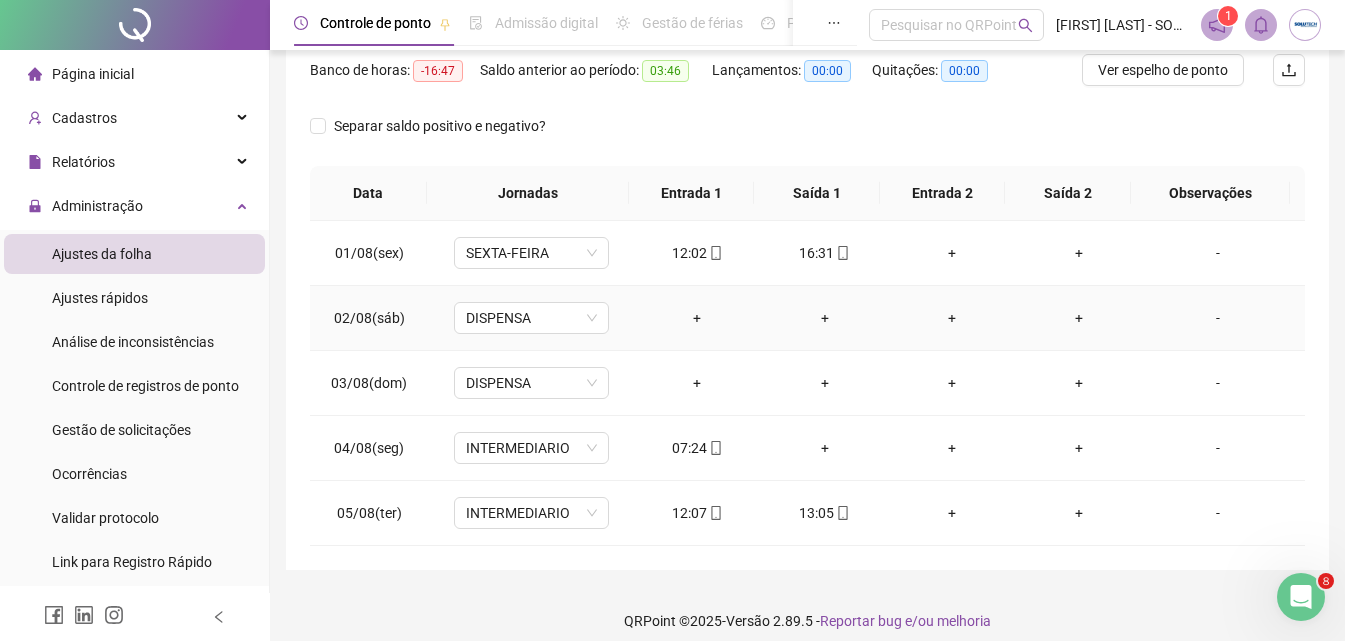 scroll, scrollTop: 0, scrollLeft: 0, axis: both 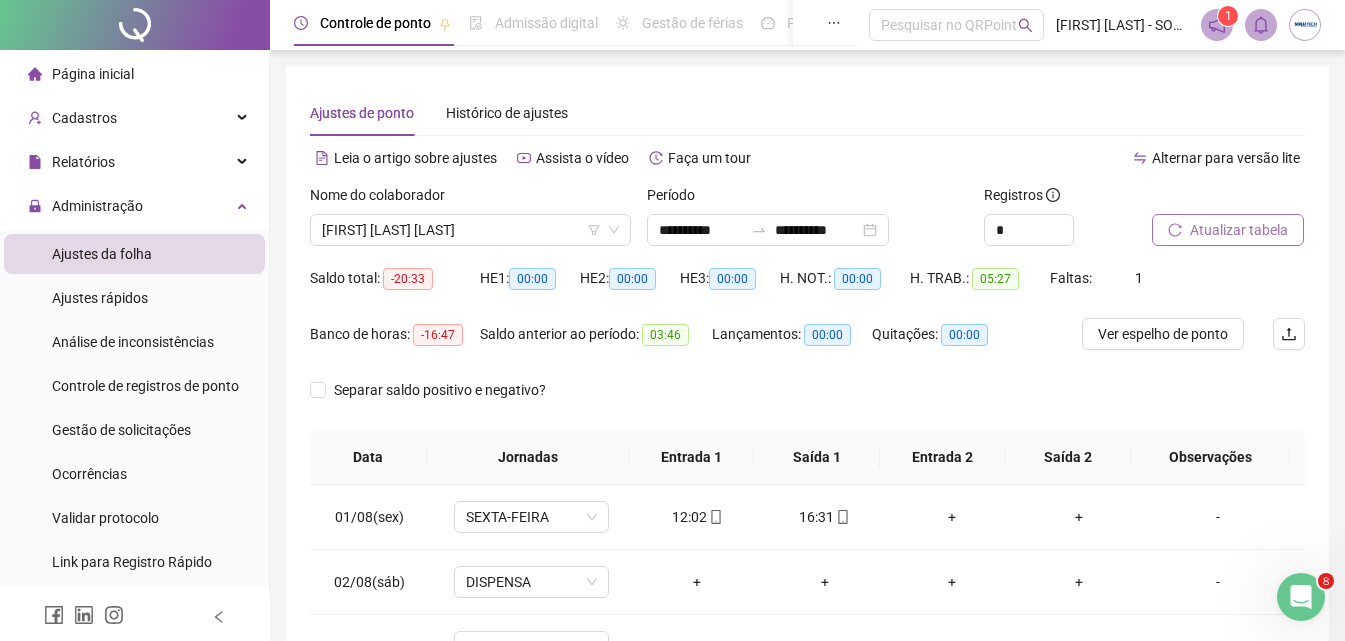 click on "Atualizar tabela" at bounding box center (1228, 230) 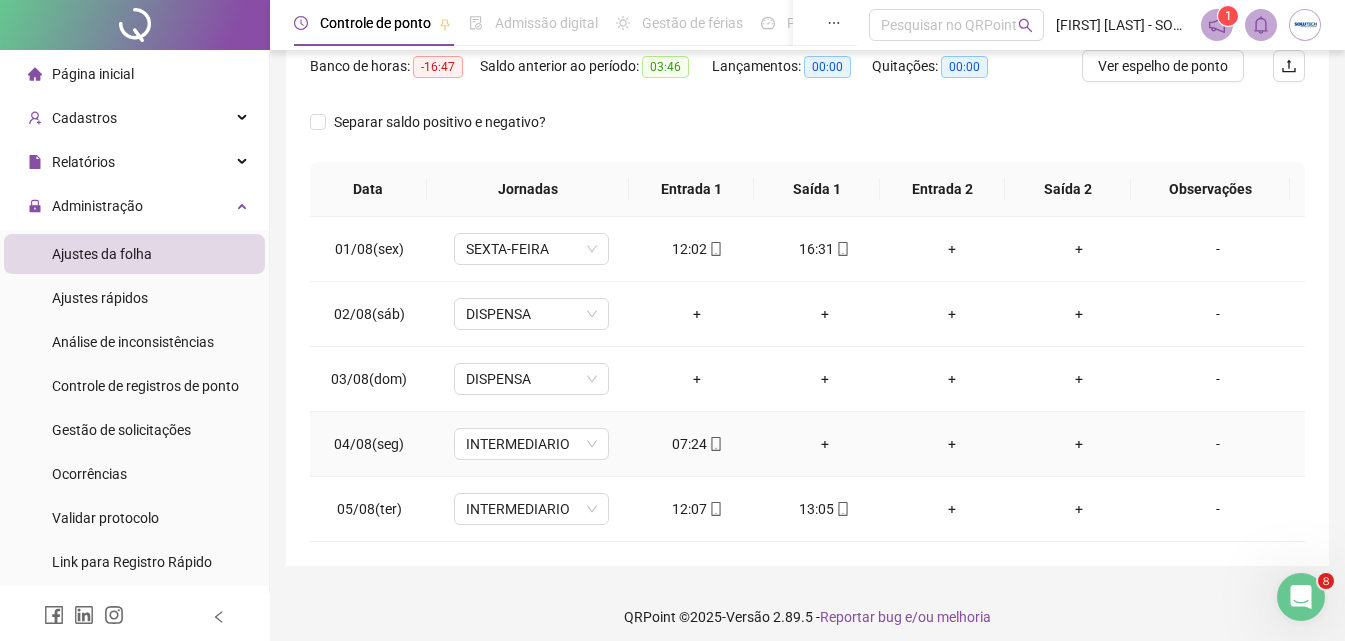 scroll, scrollTop: 279, scrollLeft: 0, axis: vertical 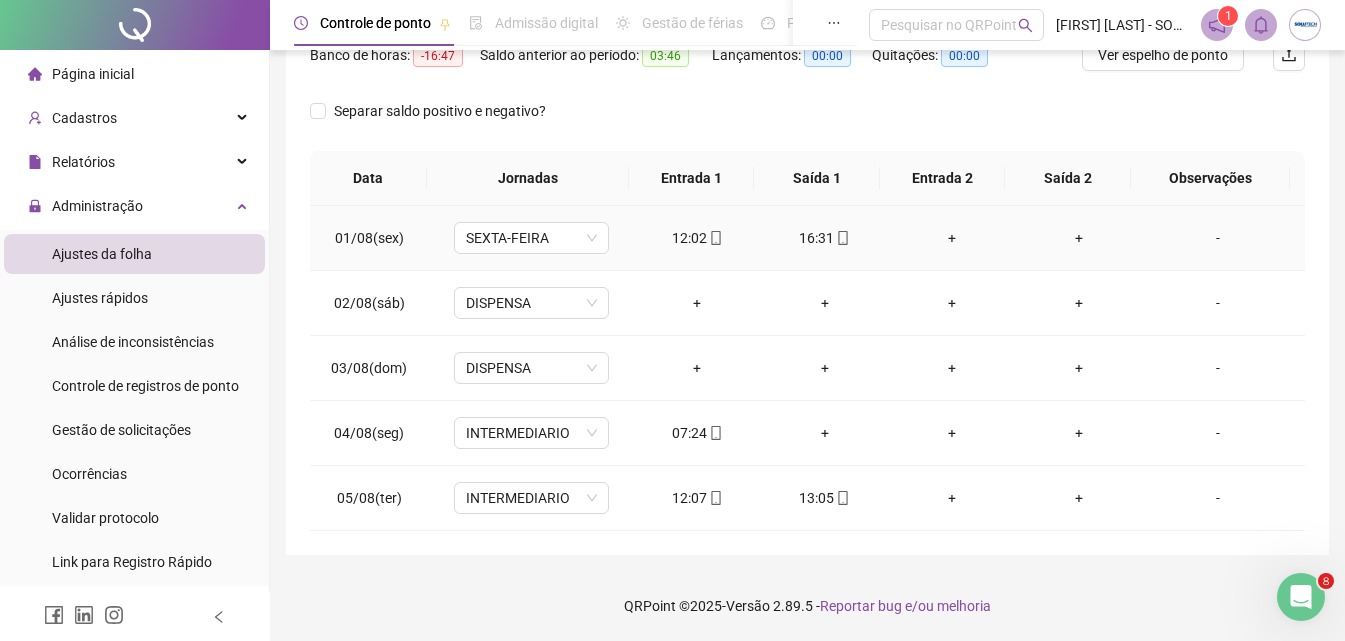 click on "+" at bounding box center (951, 238) 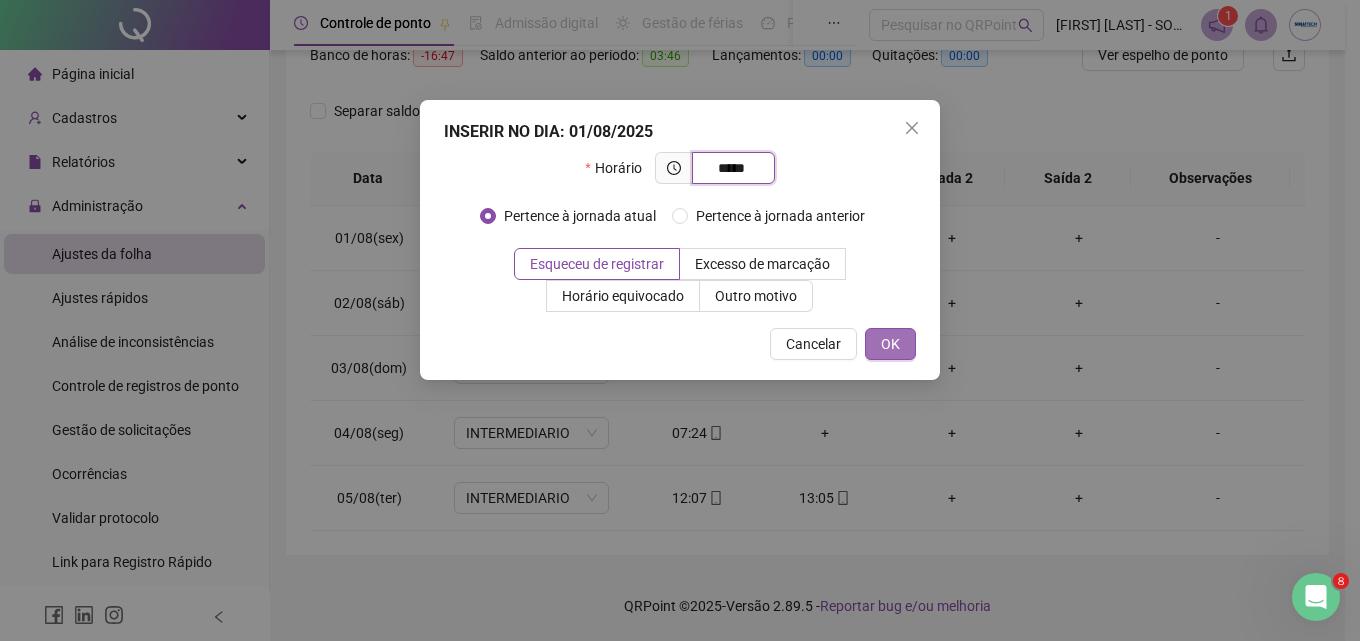 type on "*****" 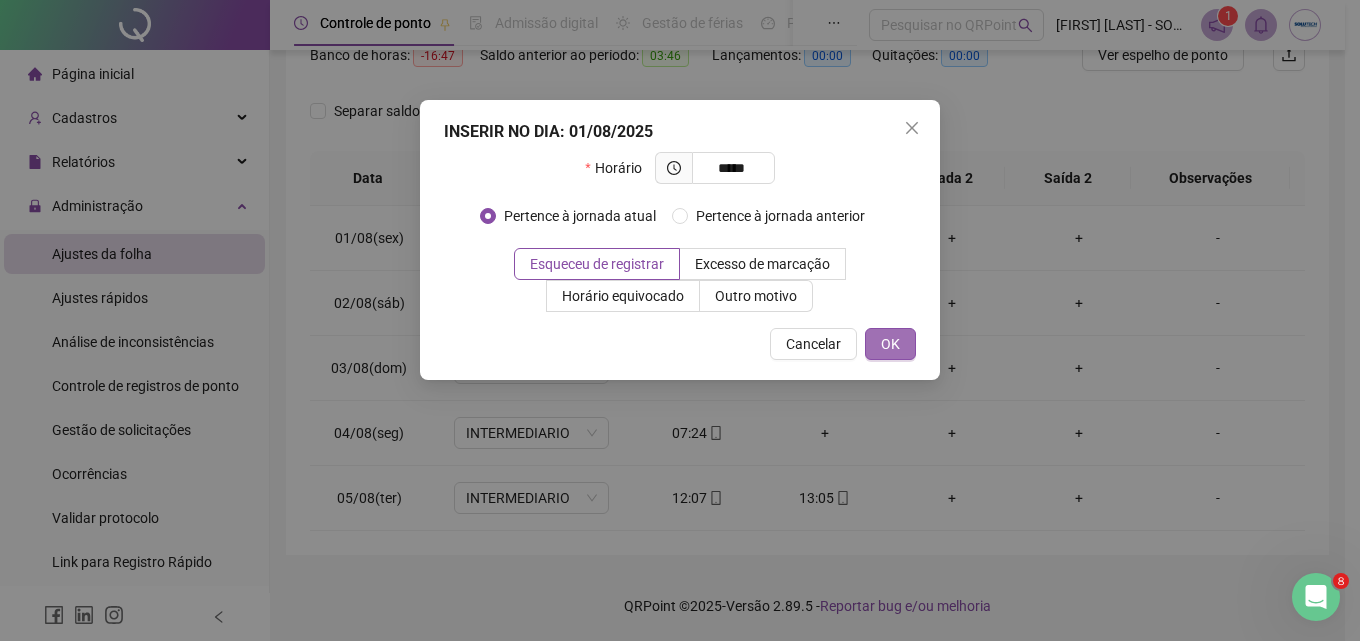 click on "OK" at bounding box center (890, 344) 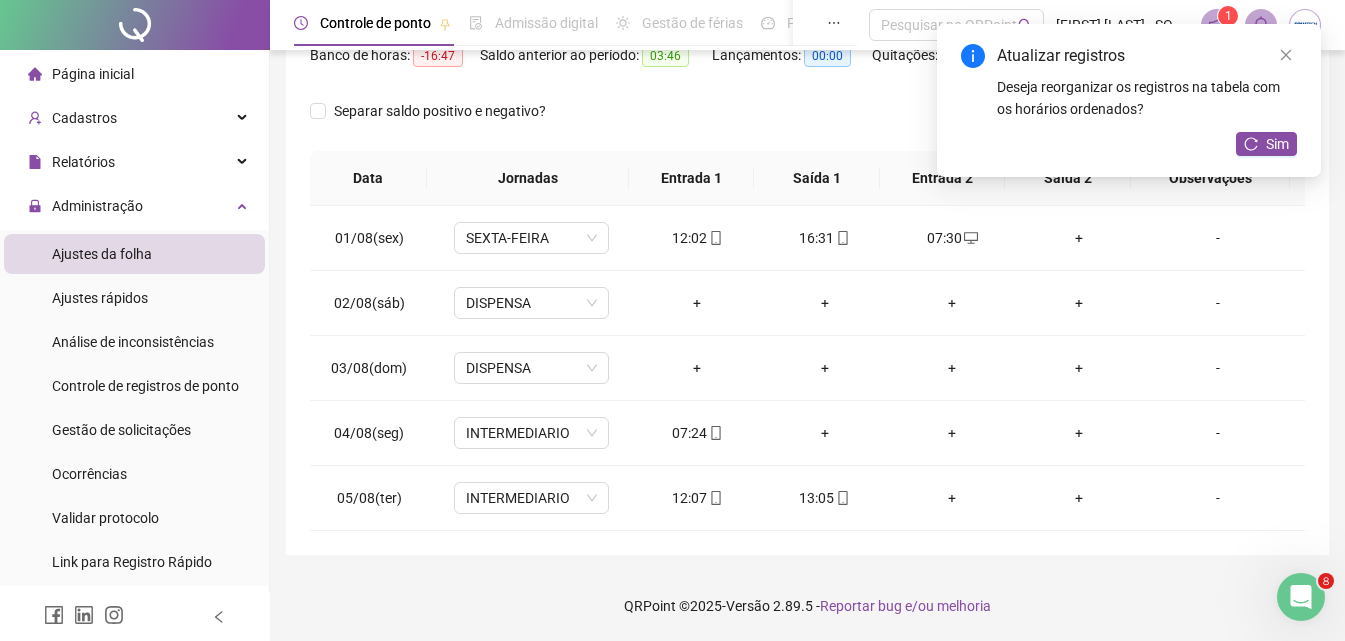 click on "+" at bounding box center [1079, 238] 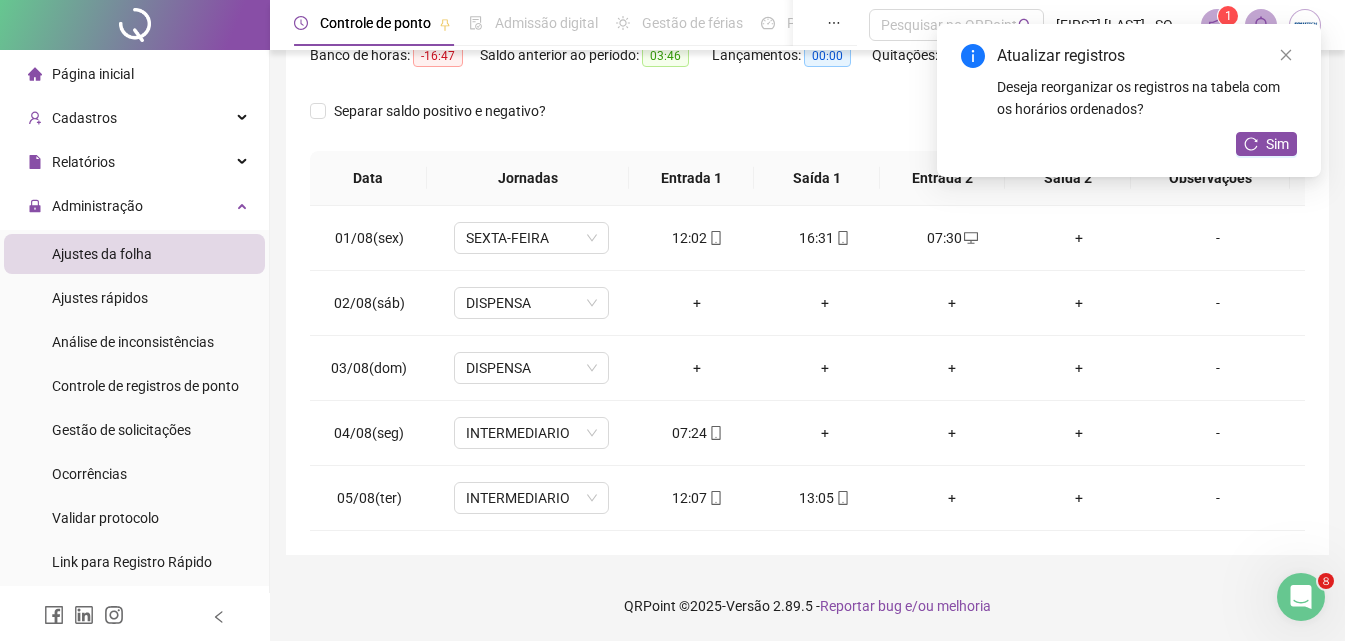 click on "+" at bounding box center [1079, 238] 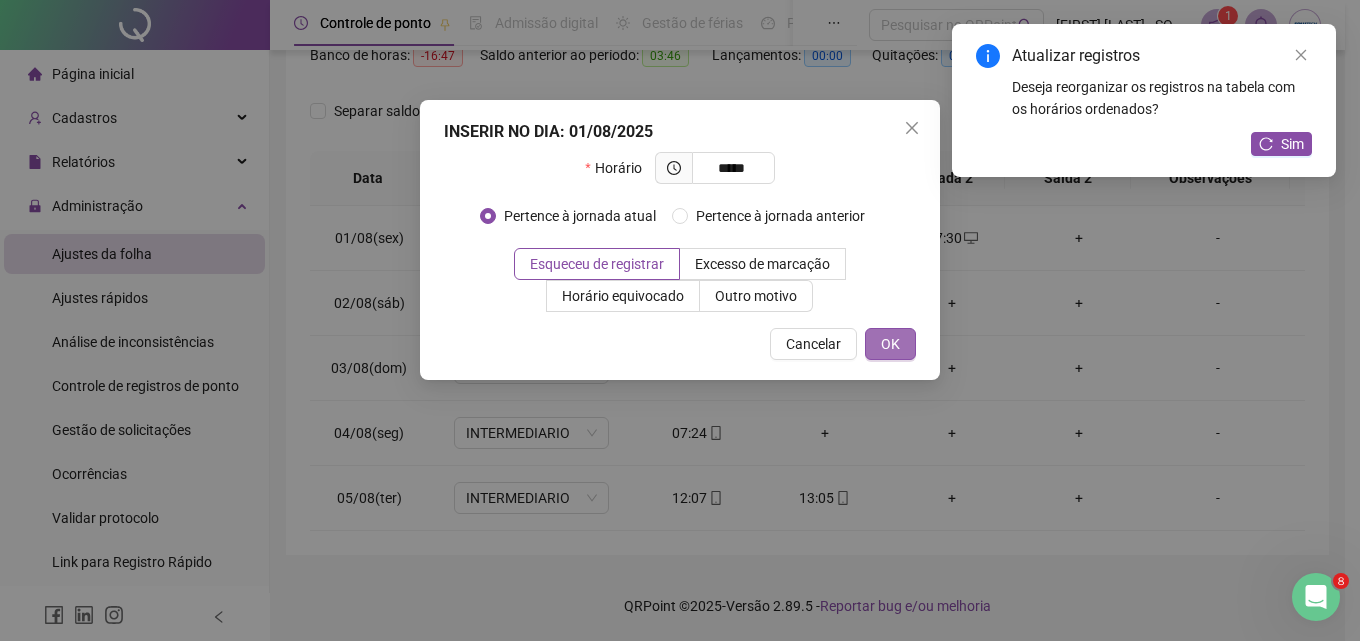 type on "*****" 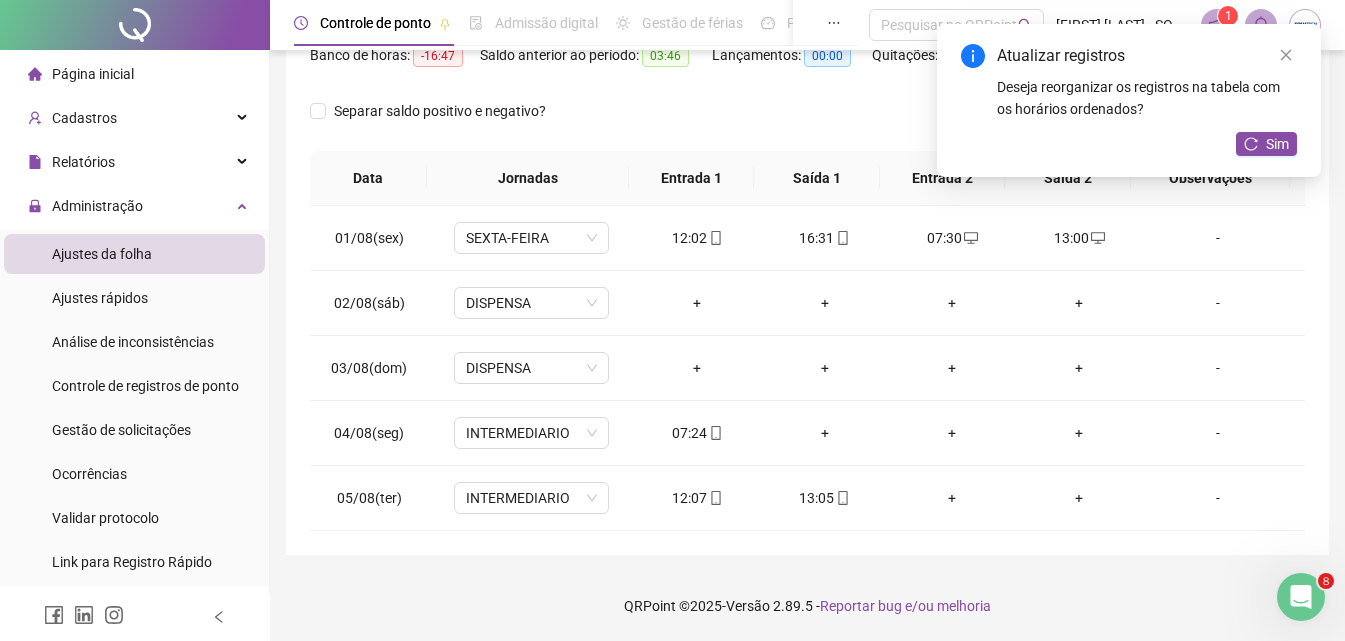 click on "Atualizar registros Deseja reorganizar os registros na tabela com os horários ordenados? Sim" at bounding box center (1129, 100) 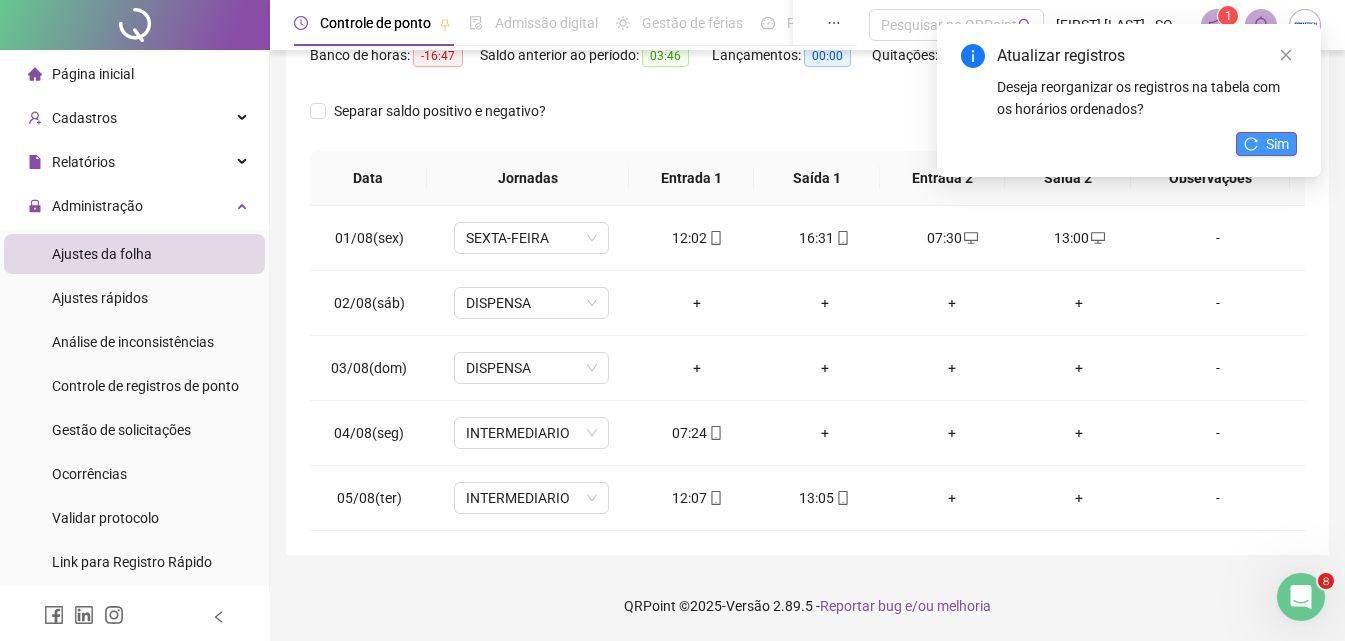 click on "Sim" at bounding box center (1277, 144) 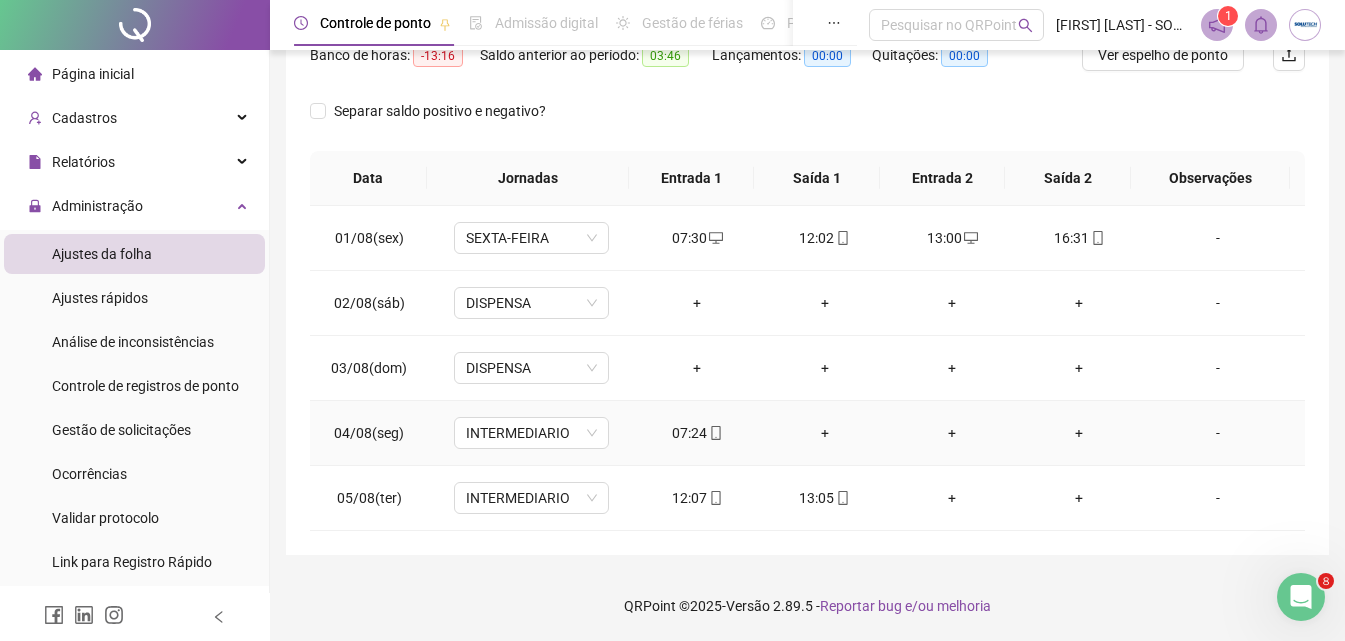 drag, startPoint x: 799, startPoint y: 436, endPoint x: 818, endPoint y: 428, distance: 20.615528 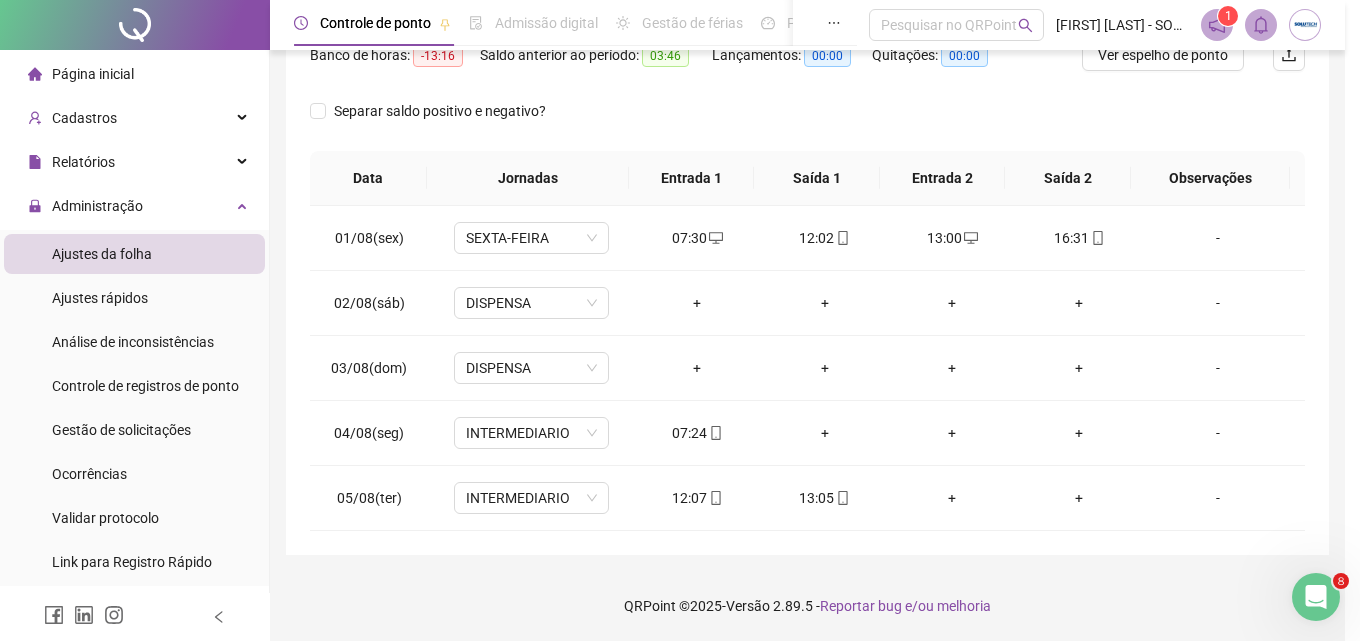 click on "INSERIR NO DIA :   04/08/2025 Horário Pertence à jornada atual Pertence à jornada anterior Esqueceu de registrar Excesso de marcação Horário equivocado Outro motivo Motivo Cancelar OK" at bounding box center (680, 320) 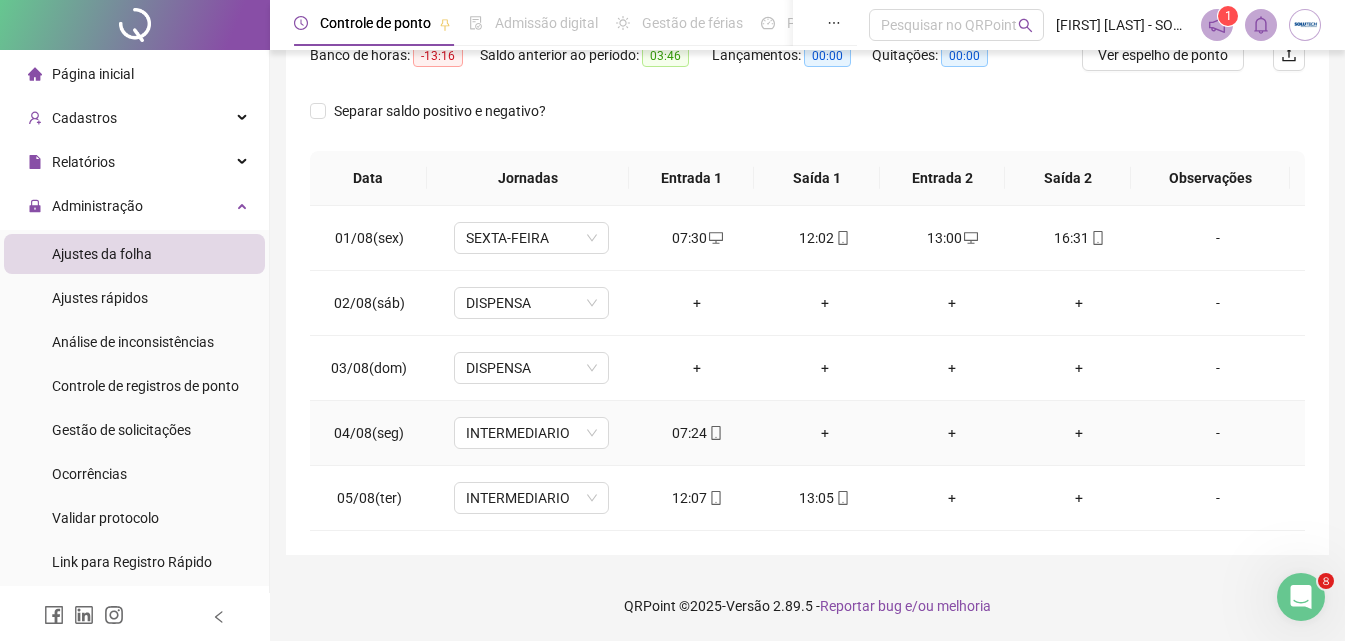 click on "+" at bounding box center (824, 433) 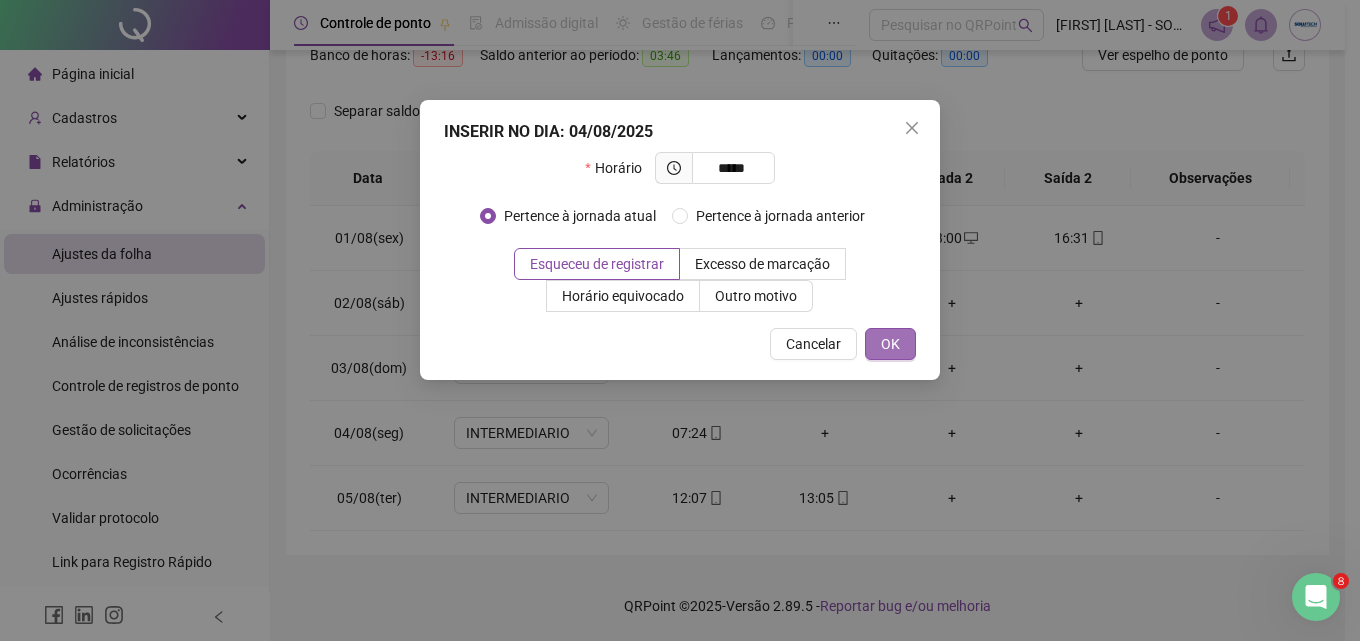type on "*****" 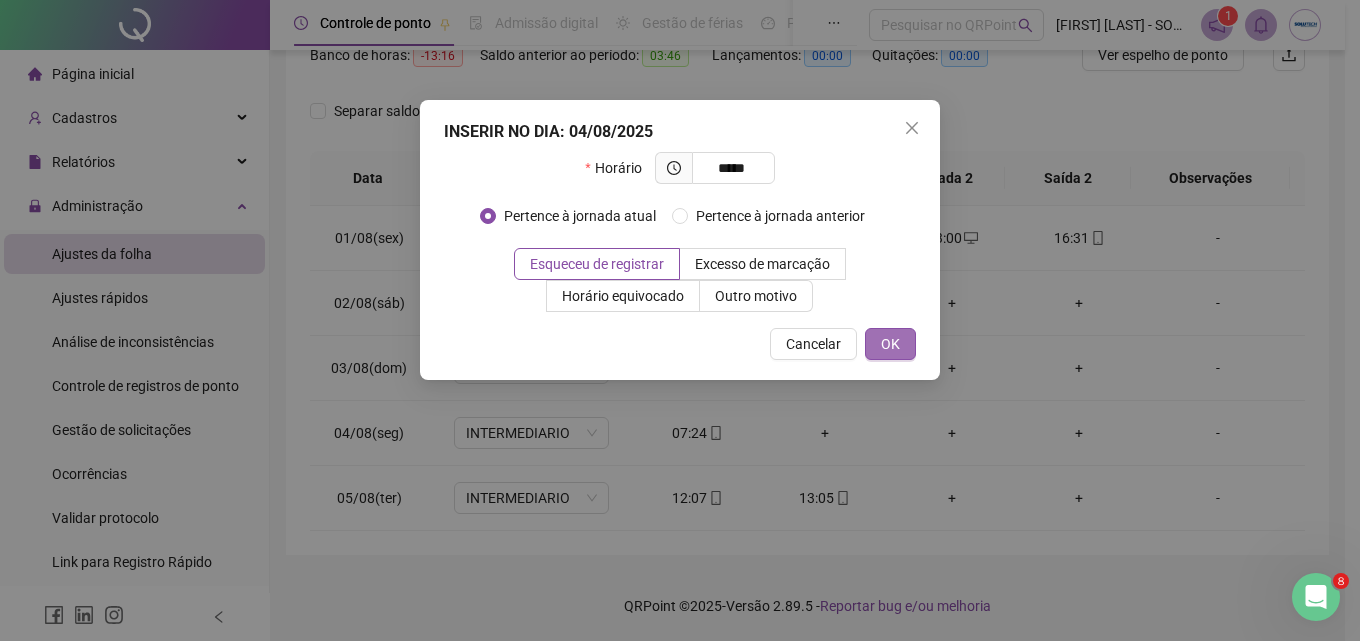 click on "OK" at bounding box center [890, 344] 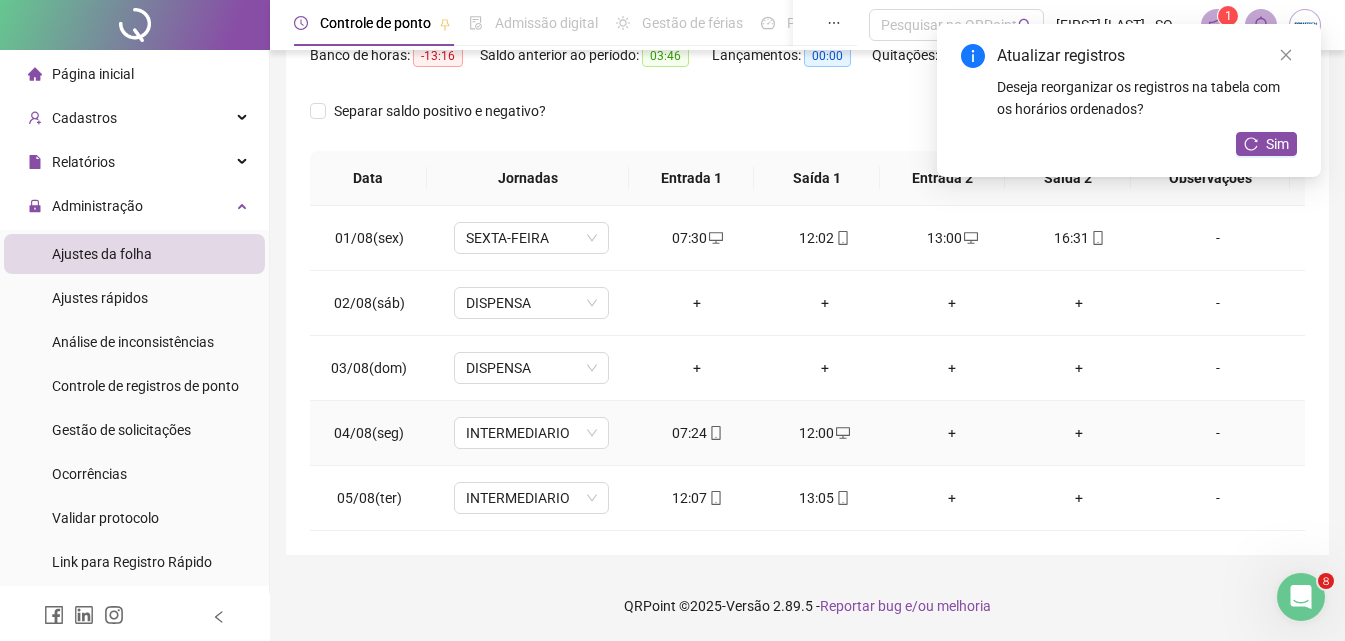 click on "+" at bounding box center [951, 433] 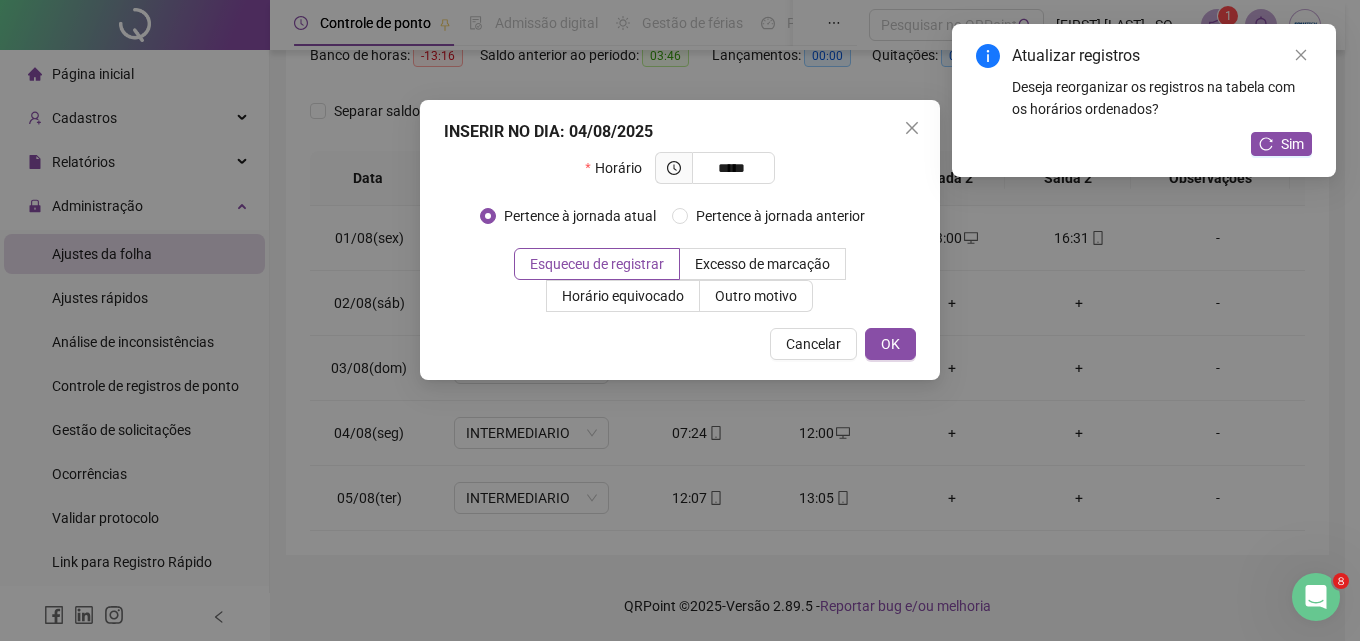 type on "*****" 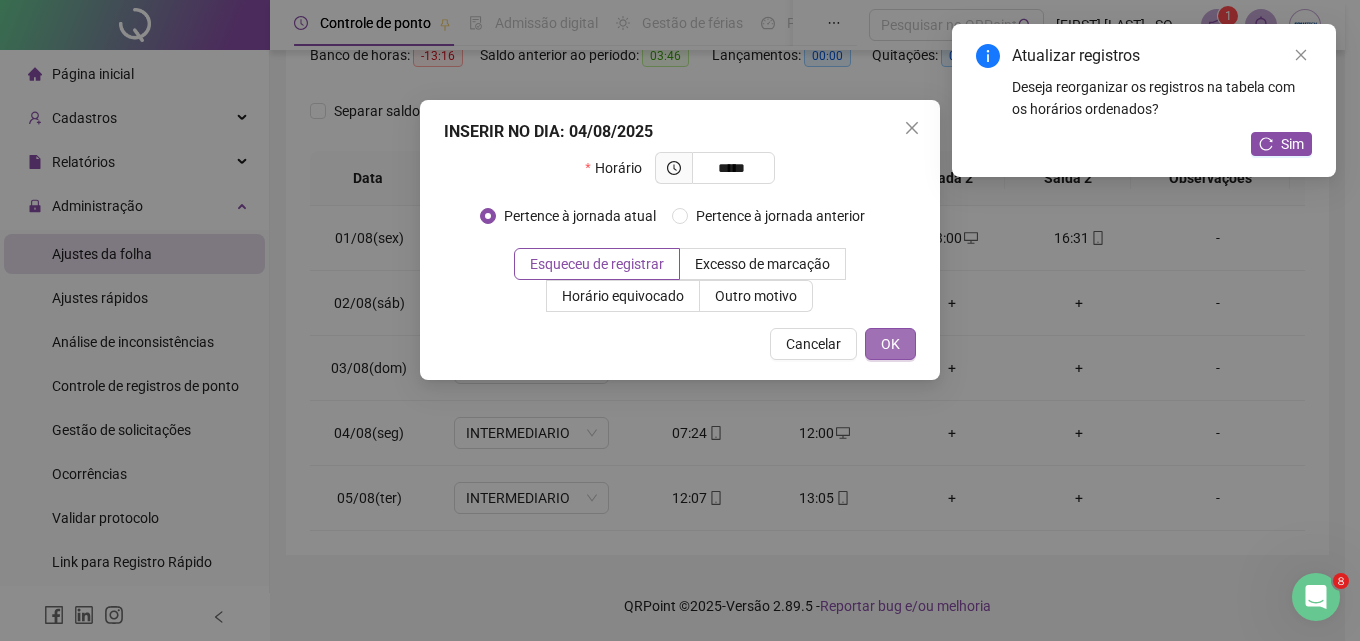 click on "OK" at bounding box center (890, 344) 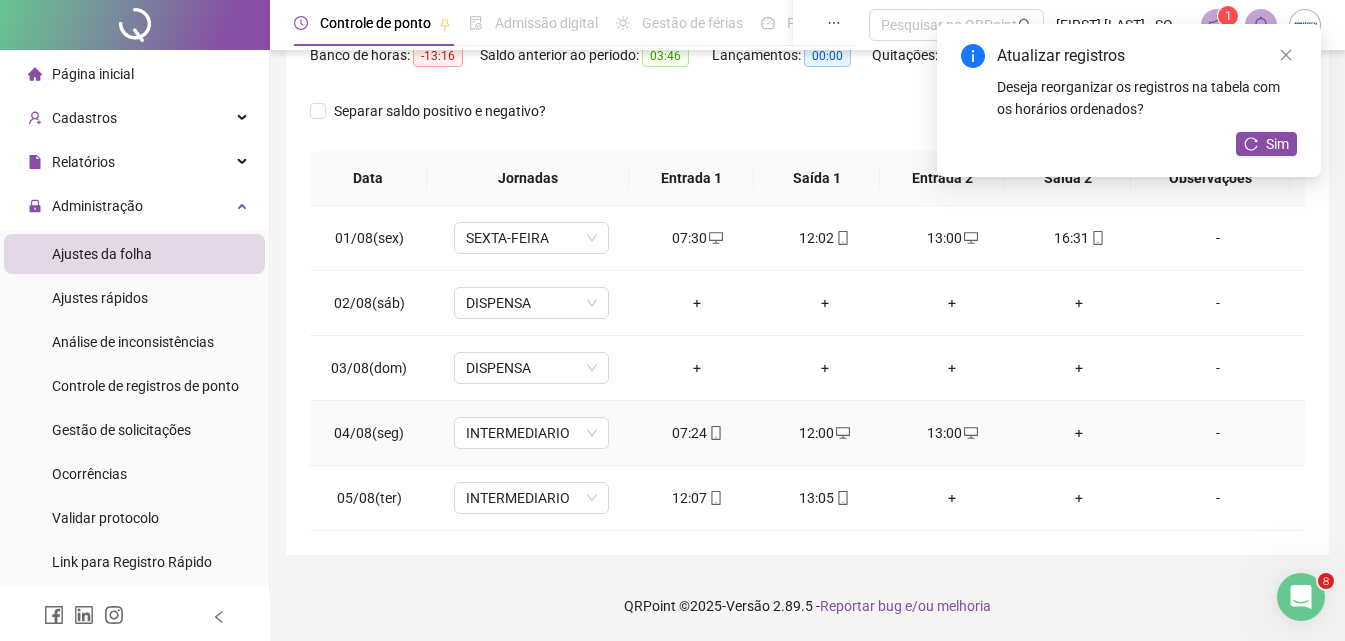 click on "+" at bounding box center [1079, 433] 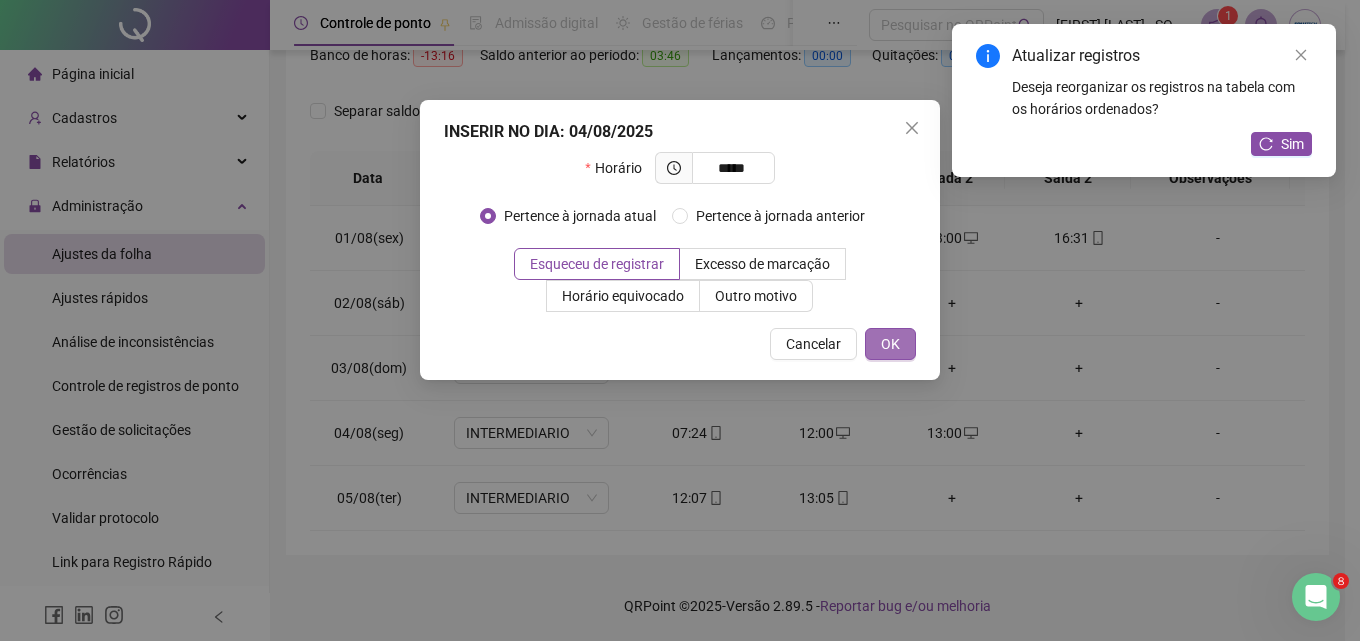 type on "*****" 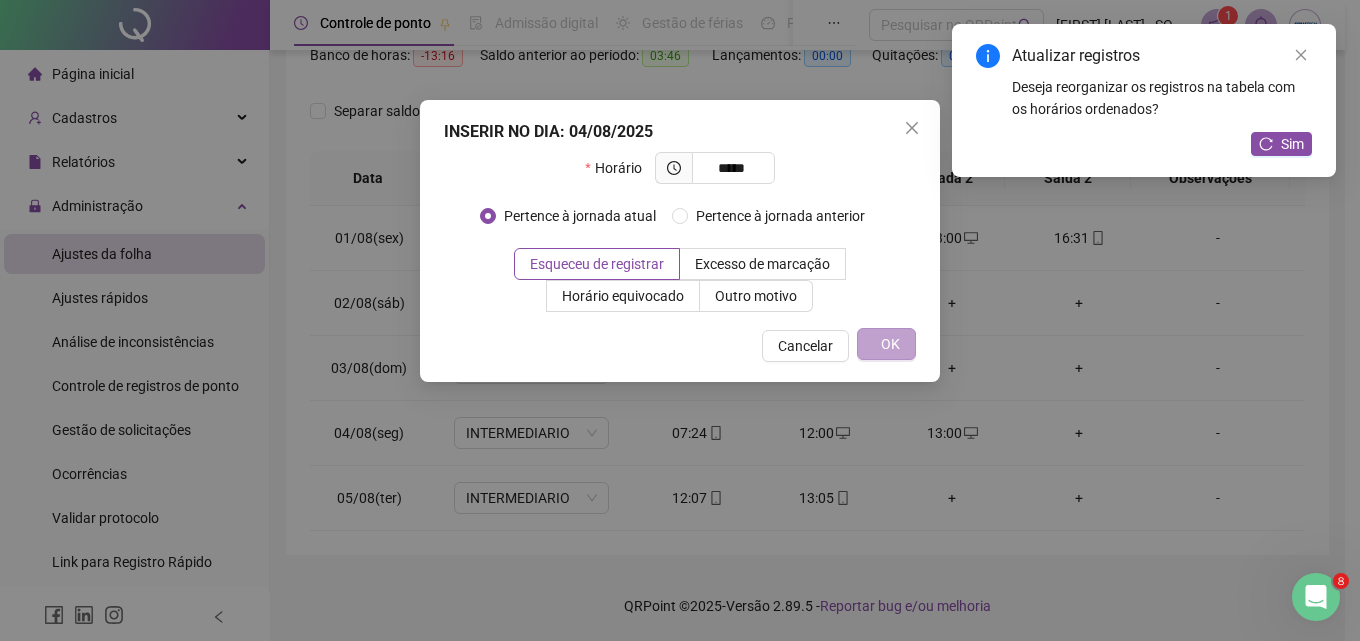 type 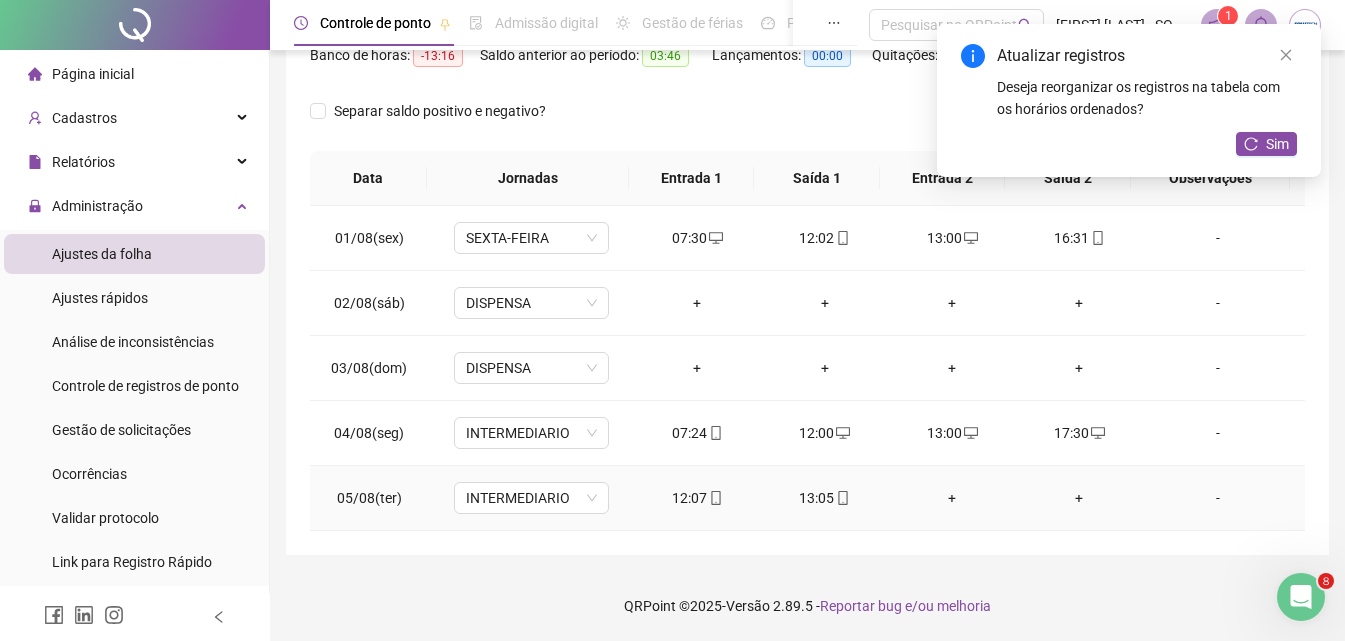 click on "+" at bounding box center [951, 498] 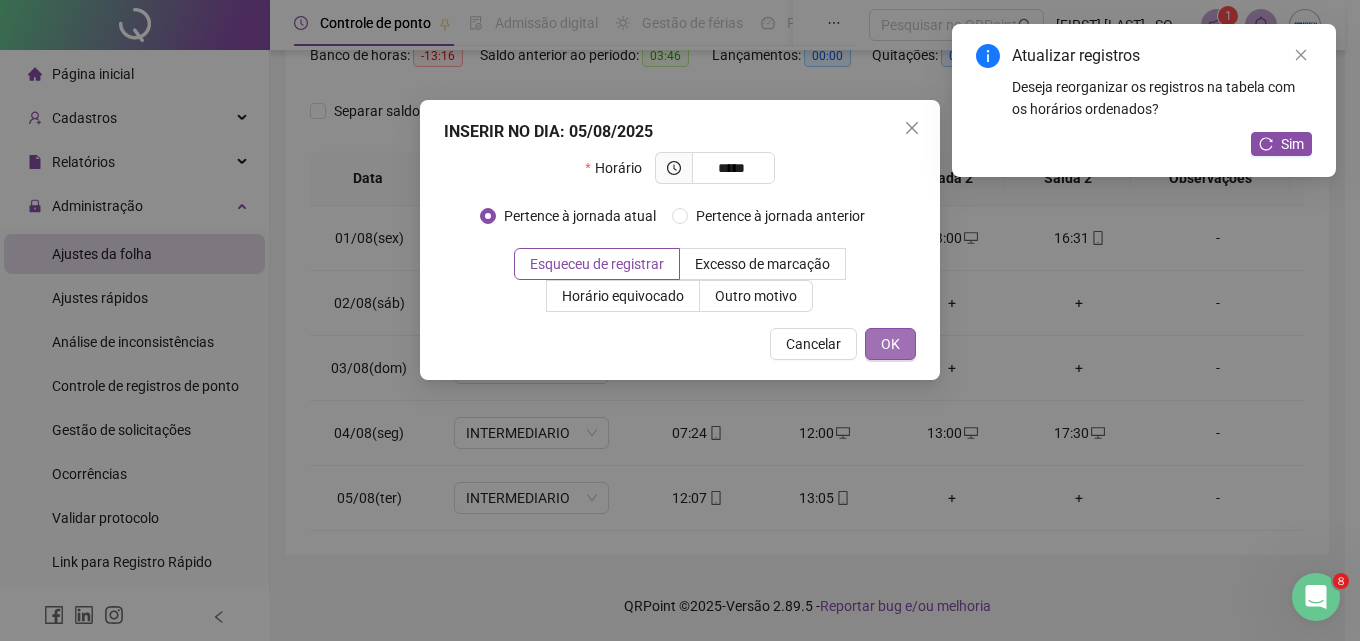type on "*****" 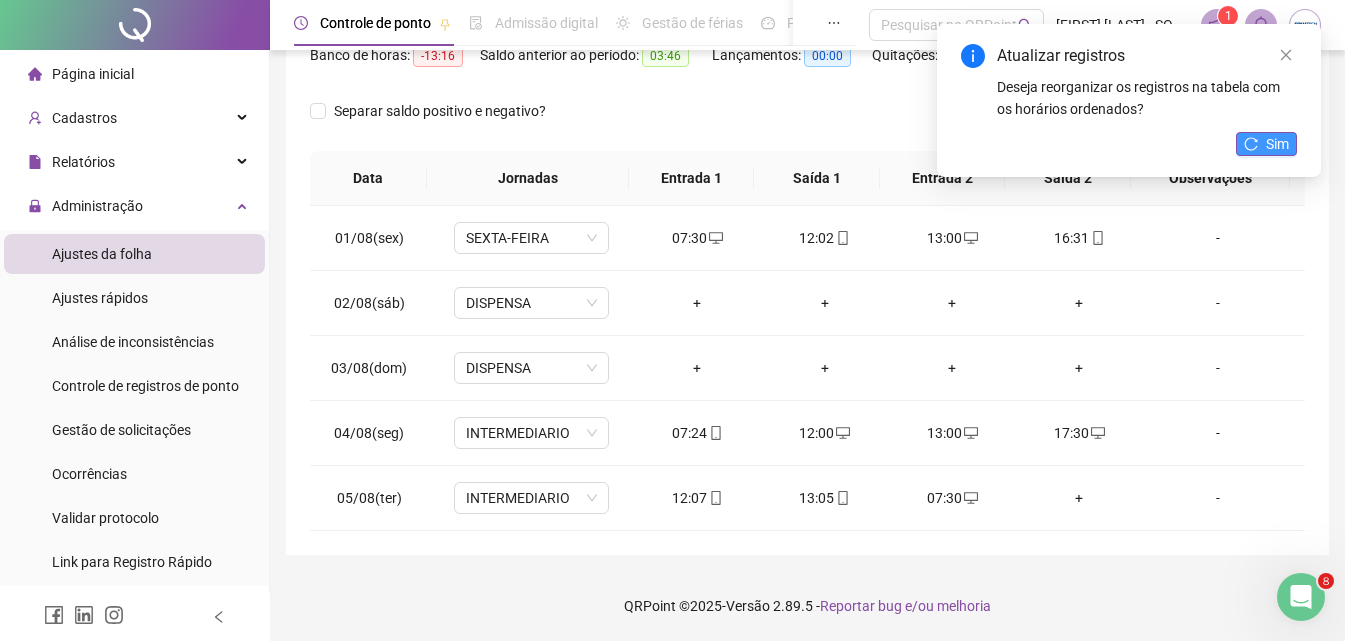 click on "Sim" at bounding box center (1277, 144) 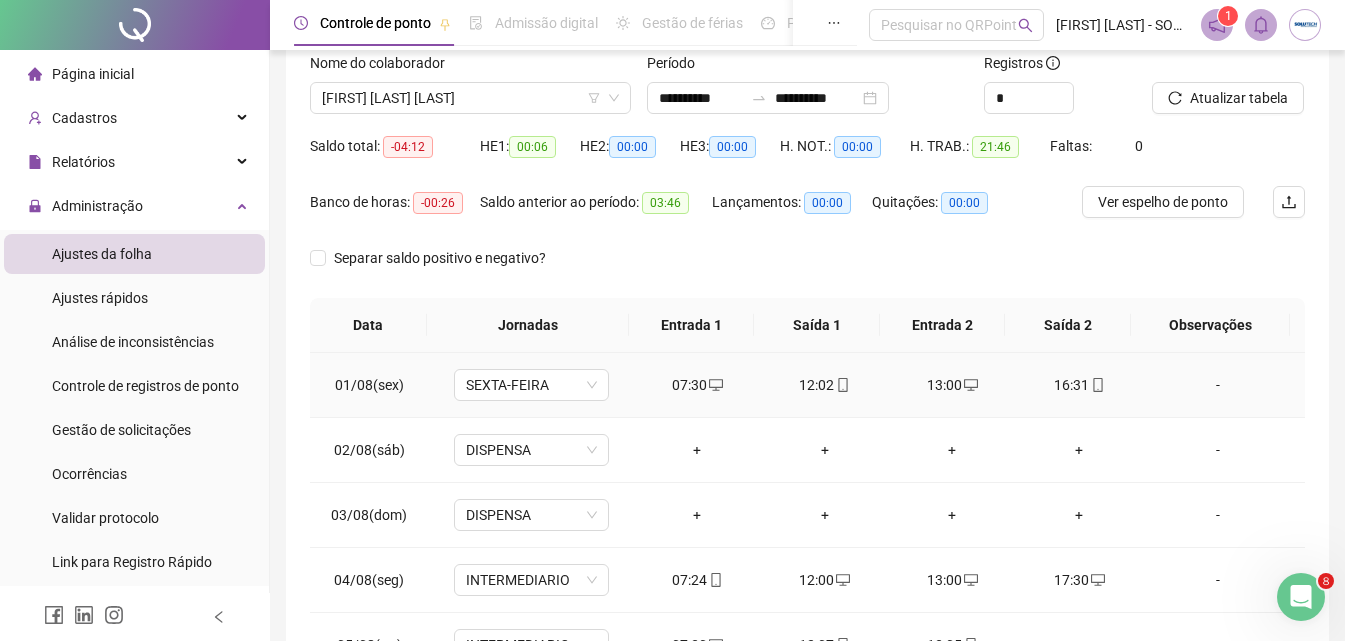 scroll, scrollTop: 0, scrollLeft: 0, axis: both 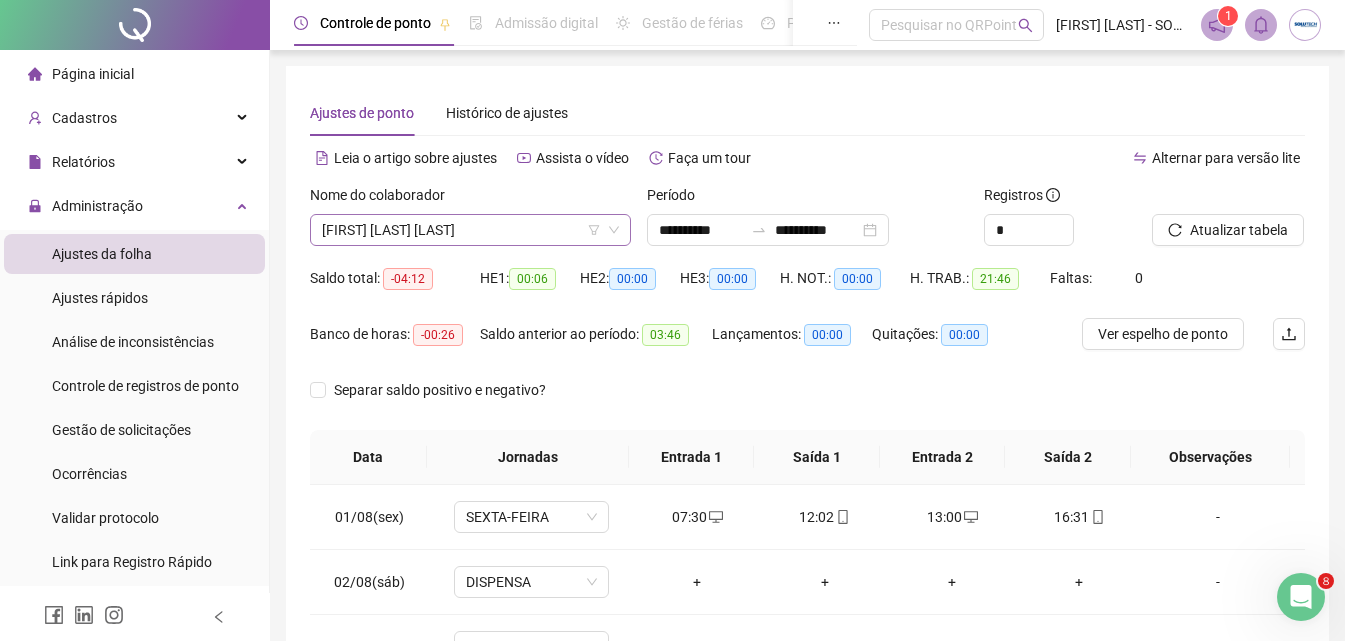 click on "[FIRST] [LAST] [LAST]" at bounding box center [470, 230] 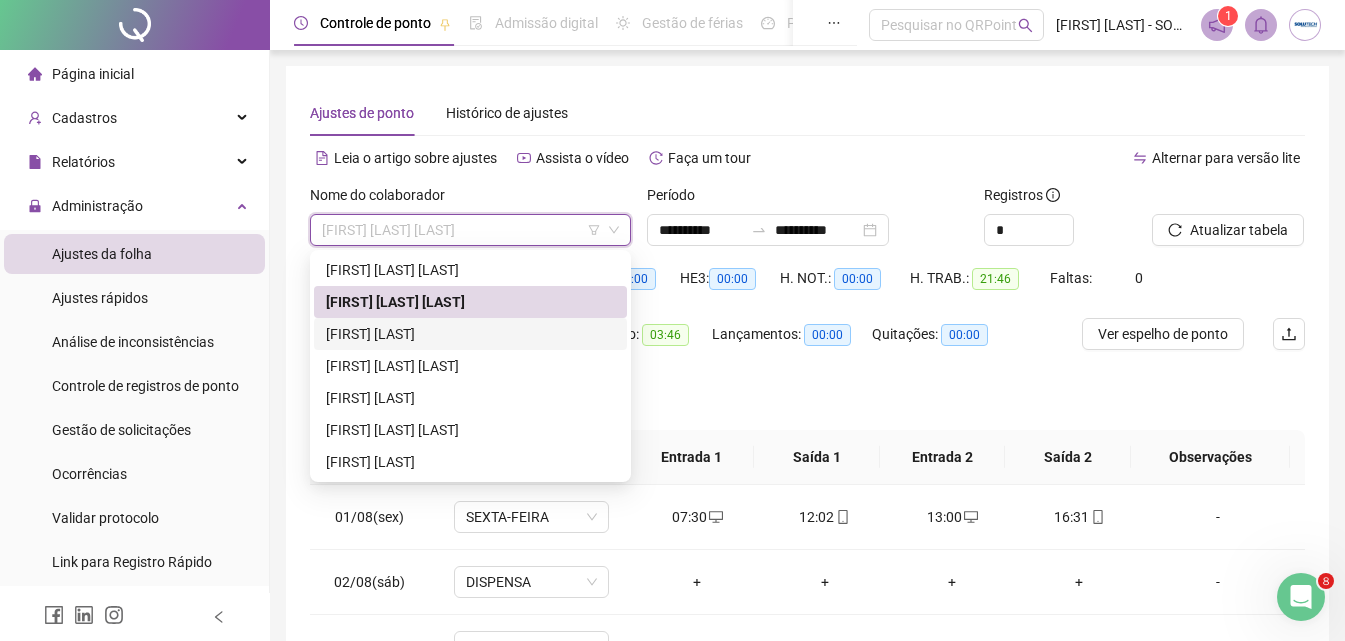 click on "[FIRST] [LAST]" at bounding box center [470, 334] 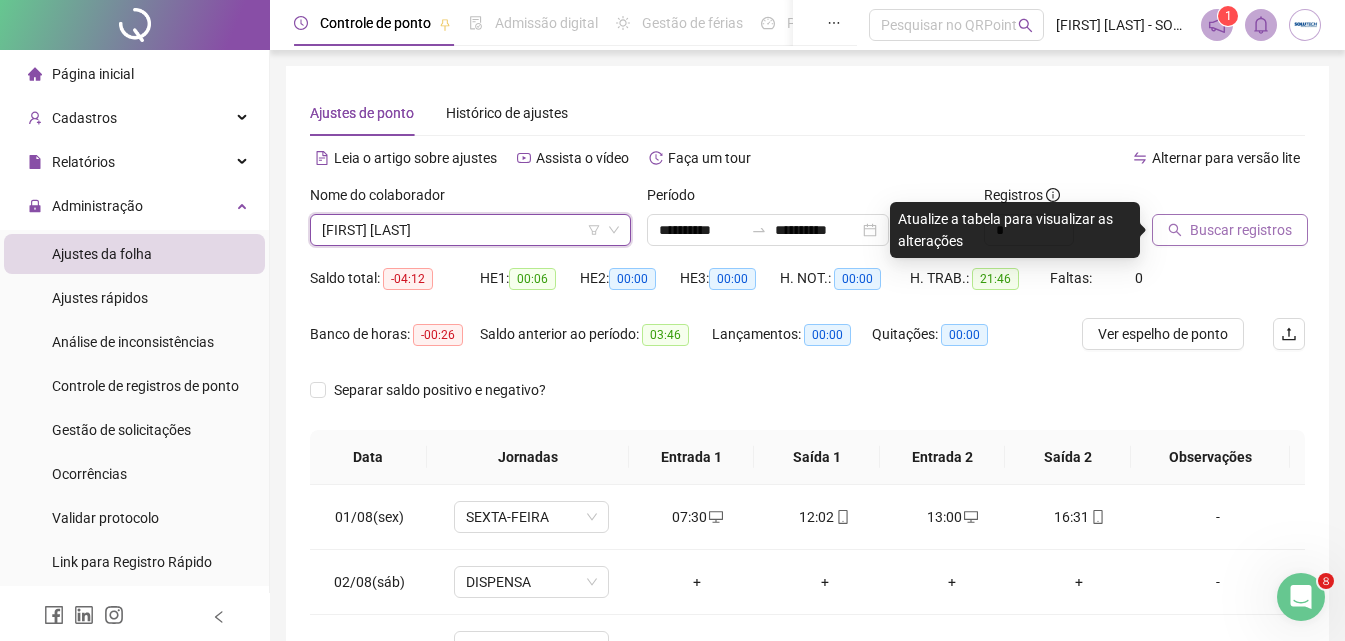 click on "Buscar registros" at bounding box center (1241, 230) 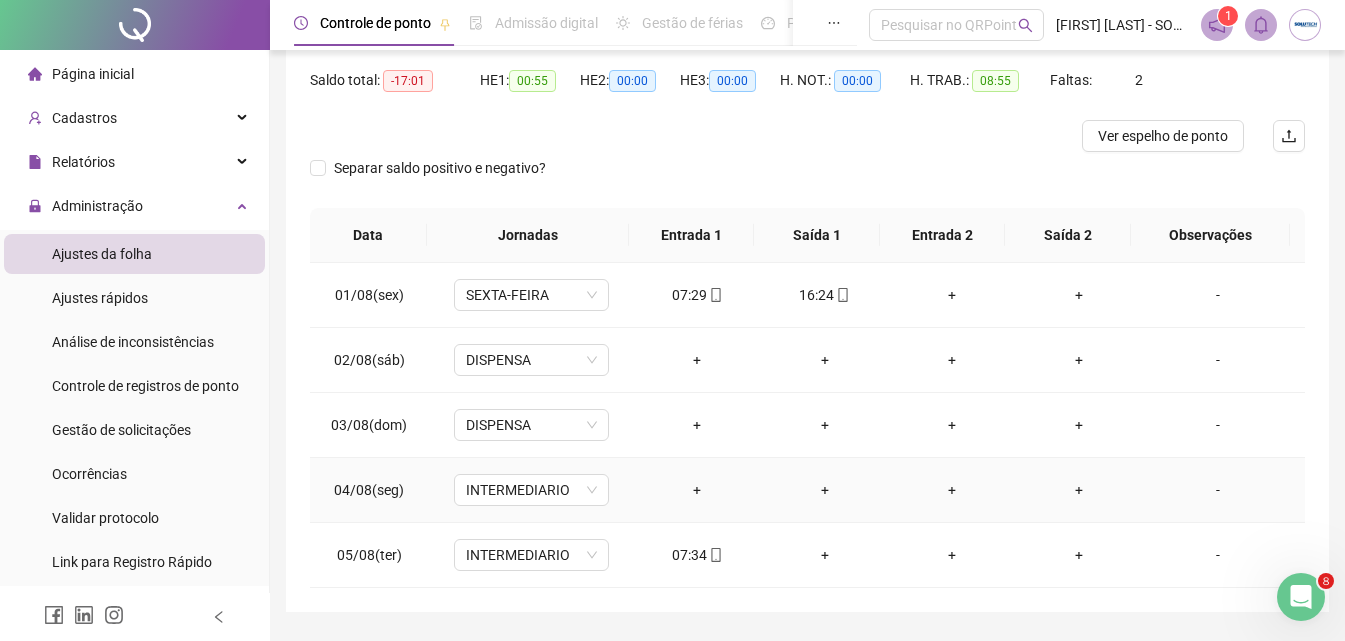 scroll, scrollTop: 200, scrollLeft: 0, axis: vertical 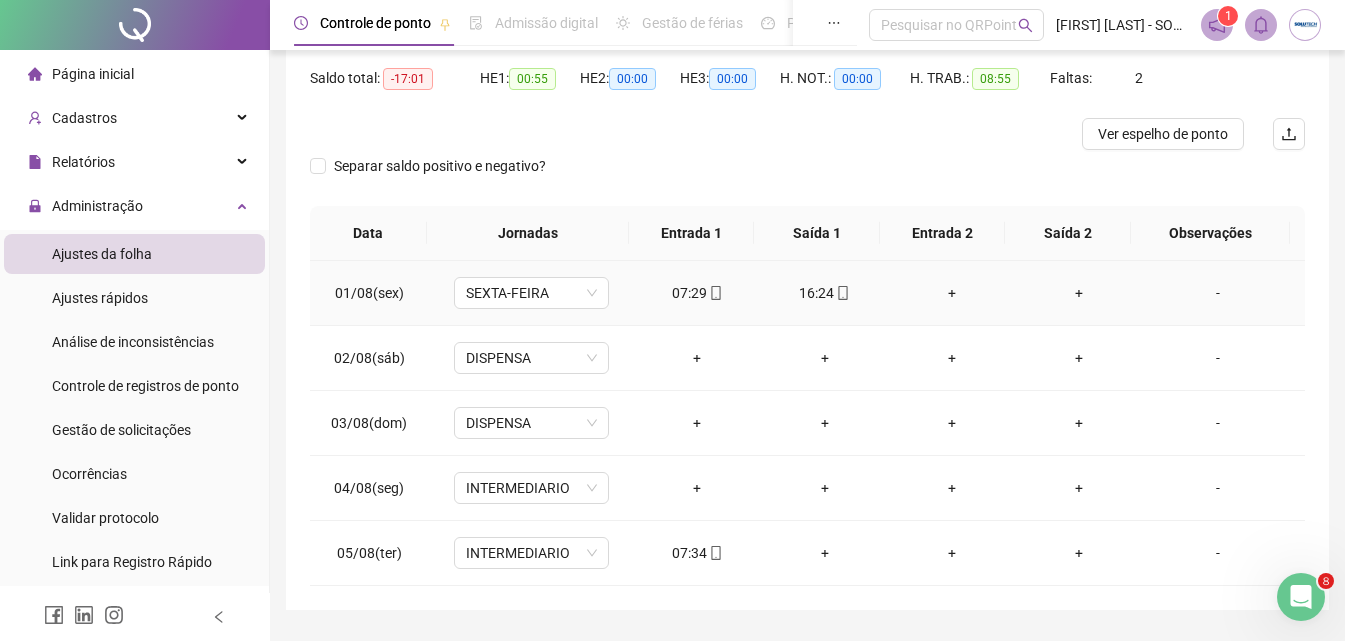 click on "+" at bounding box center (951, 293) 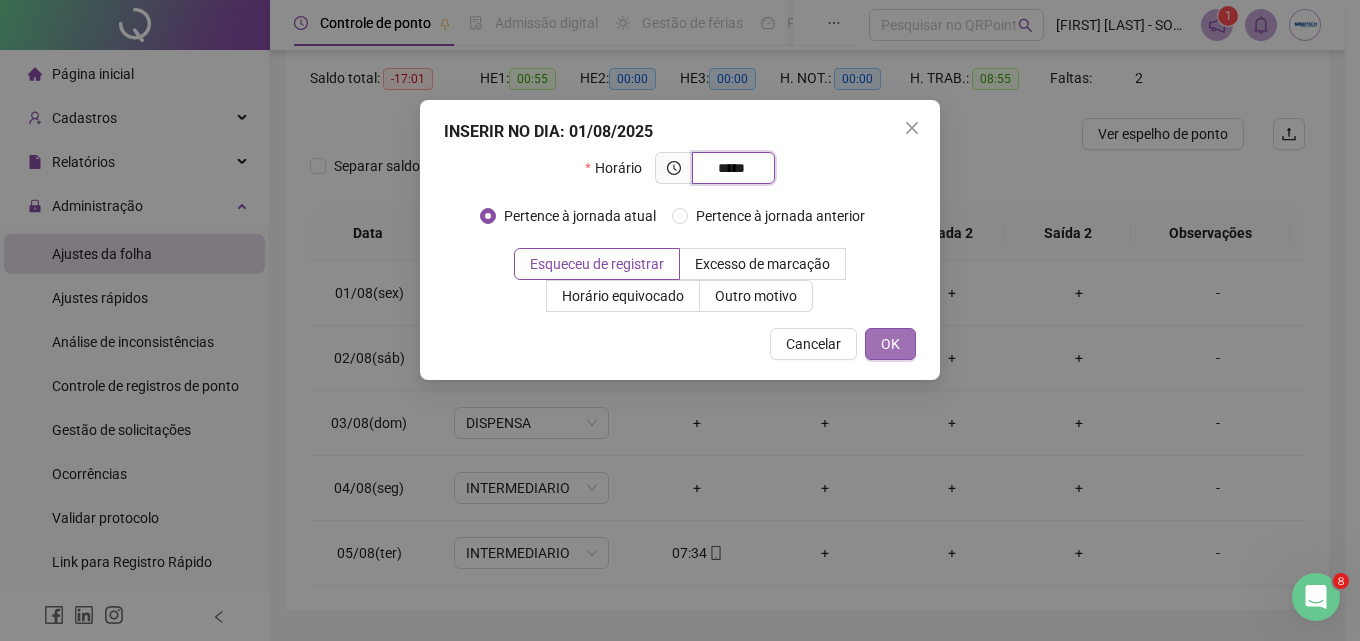 type on "*****" 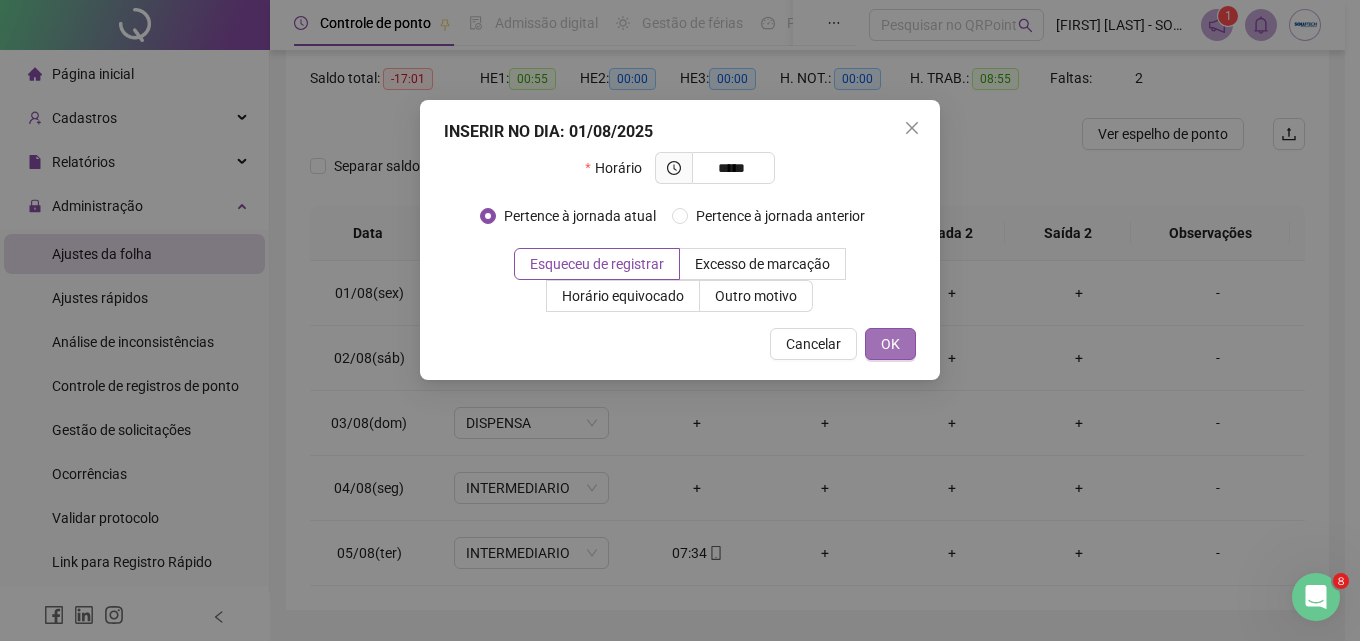 click on "OK" at bounding box center (890, 344) 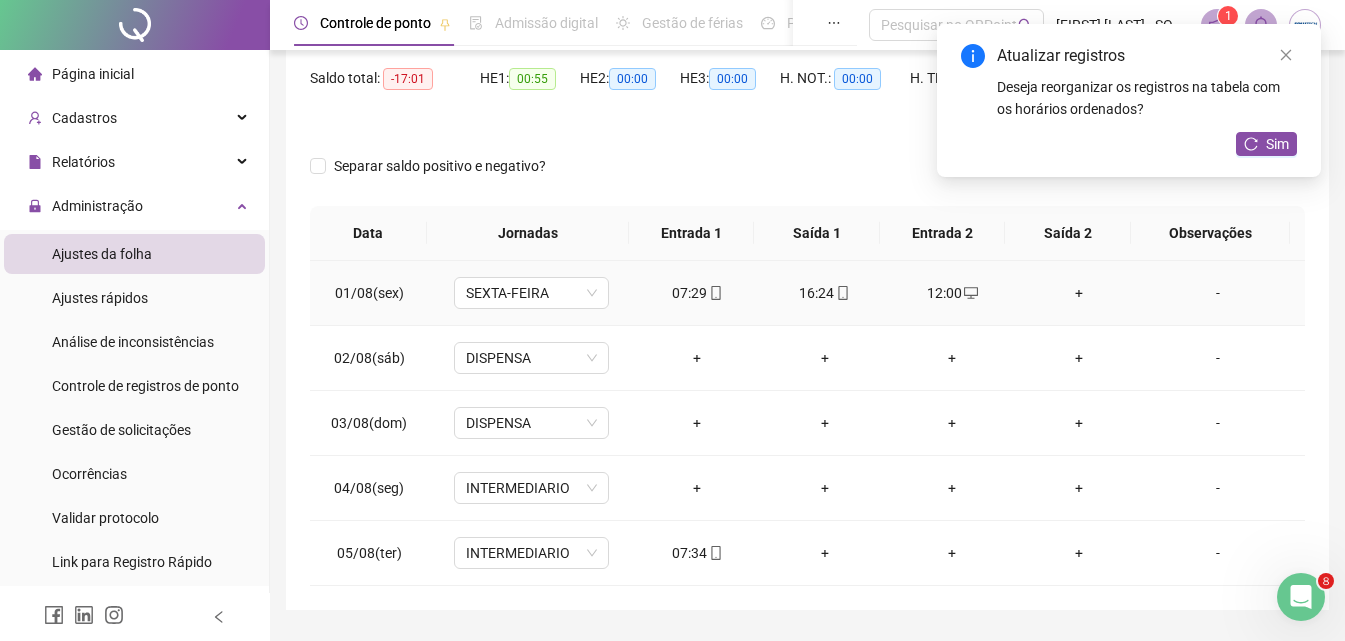 click on "+" at bounding box center [1079, 293] 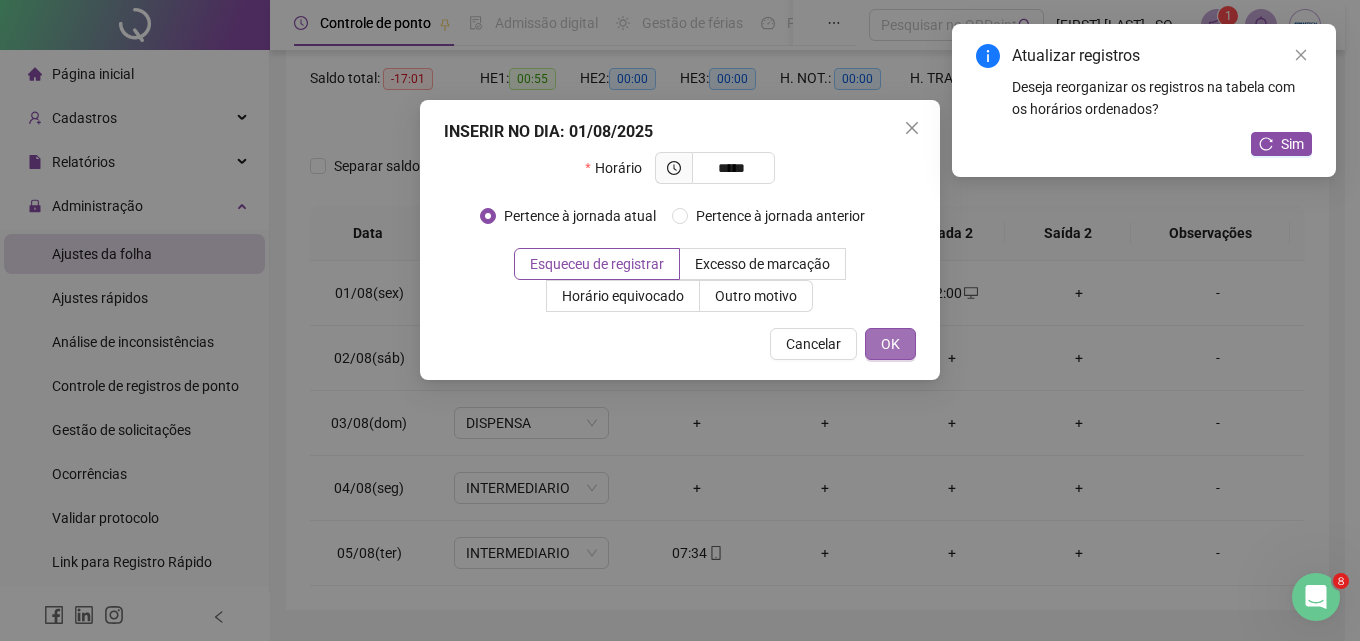 type on "*****" 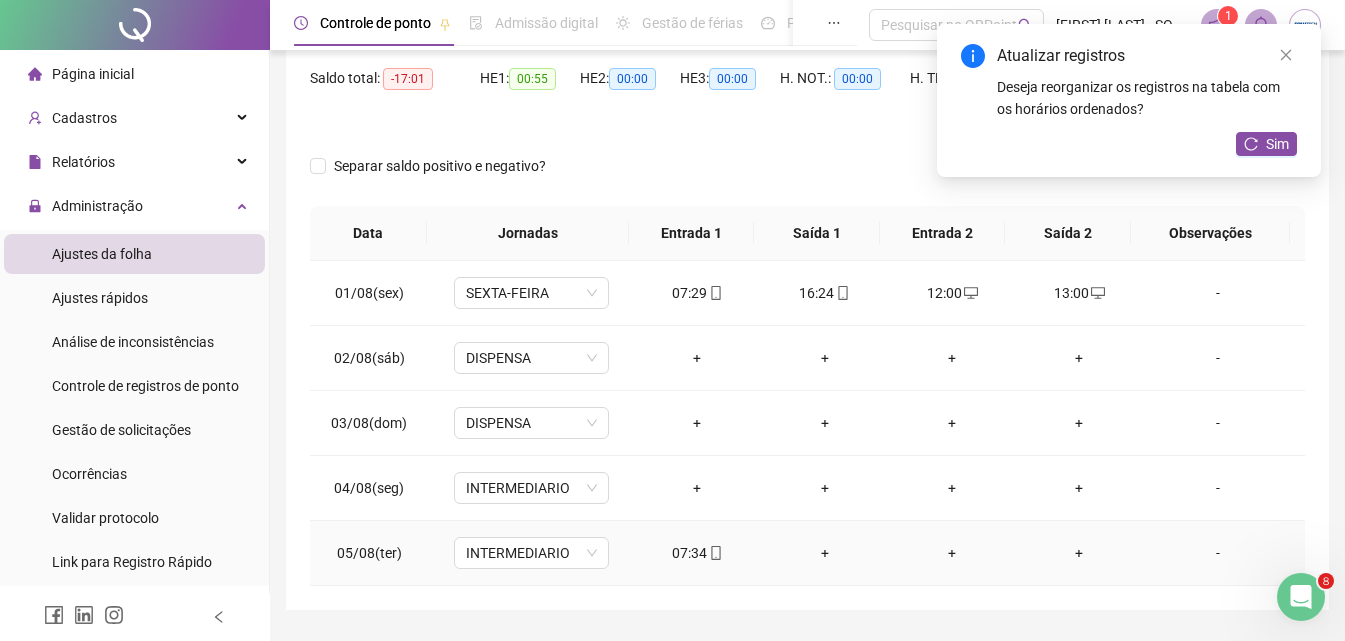click on "+" at bounding box center [824, 553] 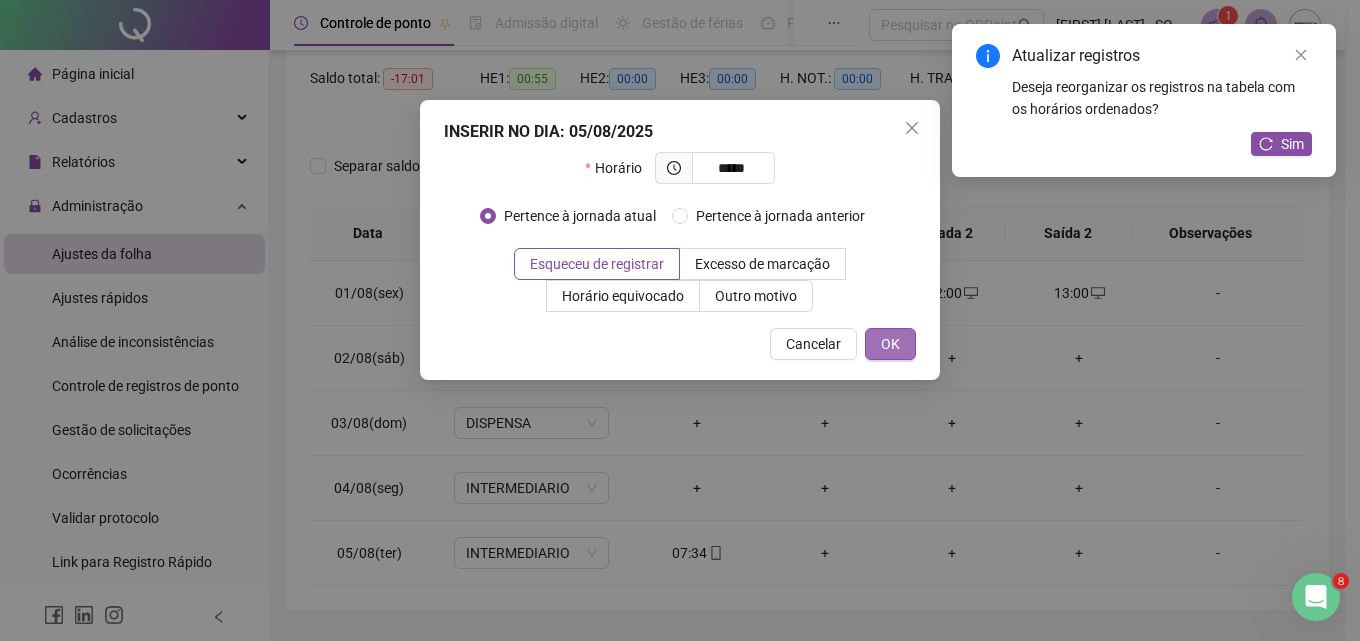 type on "*****" 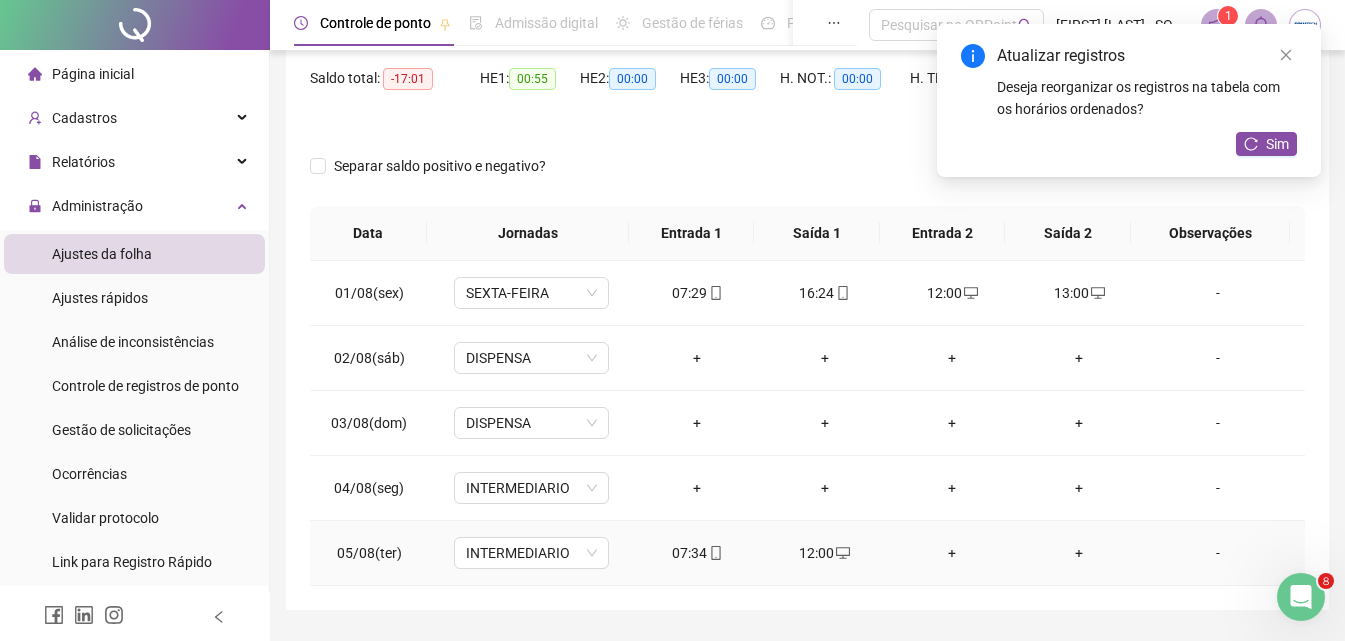 click on "+" at bounding box center [951, 553] 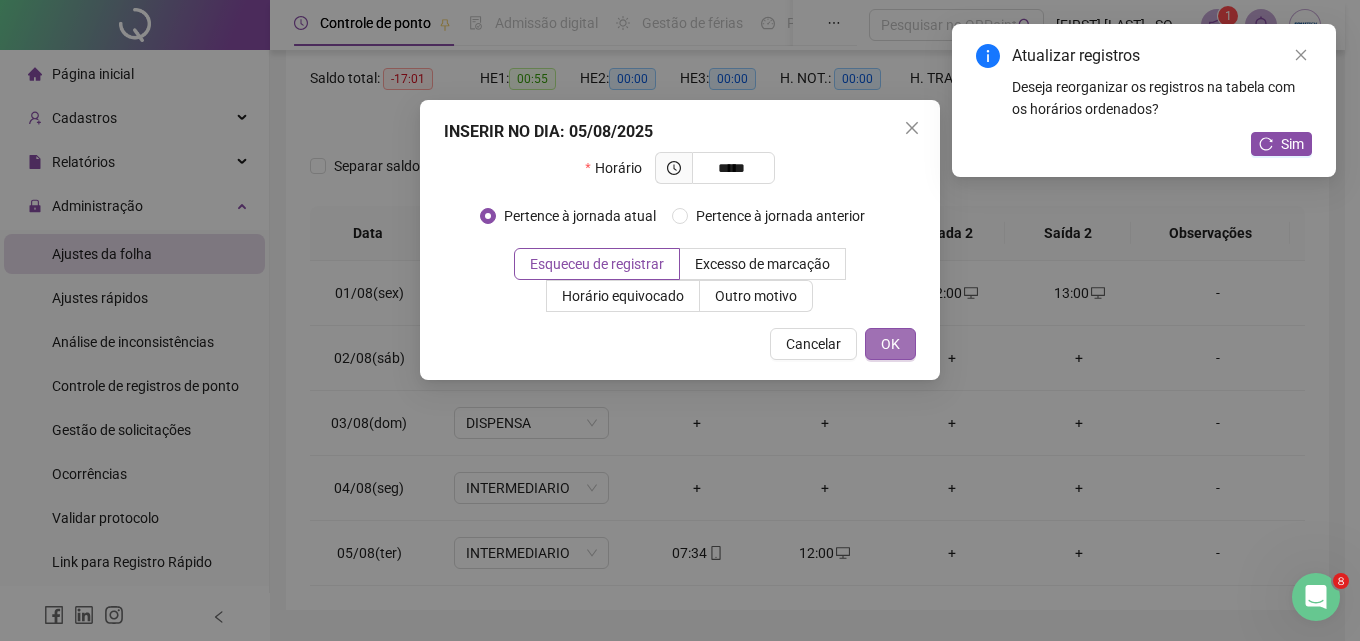 type on "*****" 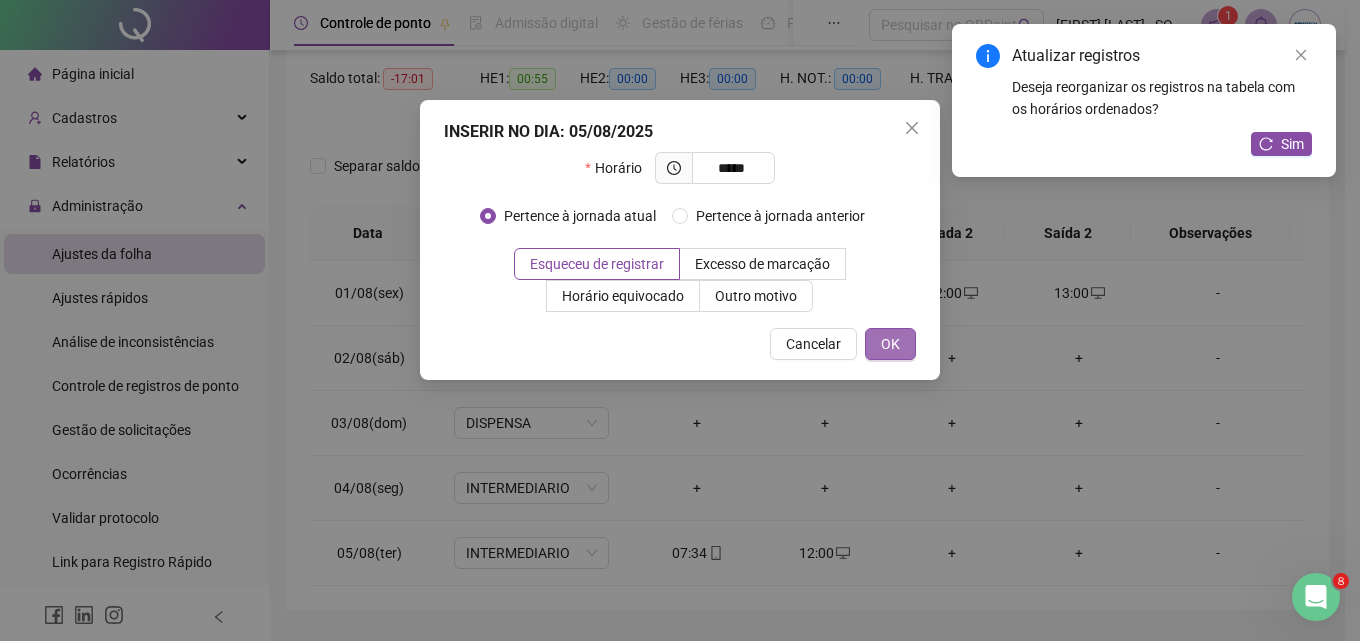 click on "OK" at bounding box center (890, 344) 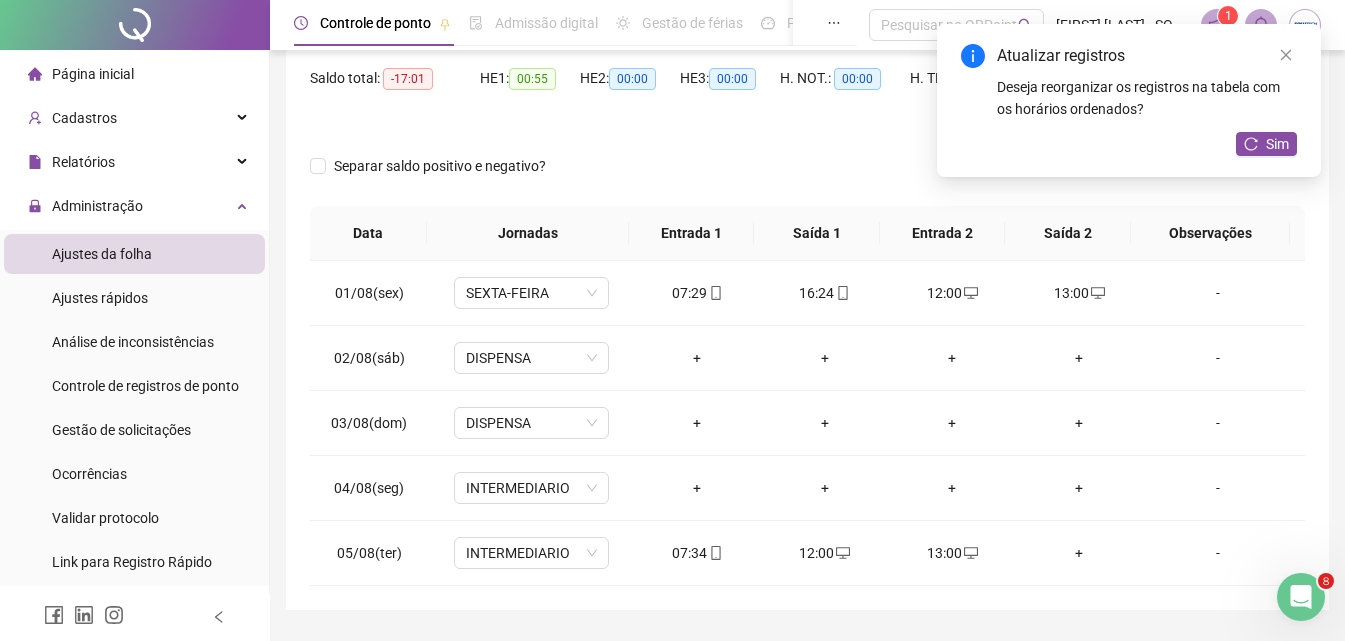 click on "Atualizar registros Deseja reorganizar os registros na tabela com os horários ordenados? Sim" at bounding box center [1129, 100] 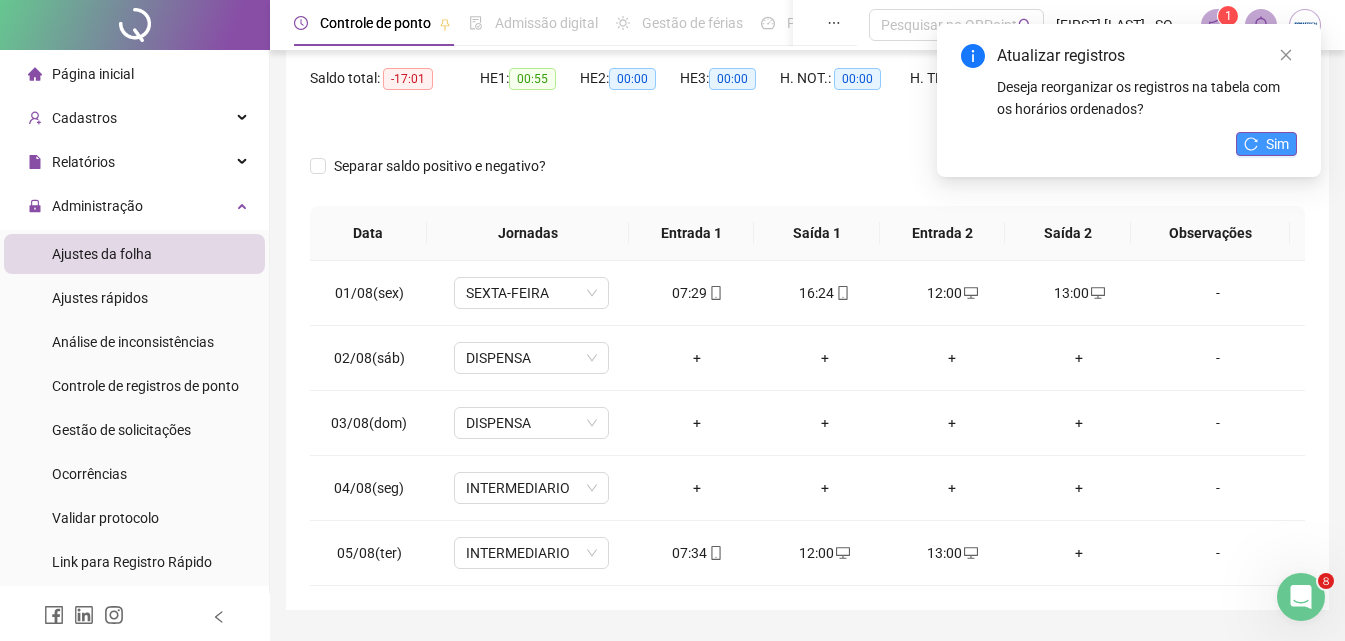 click on "Sim" at bounding box center (1277, 144) 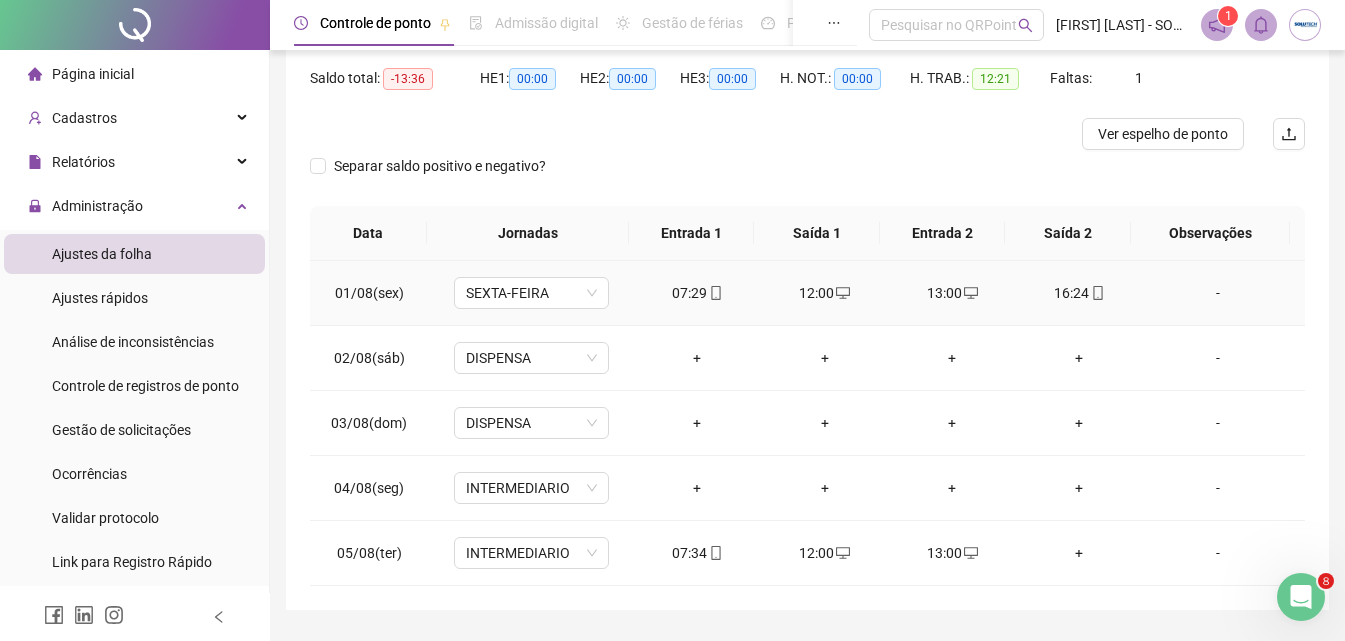 scroll, scrollTop: 0, scrollLeft: 0, axis: both 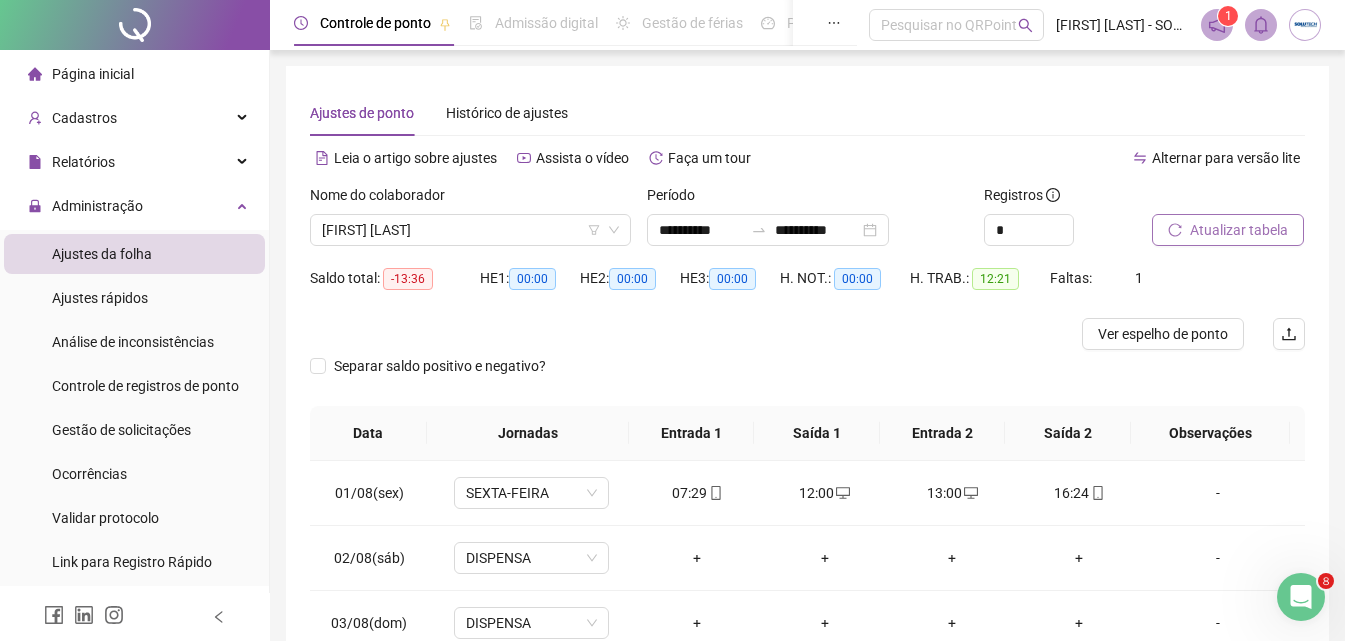 click on "Nome do colaborador" at bounding box center [470, 199] 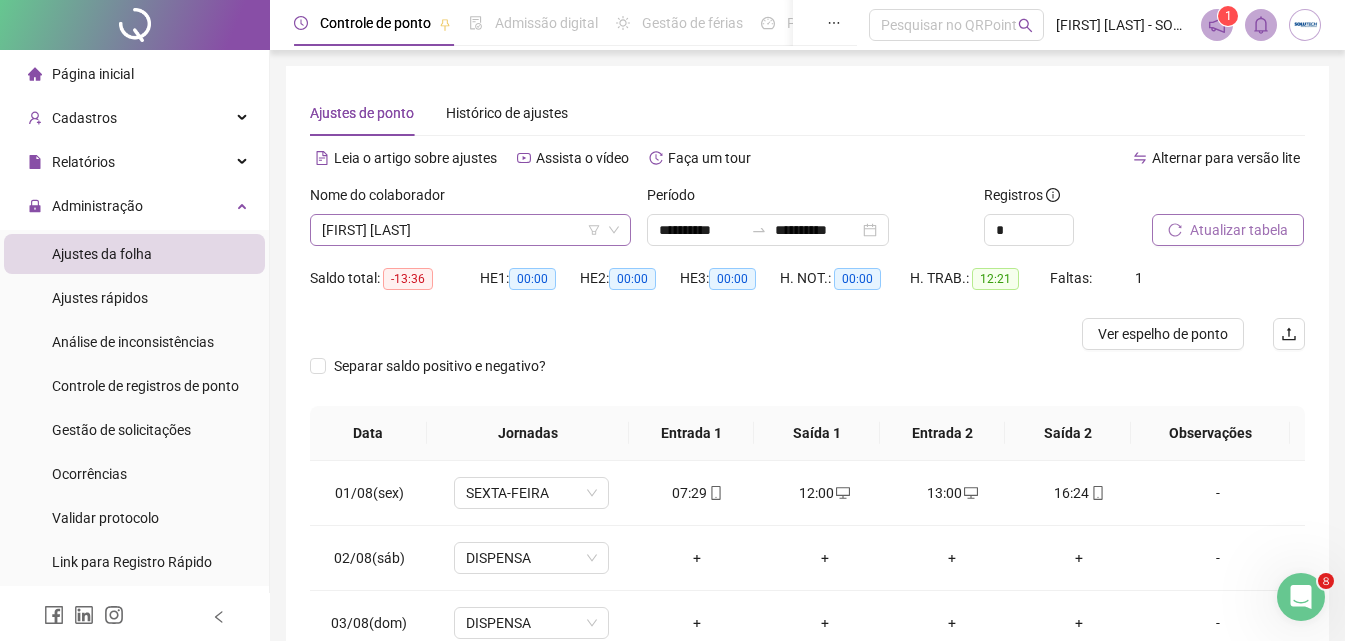 click on "[FIRST] [LAST]" at bounding box center [470, 230] 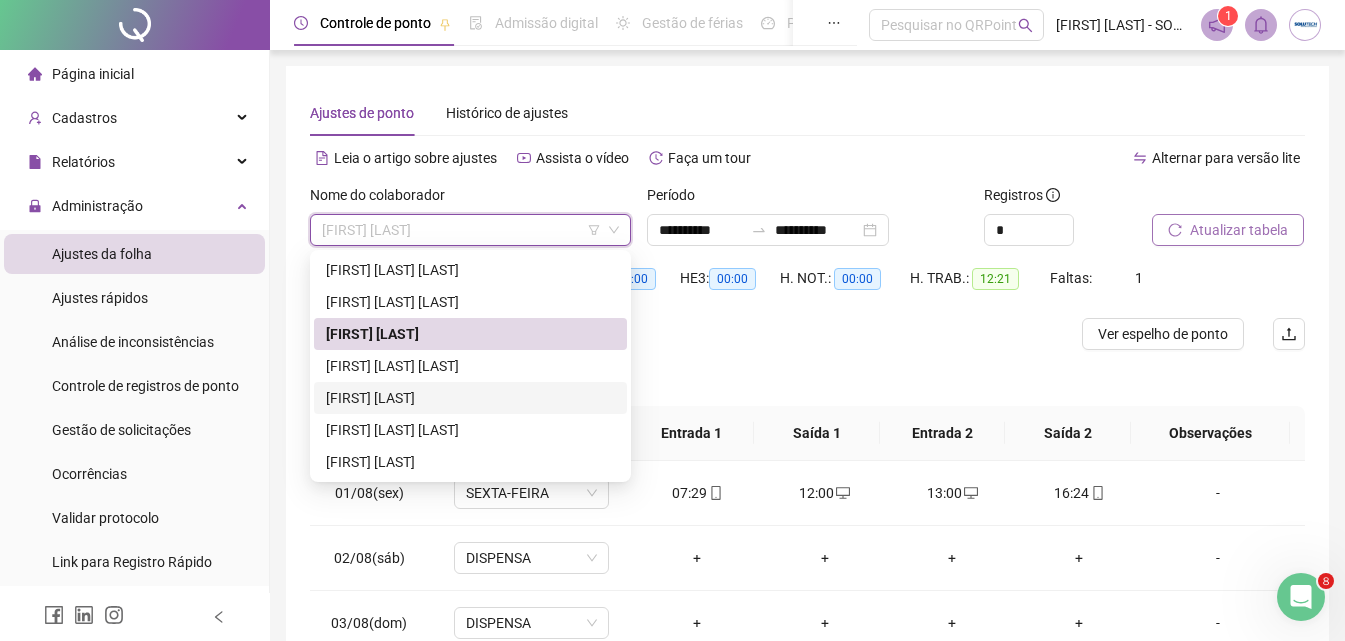 click on "[FIRST] [LAST] [LAST]" at bounding box center [470, 366] 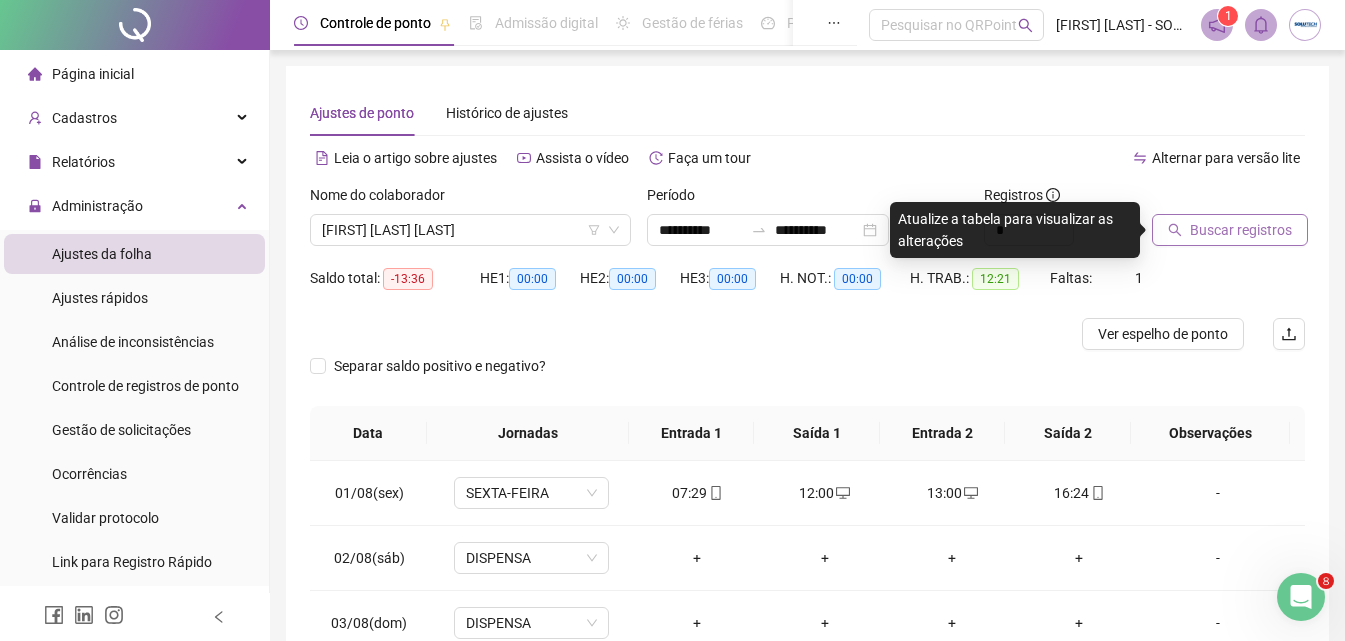 click on "Buscar registros" at bounding box center (1241, 230) 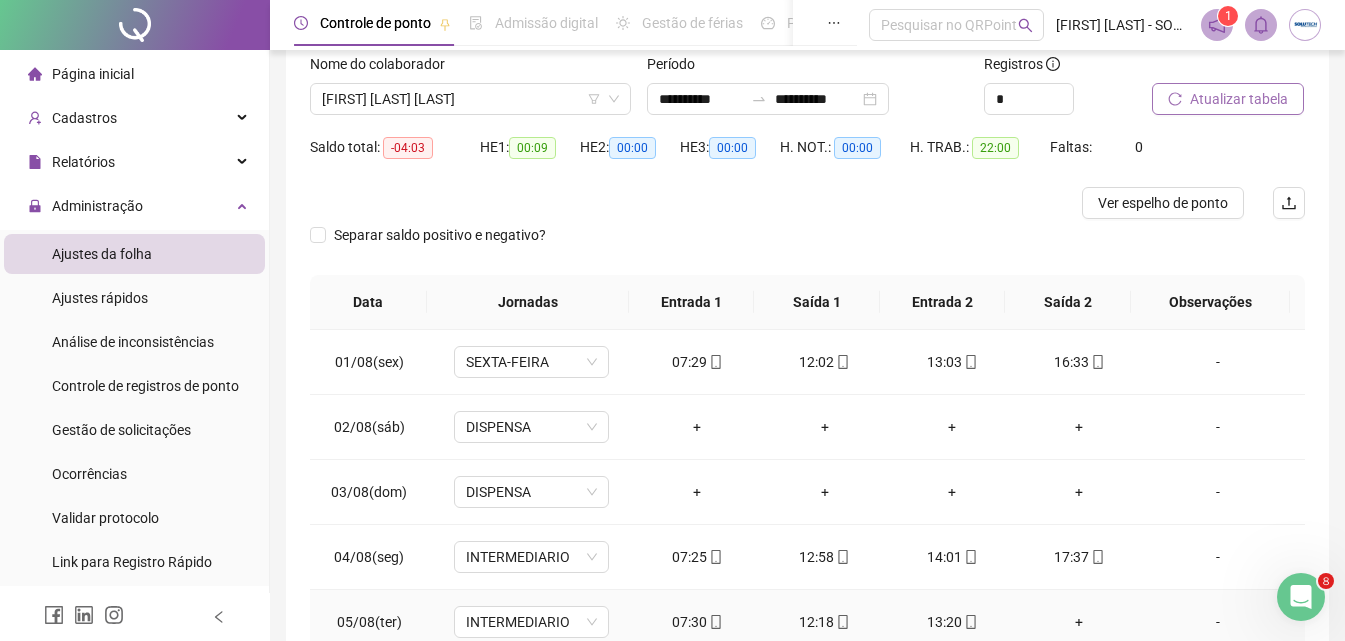 scroll, scrollTop: 0, scrollLeft: 0, axis: both 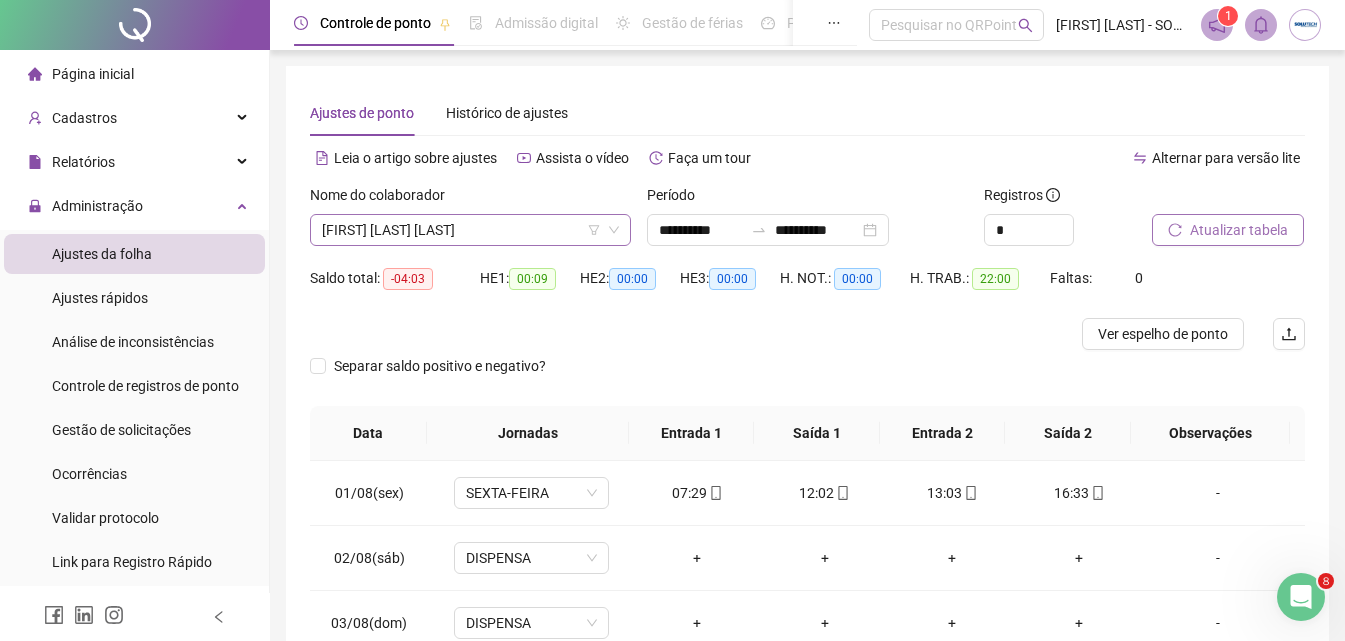click on "[FIRST] [LAST] [LAST]" at bounding box center (470, 230) 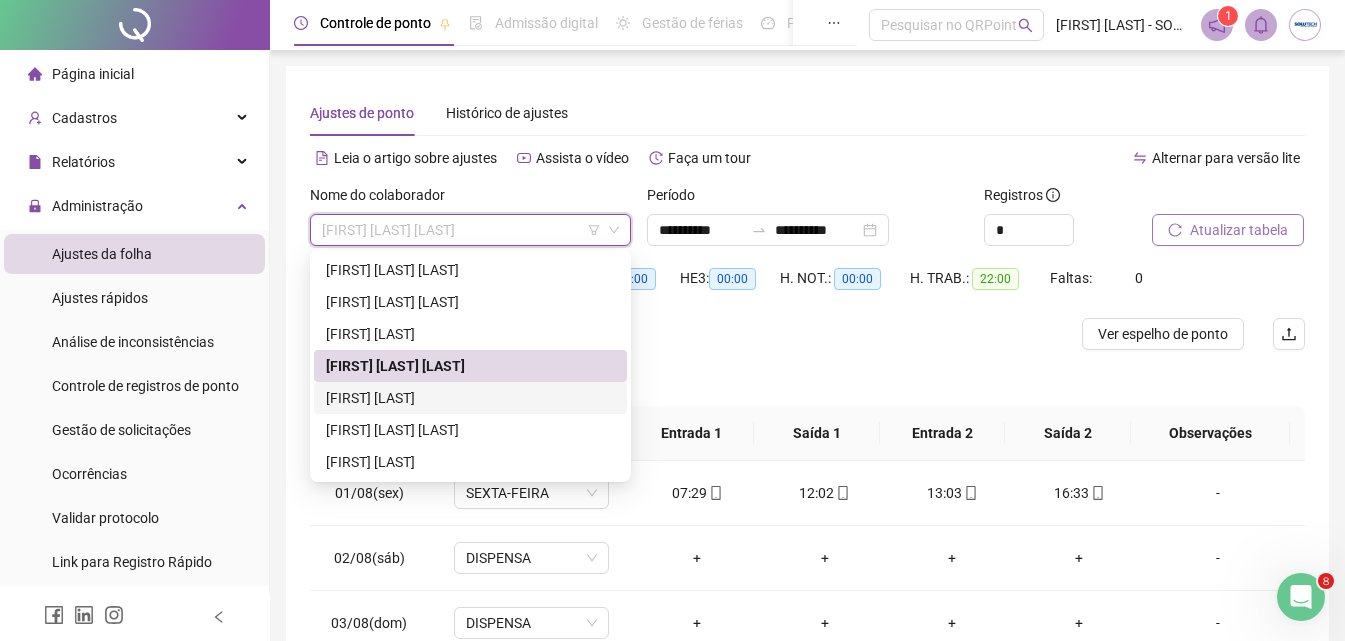 click on "[FIRST] [LAST]" at bounding box center [470, 398] 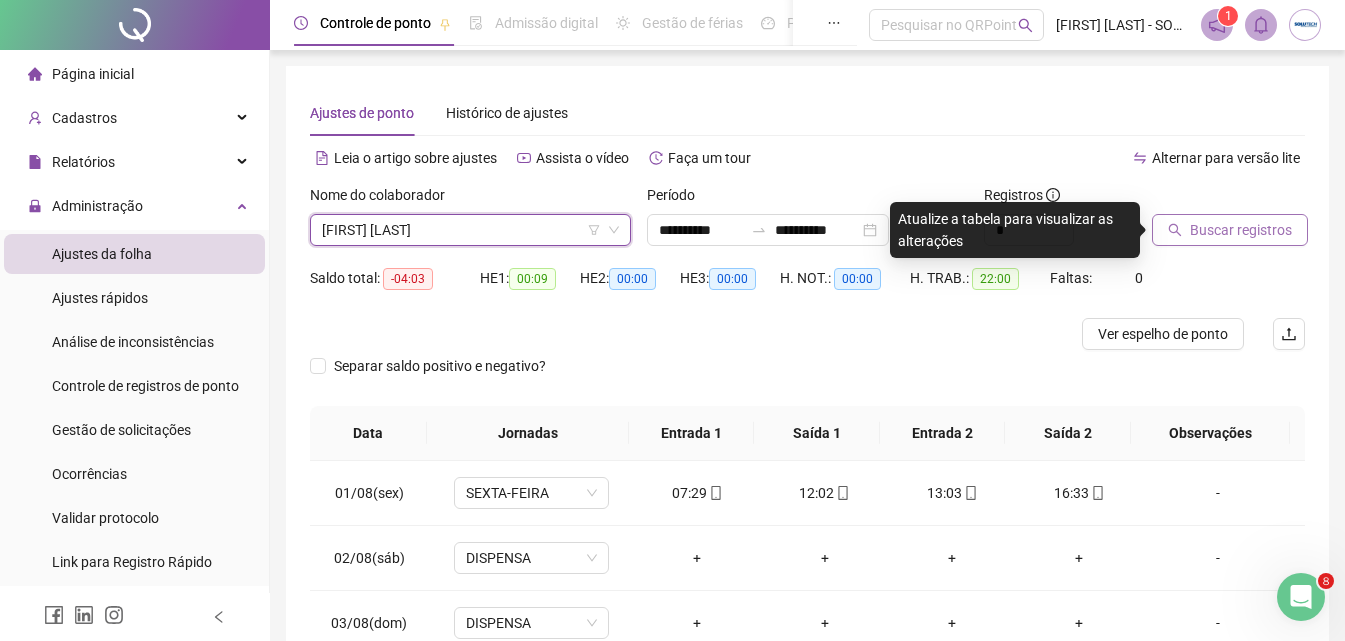 click on "Buscar registros" at bounding box center [1241, 230] 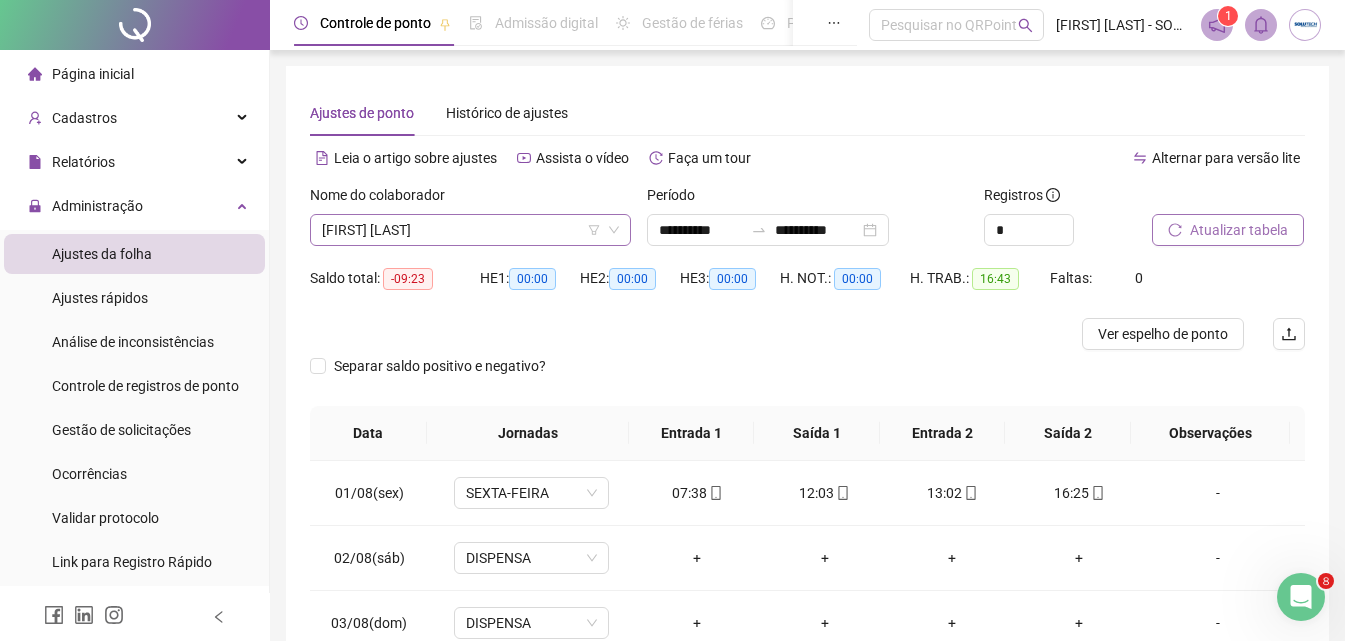 click on "[FIRST] [LAST]" at bounding box center [470, 230] 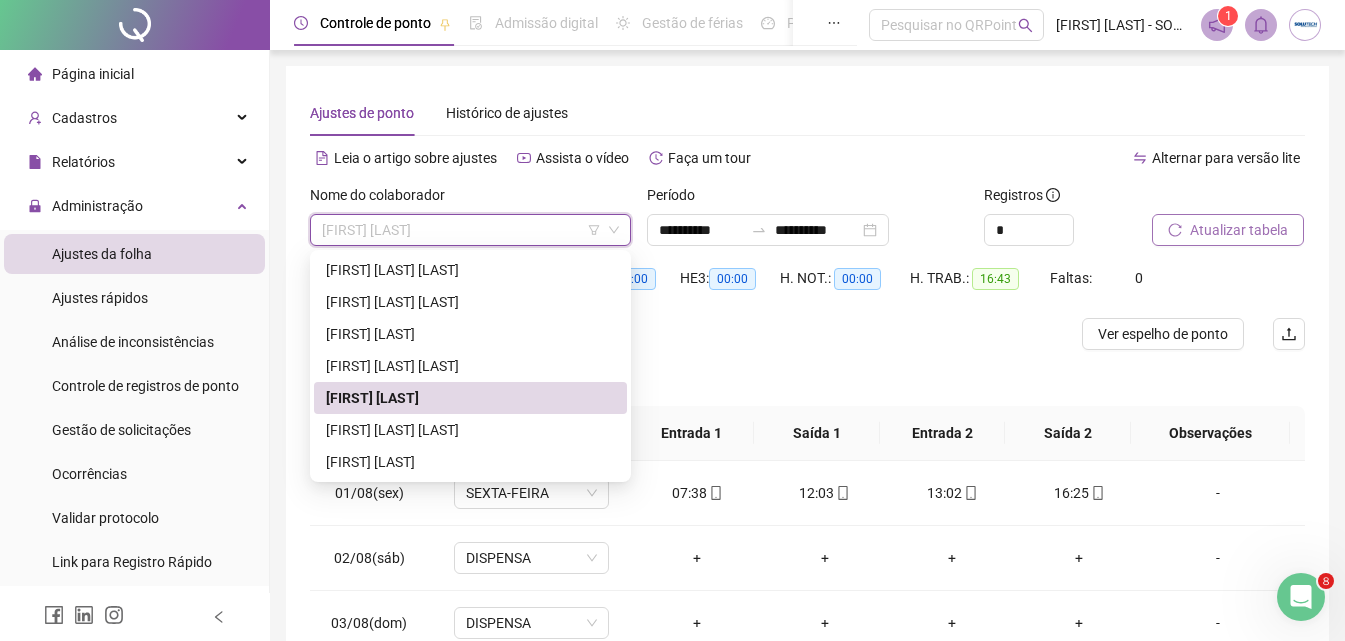 click on "[FIRST] [LAST]" at bounding box center (470, 230) 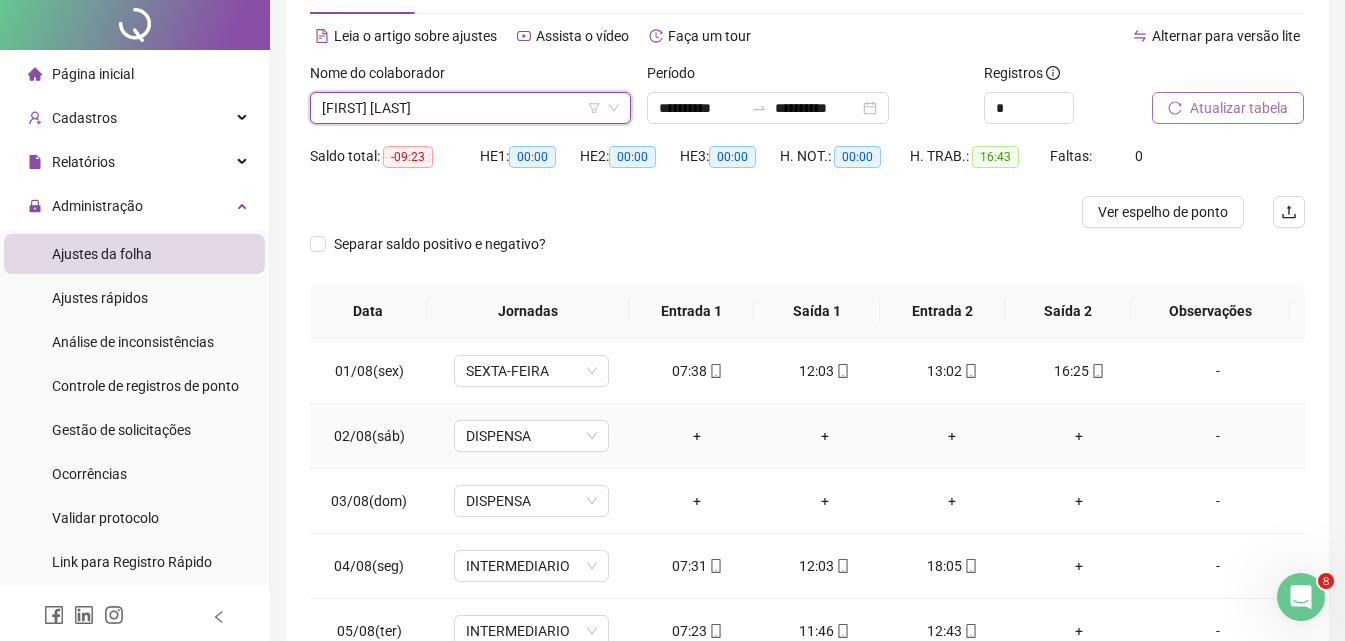 scroll, scrollTop: 255, scrollLeft: 0, axis: vertical 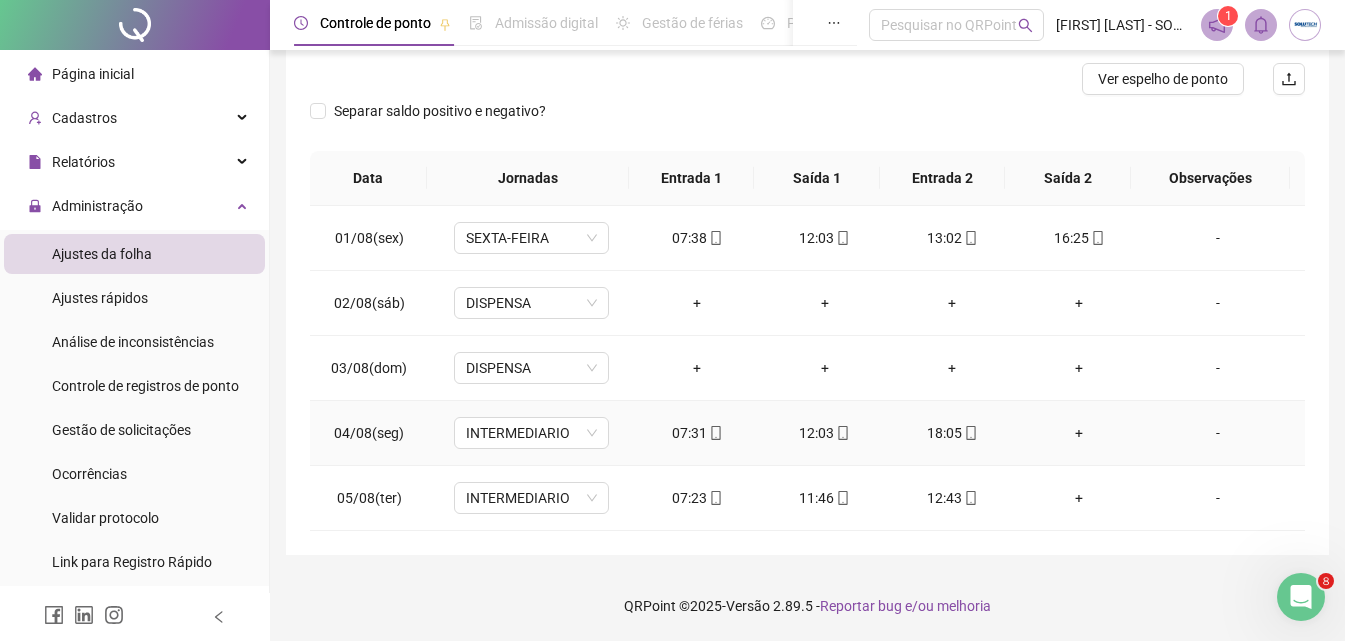 click on "+" at bounding box center (1079, 433) 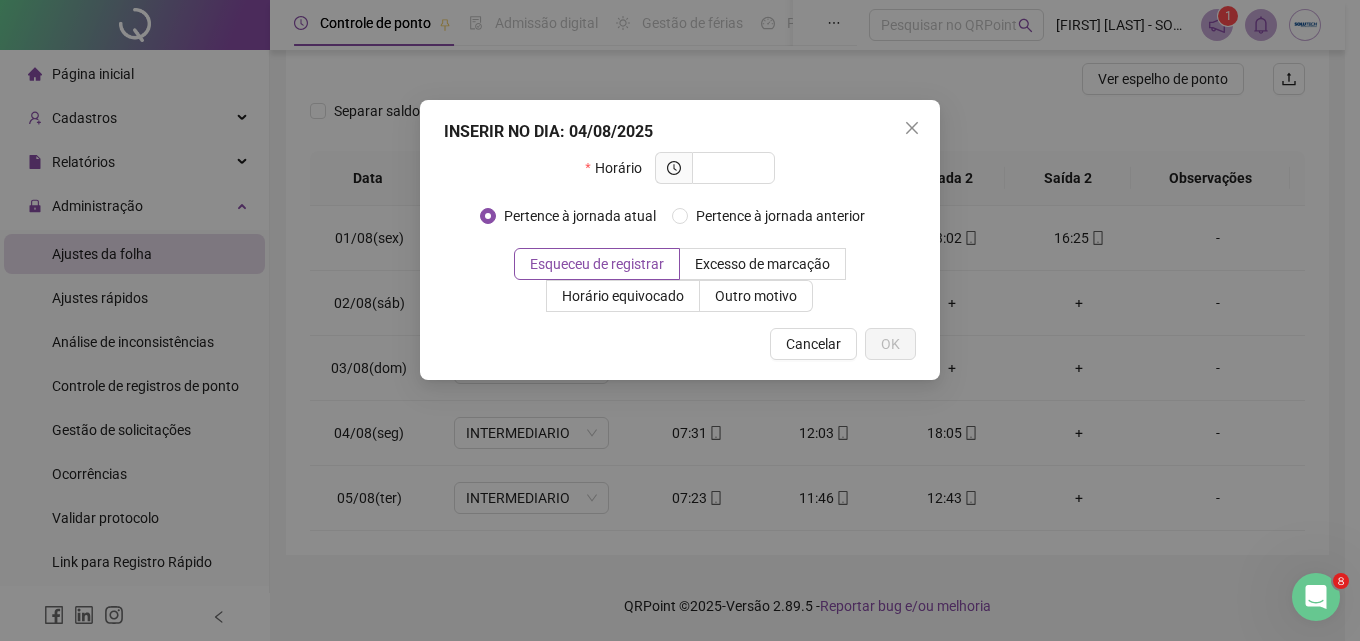 type on "*" 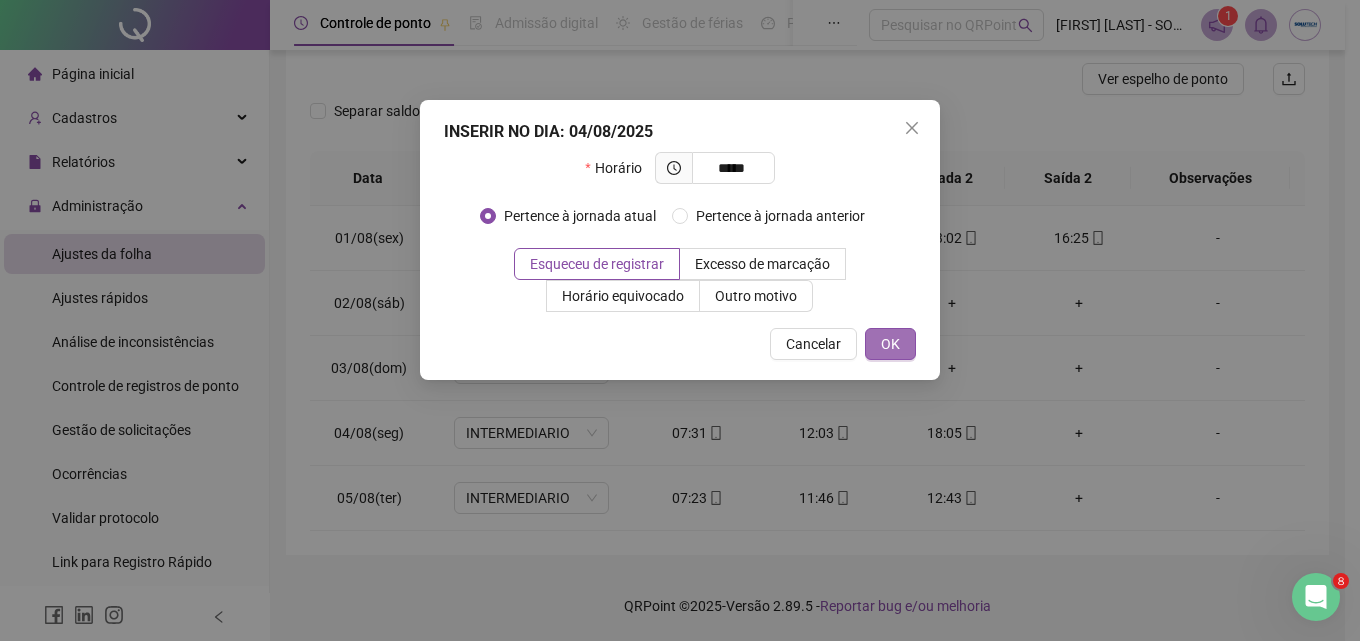 type on "*****" 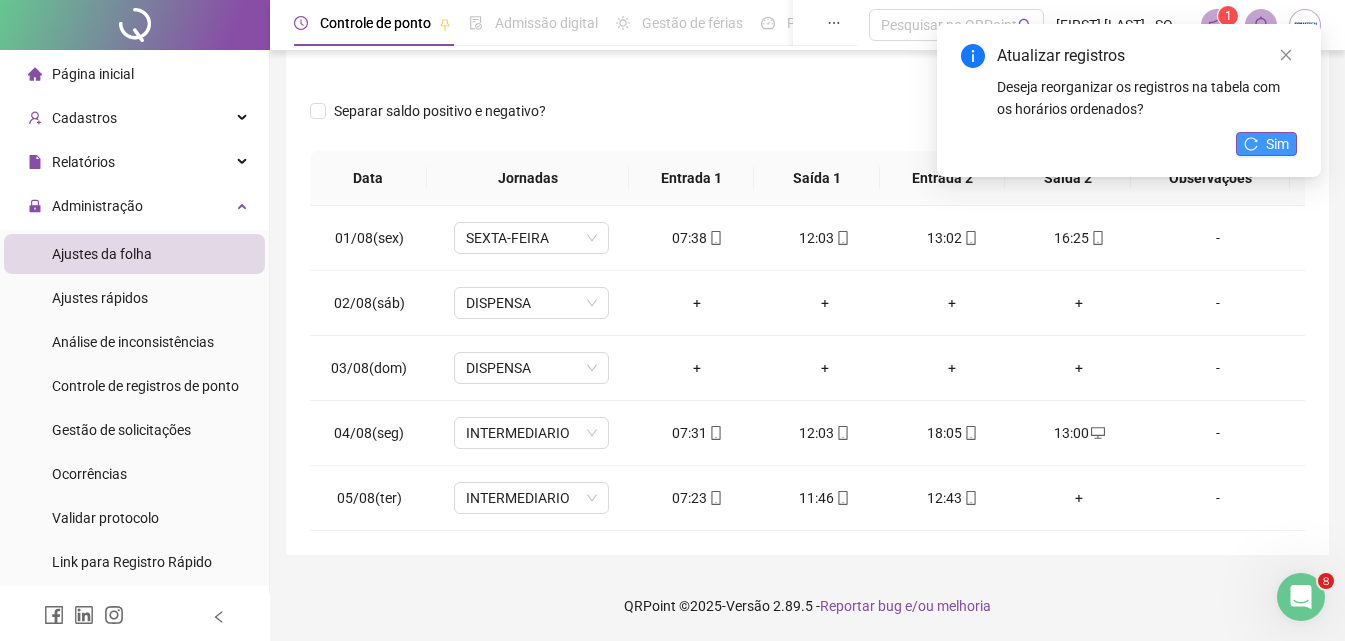 click on "Sim" at bounding box center (1266, 144) 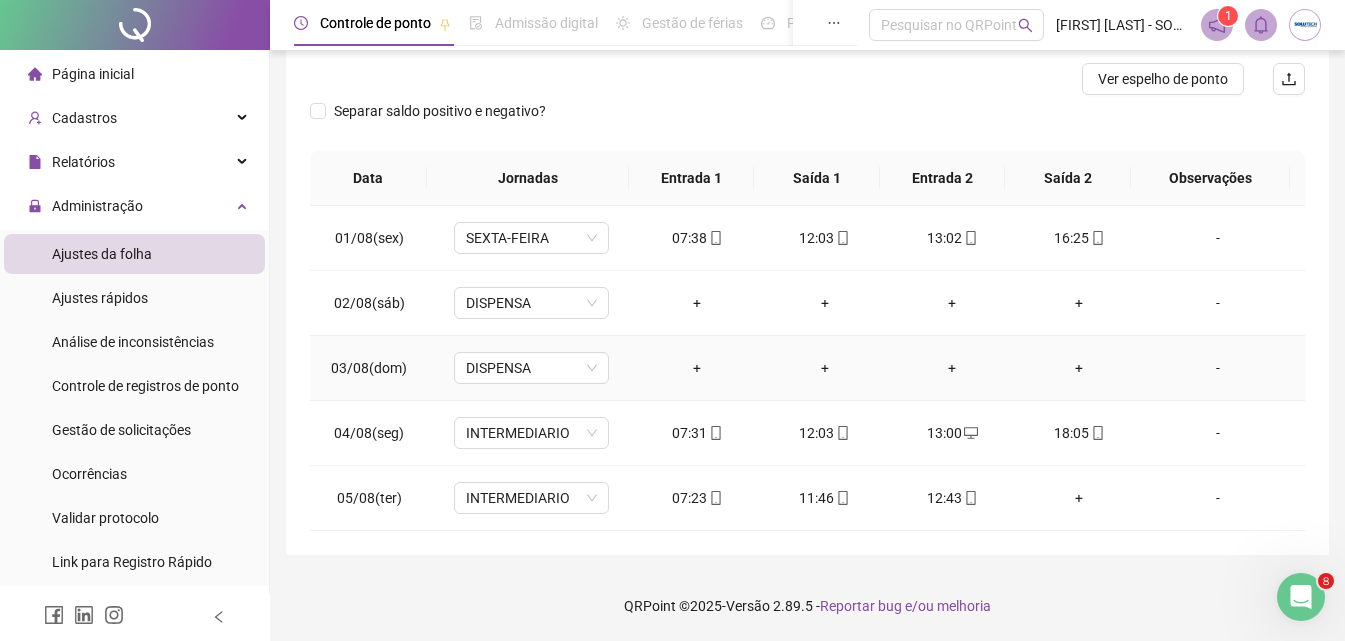 scroll, scrollTop: 0, scrollLeft: 0, axis: both 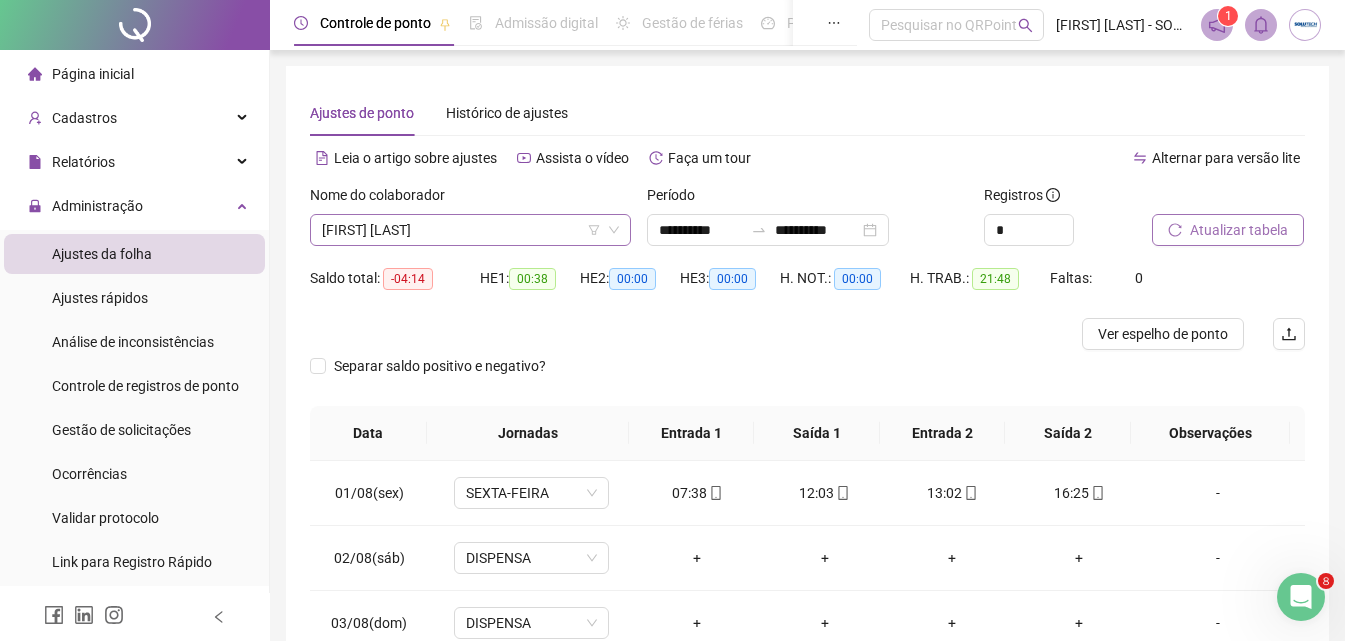 click on "[FIRST] [LAST]" at bounding box center (470, 230) 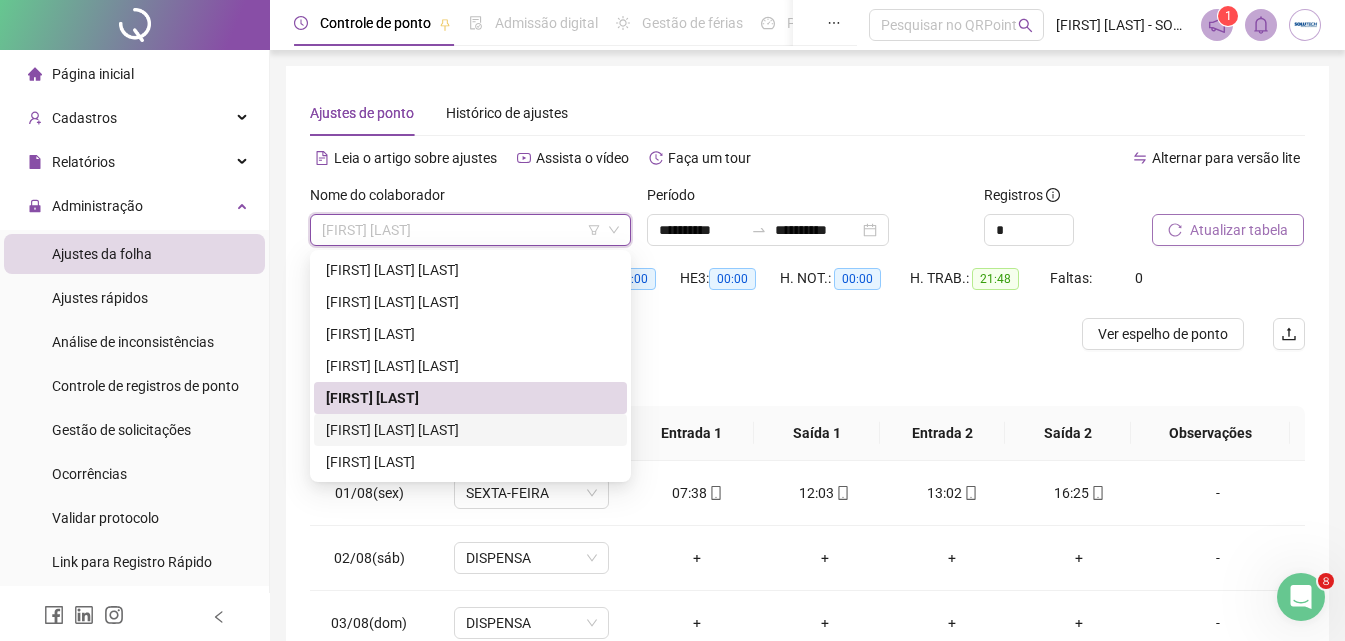 click on "[FIRST] [LAST] [LAST]" at bounding box center [470, 430] 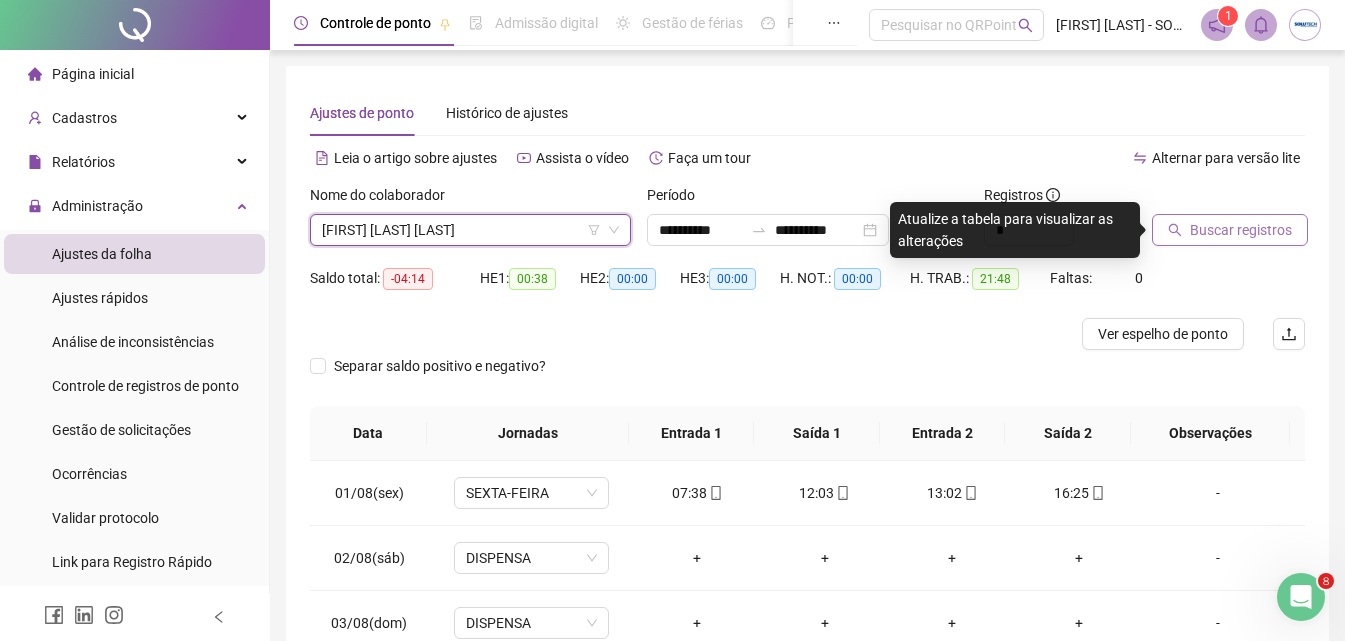 click on "Buscar registros" at bounding box center [1241, 230] 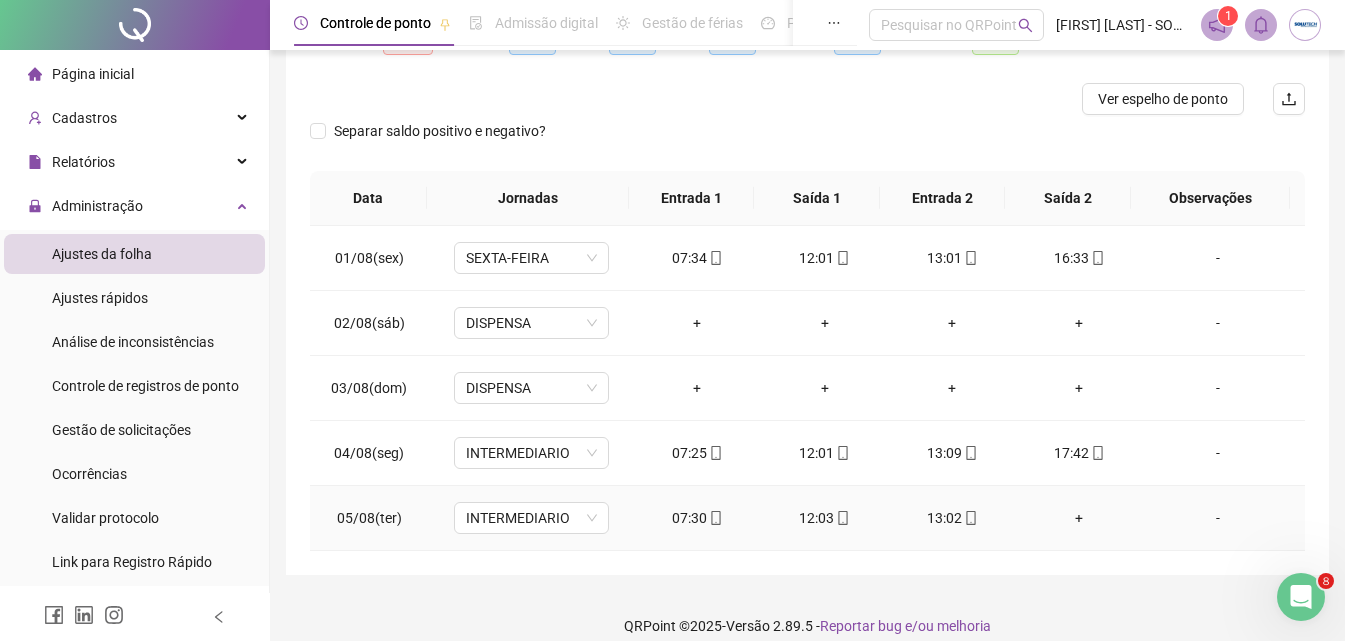 scroll, scrollTop: 0, scrollLeft: 0, axis: both 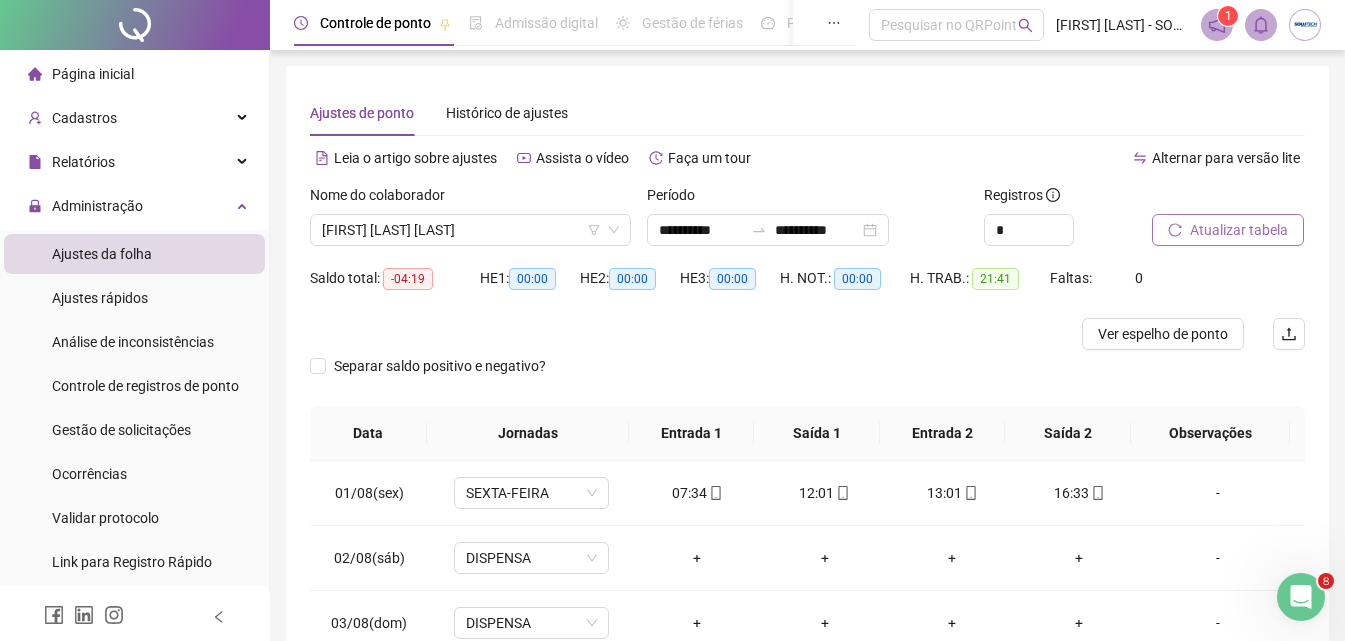 click on "Nome do colaborador [FIRST] [LAST] [LAST]" at bounding box center (470, 223) 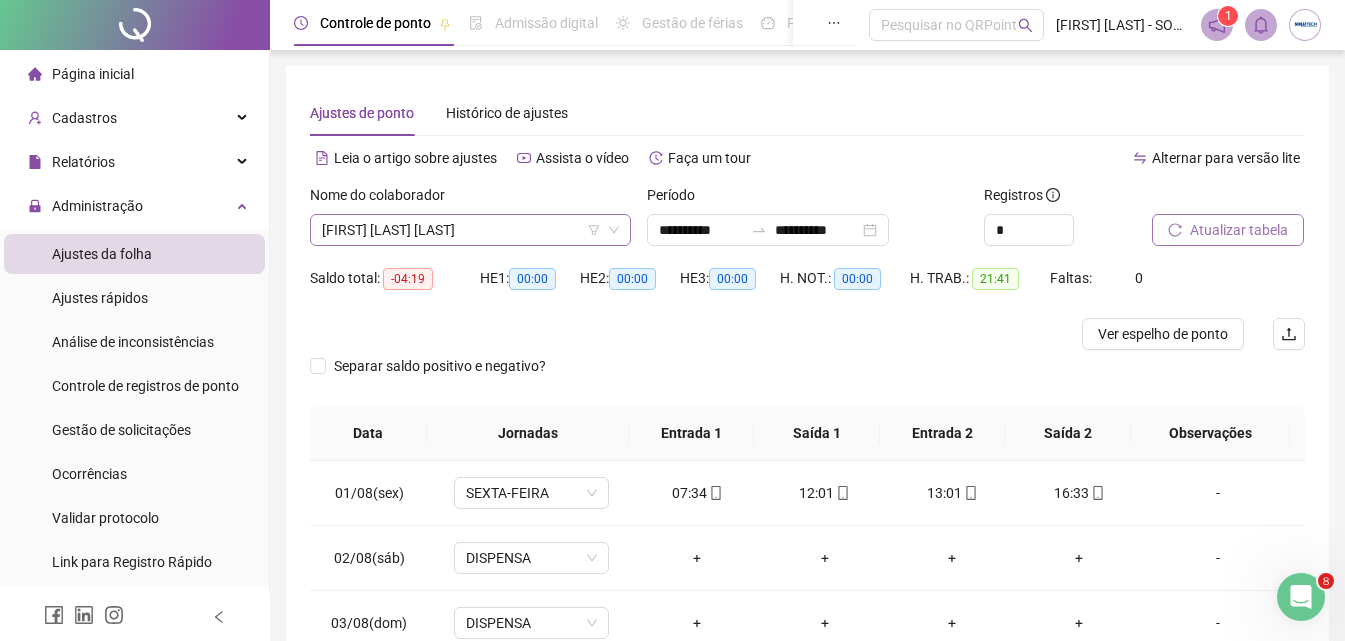 click on "[FIRST] [LAST] [LAST]" at bounding box center [470, 230] 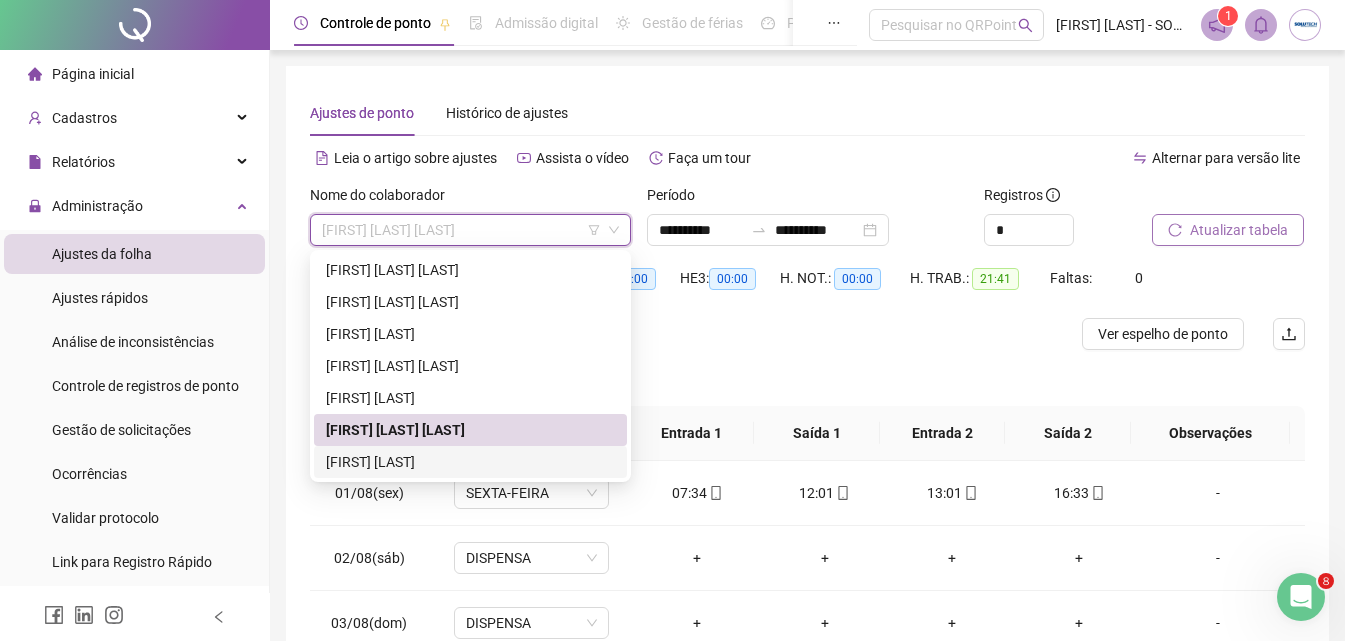 click on "[FIRST] [LAST]" at bounding box center [470, 462] 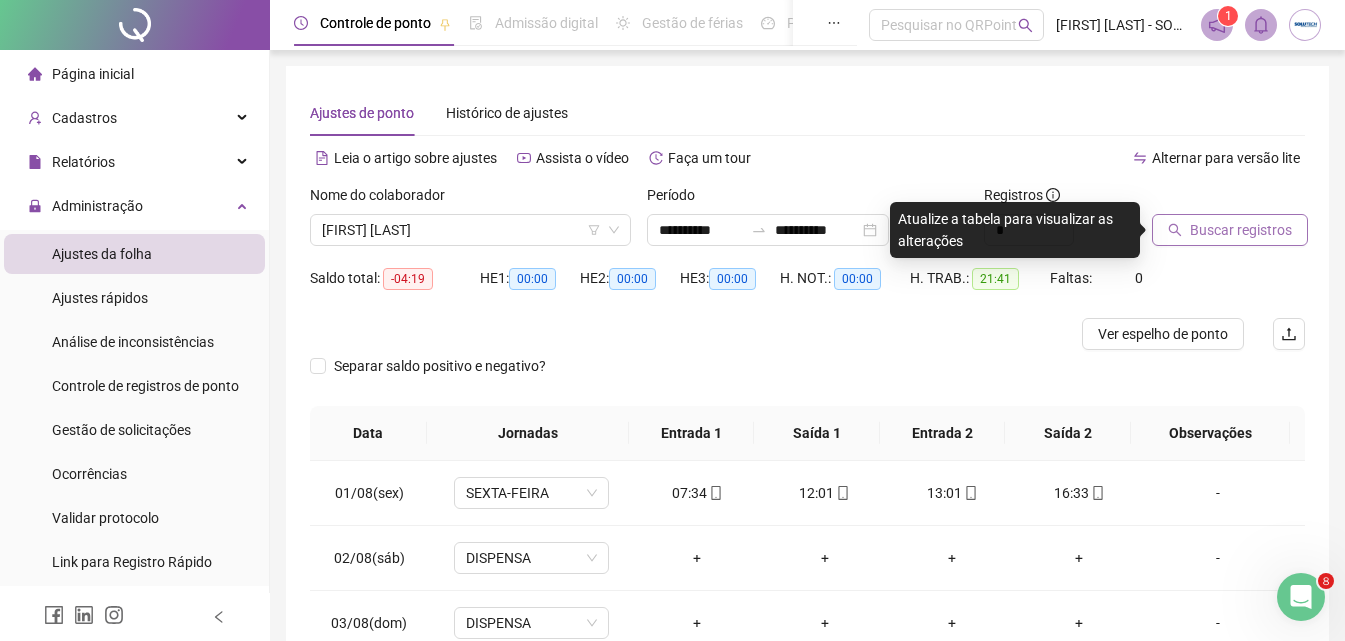 click on "Buscar registros" at bounding box center (1230, 230) 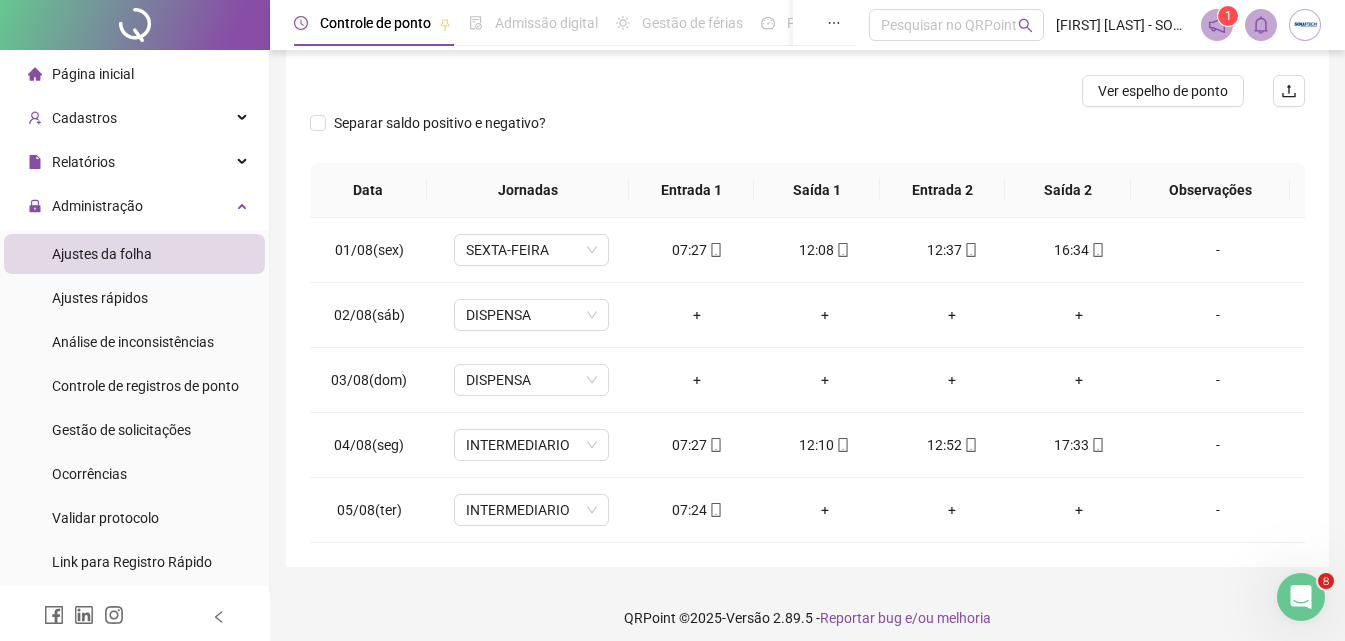 scroll, scrollTop: 255, scrollLeft: 0, axis: vertical 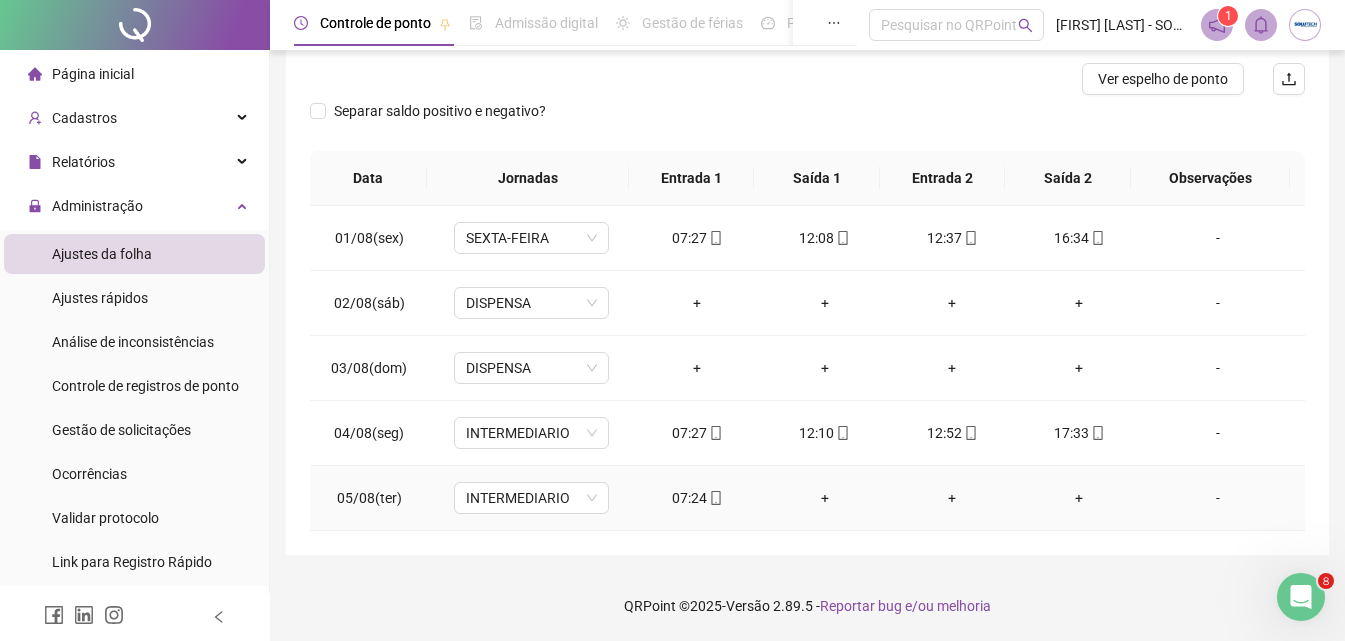 click on "+" at bounding box center [824, 498] 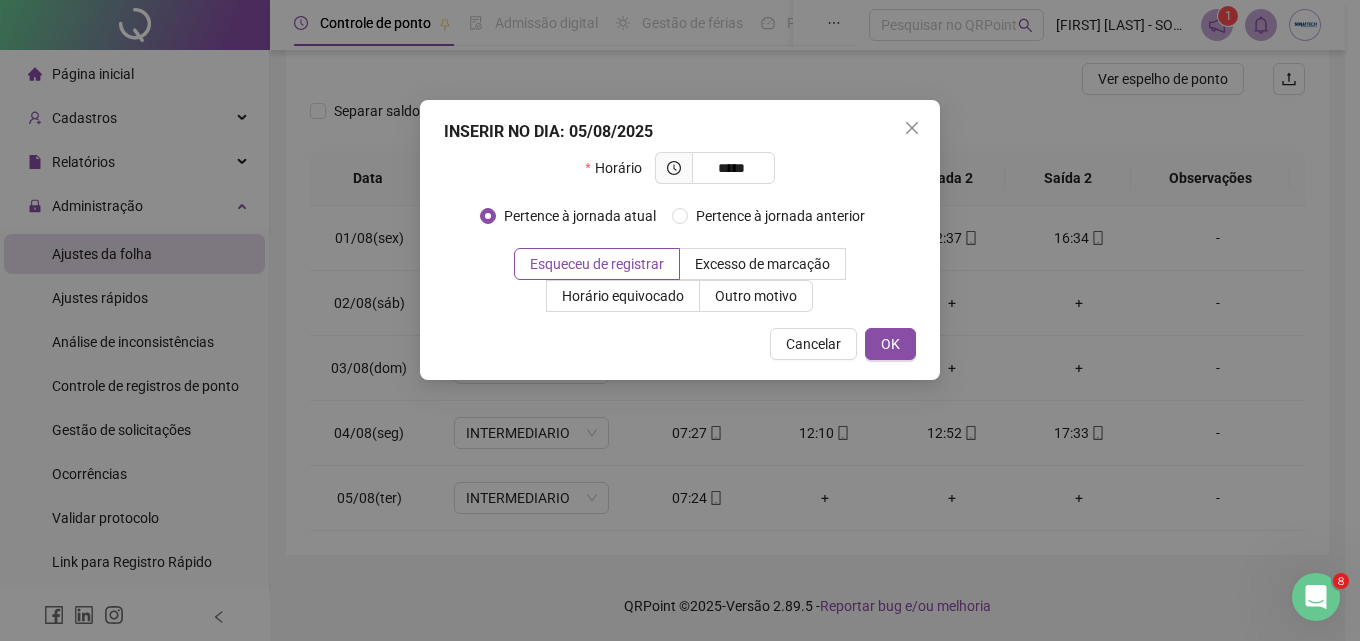 type on "*****" 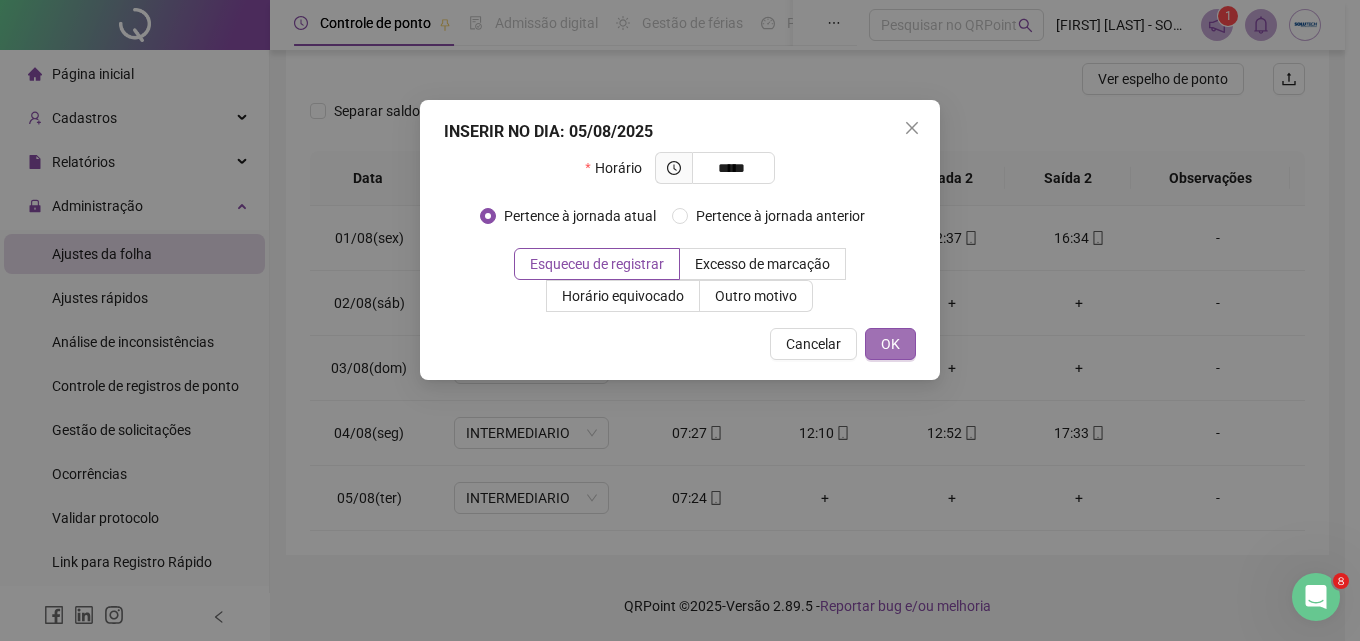 click on "OK" at bounding box center [890, 344] 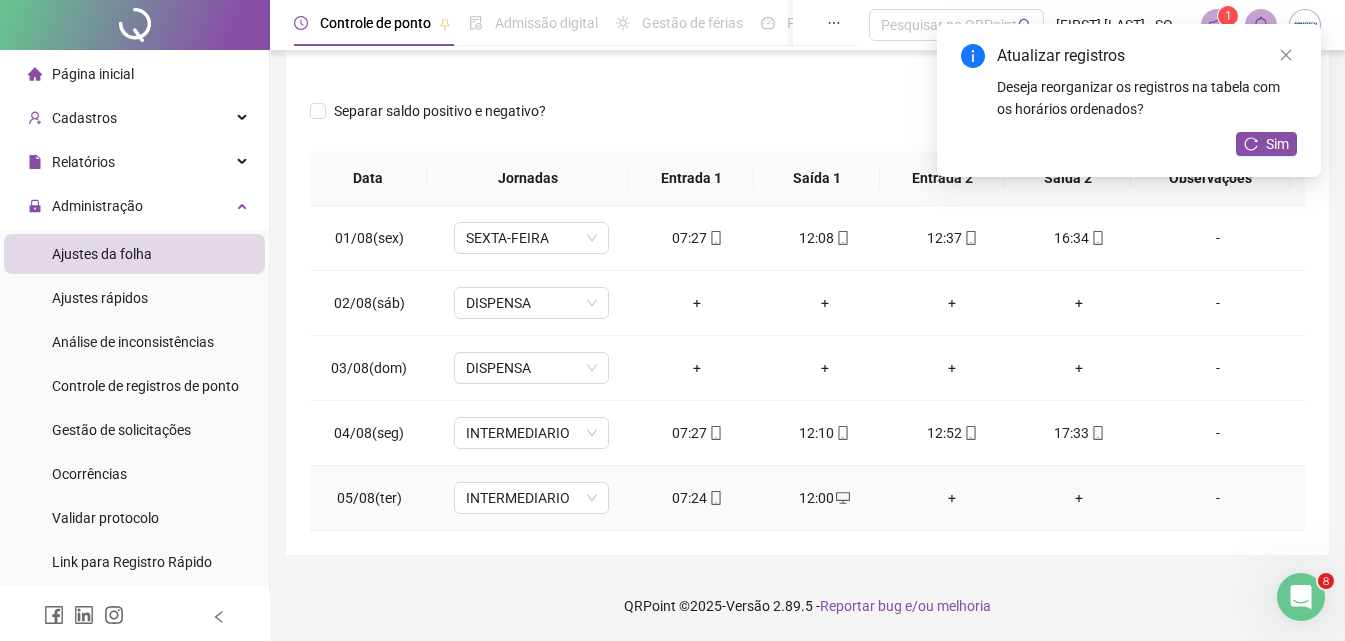 click on "+" at bounding box center (951, 498) 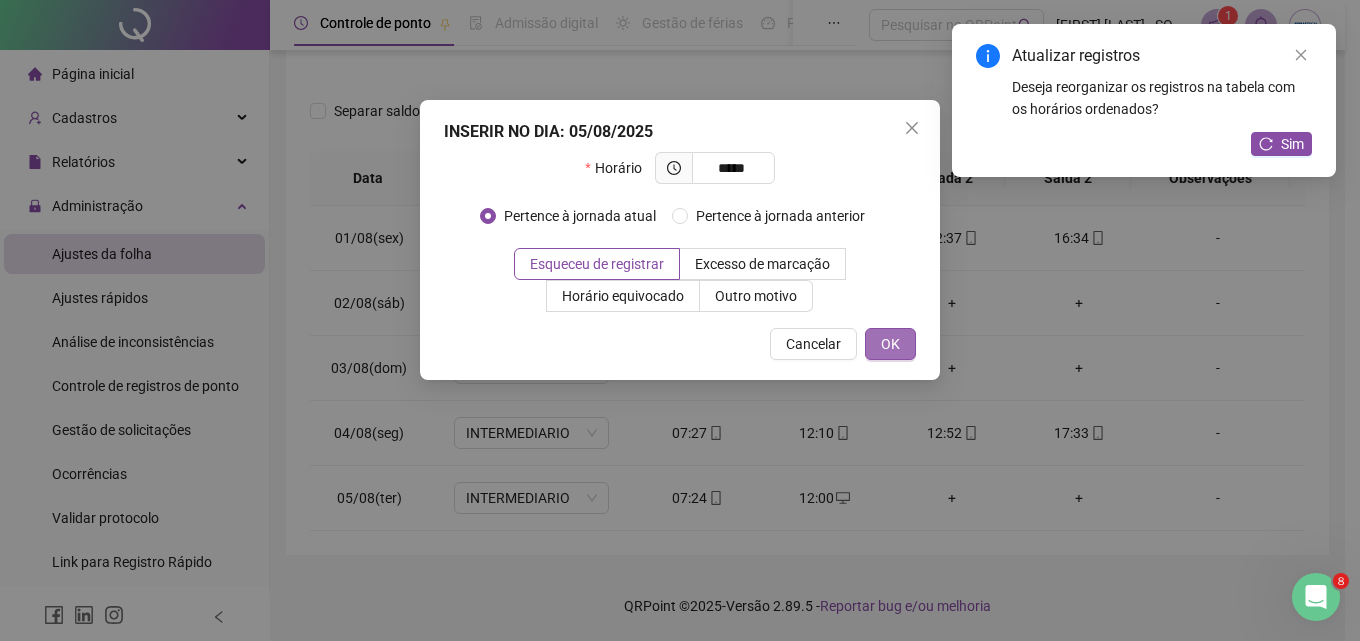 type on "*****" 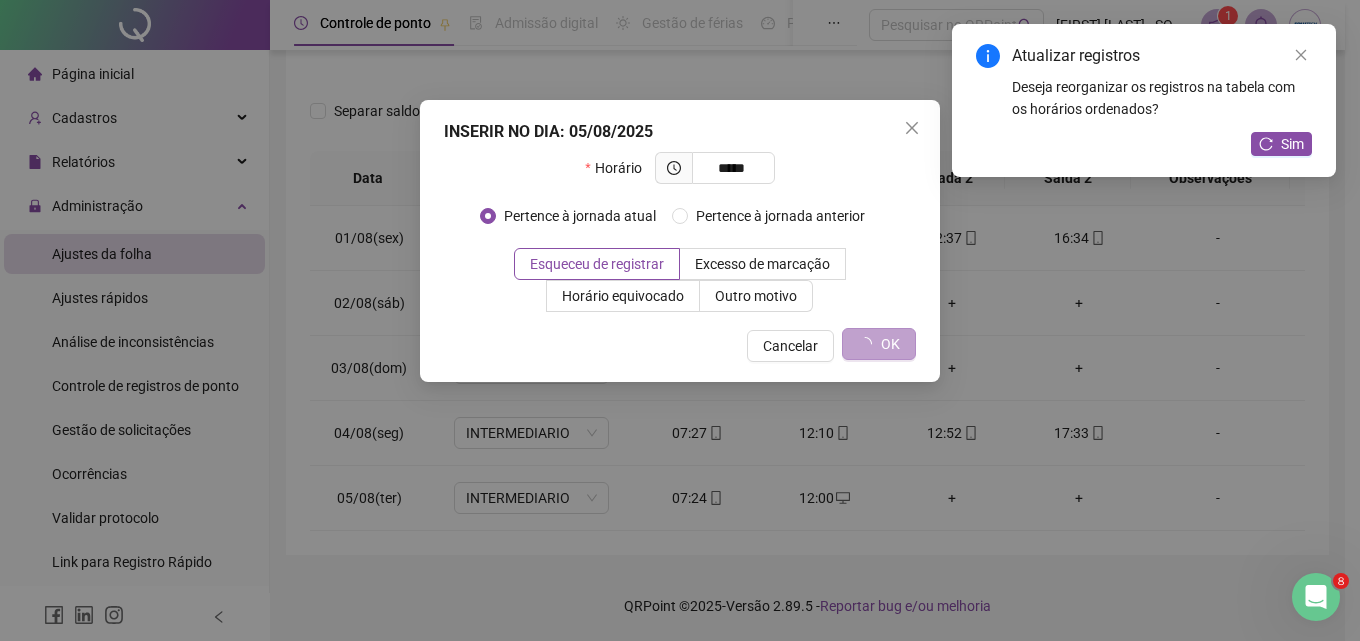 type 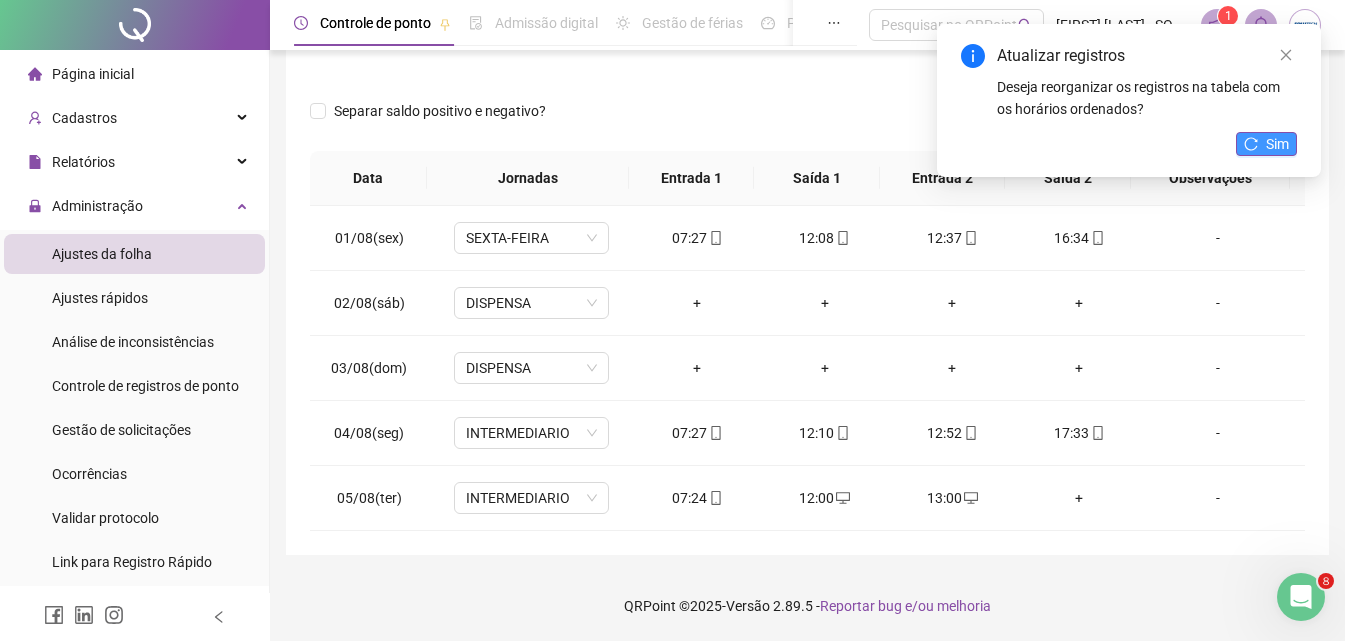 click on "Sim" at bounding box center [1266, 144] 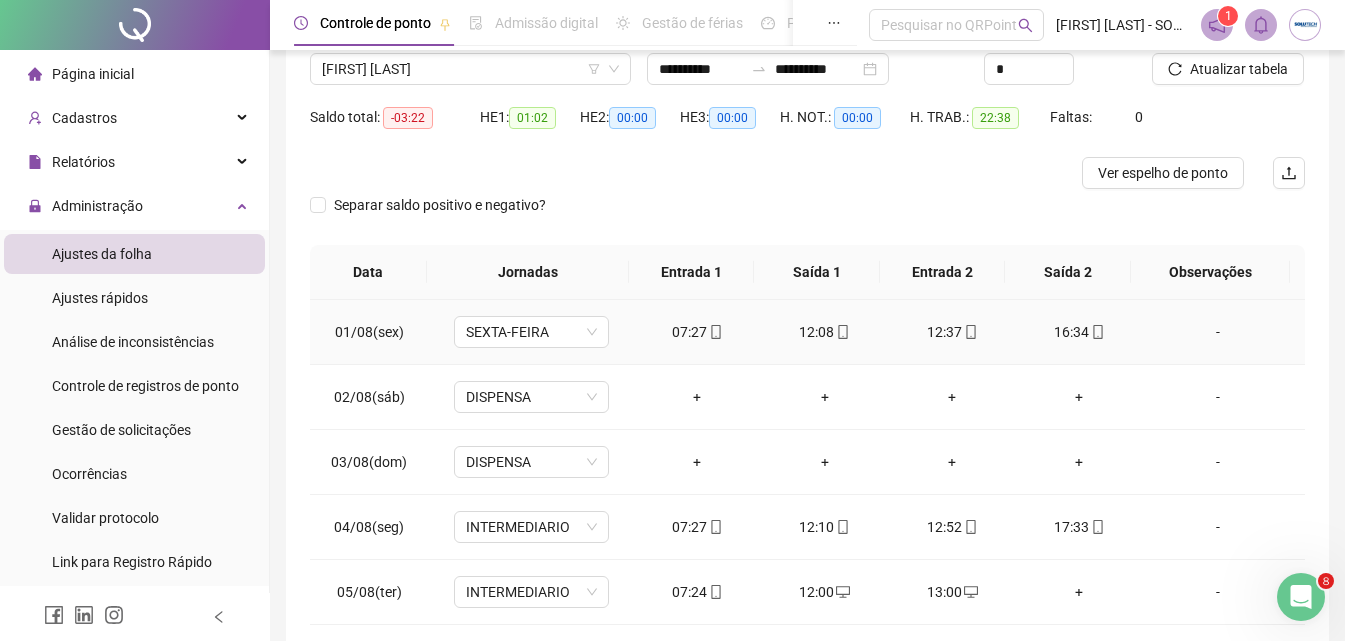 scroll, scrollTop: 255, scrollLeft: 0, axis: vertical 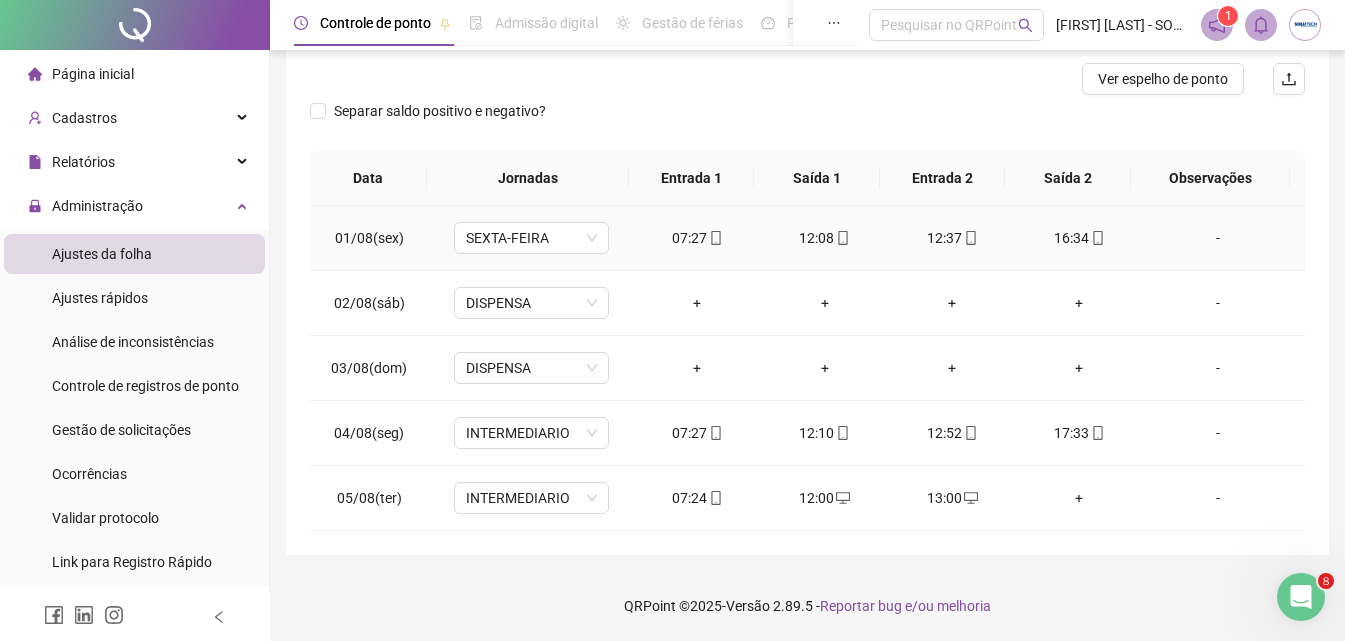 click on "12:37" at bounding box center (951, 238) 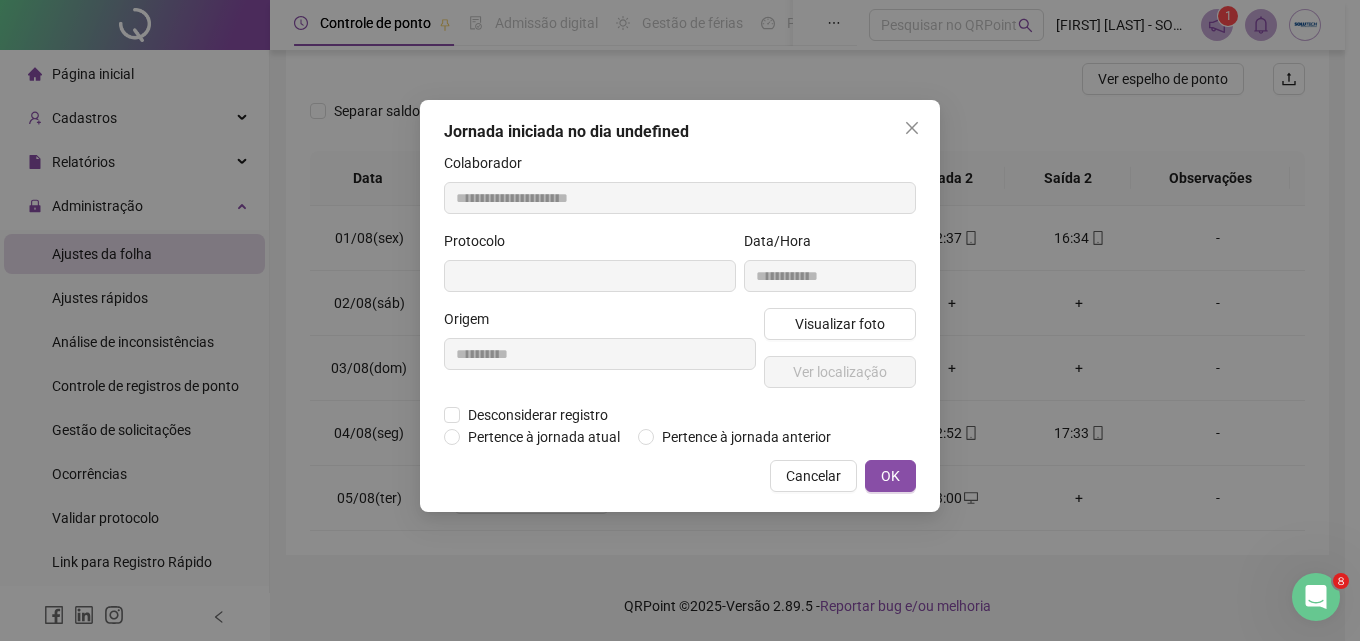 type on "**********" 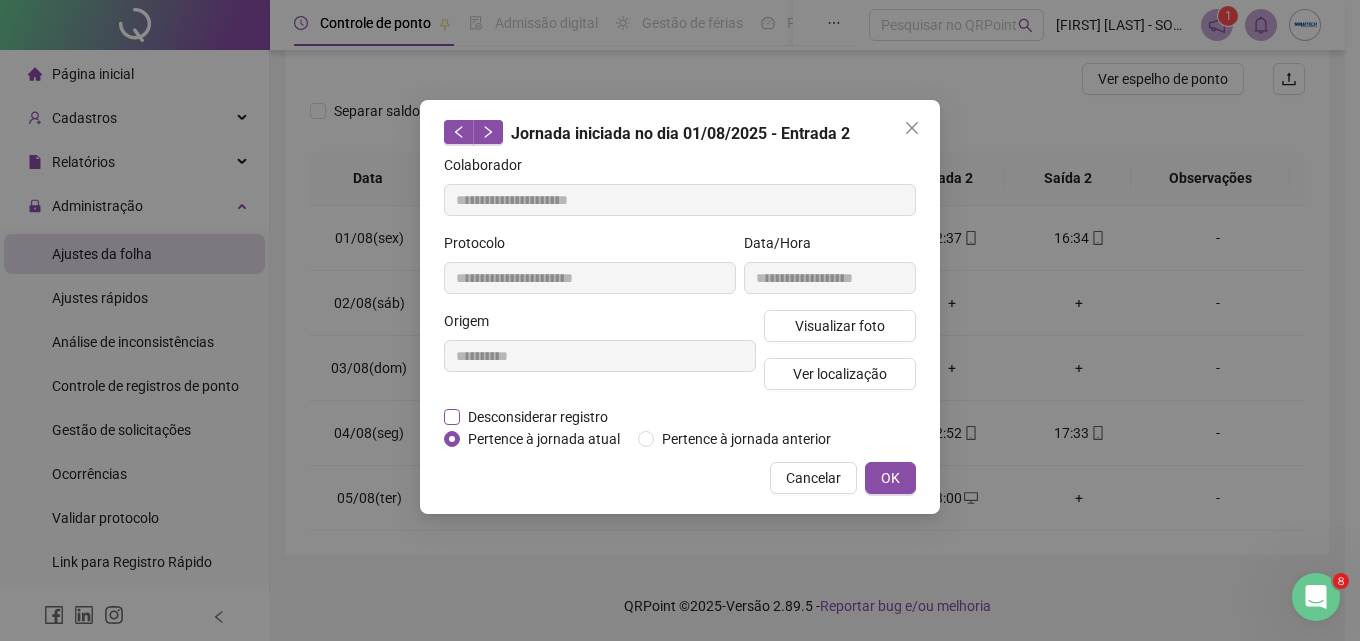 click on "Desconsiderar registro" at bounding box center (538, 417) 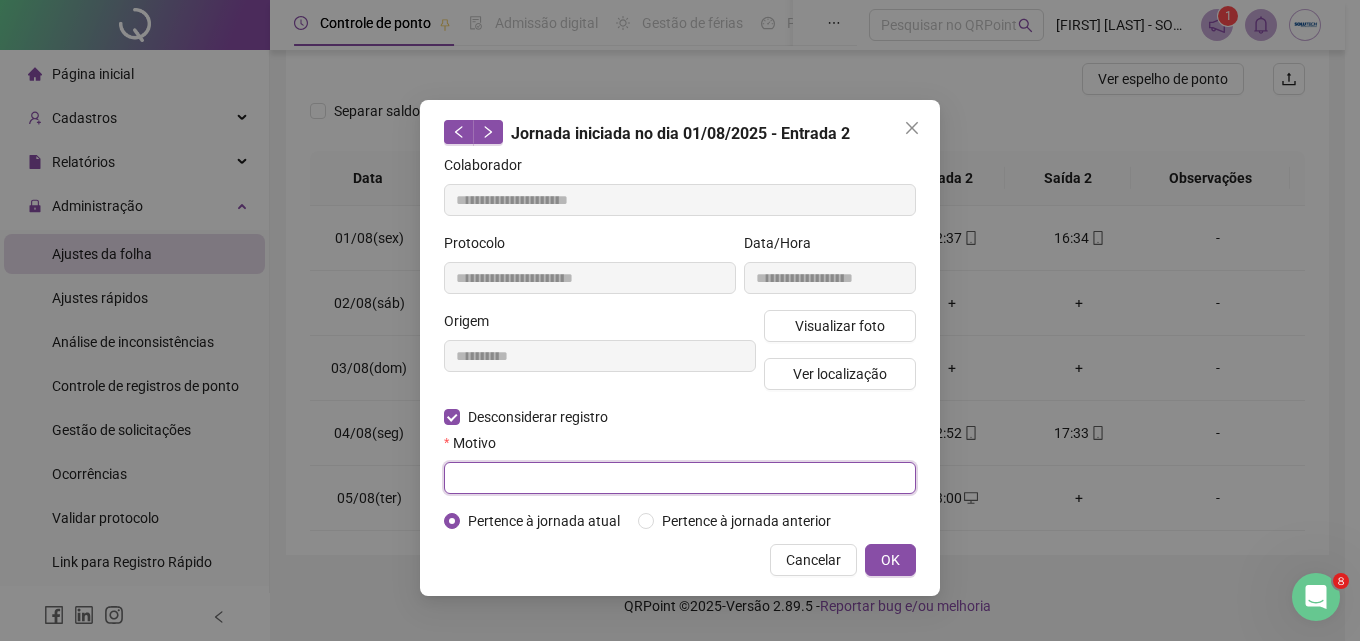 click at bounding box center [680, 478] 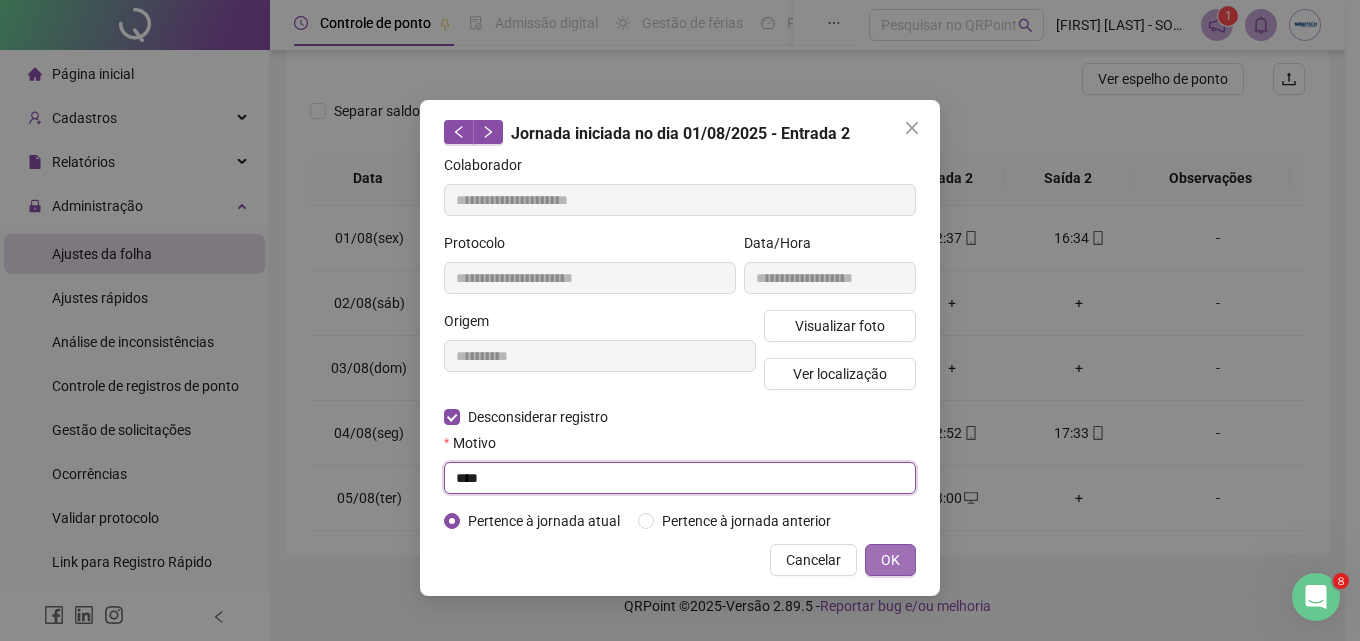 type on "****" 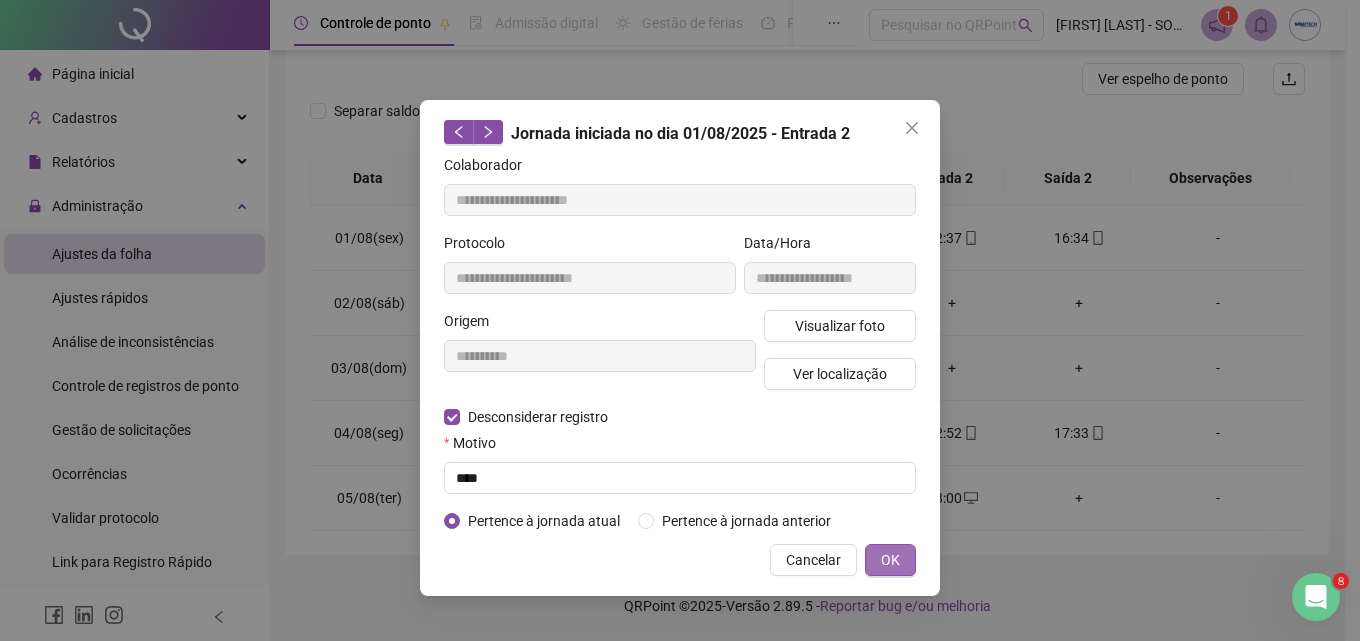 click on "OK" at bounding box center [890, 560] 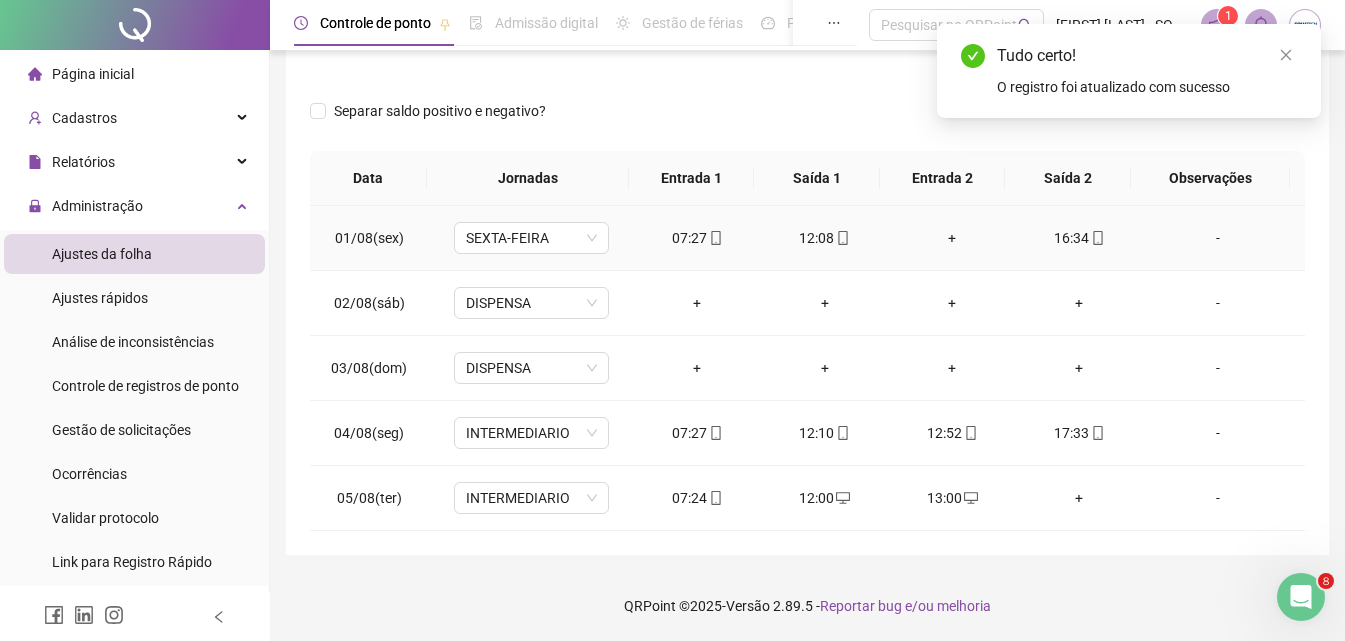 click on "+" at bounding box center [951, 238] 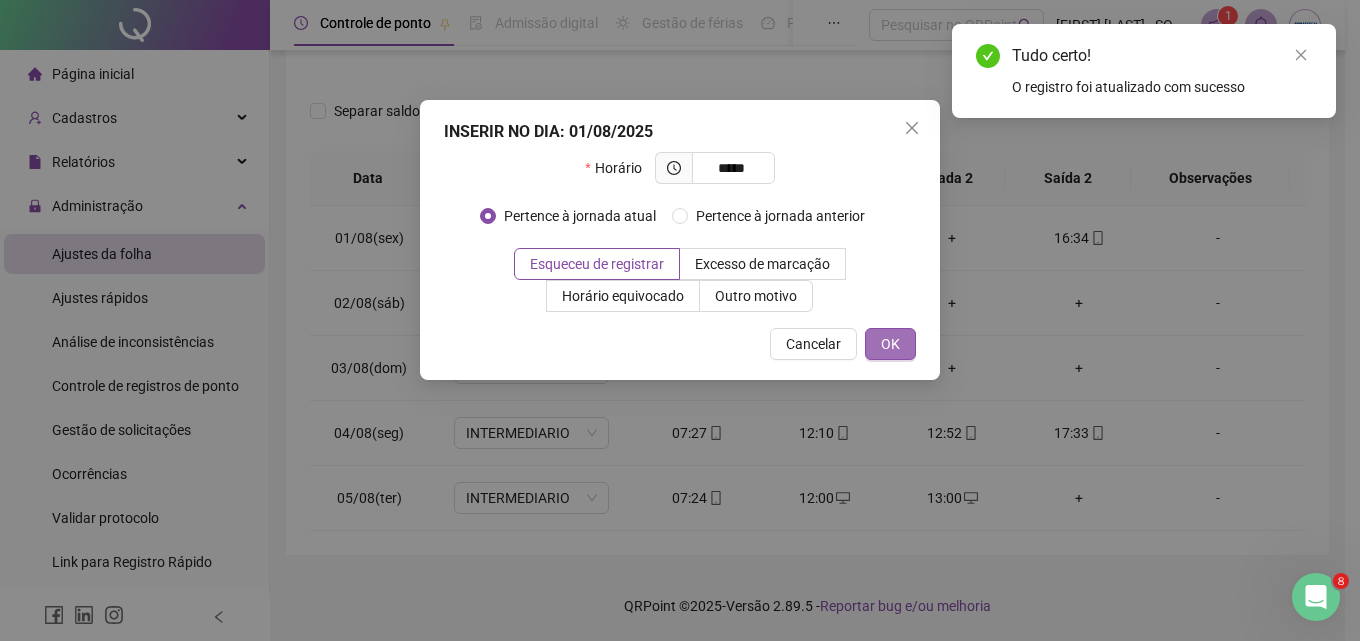 type on "*****" 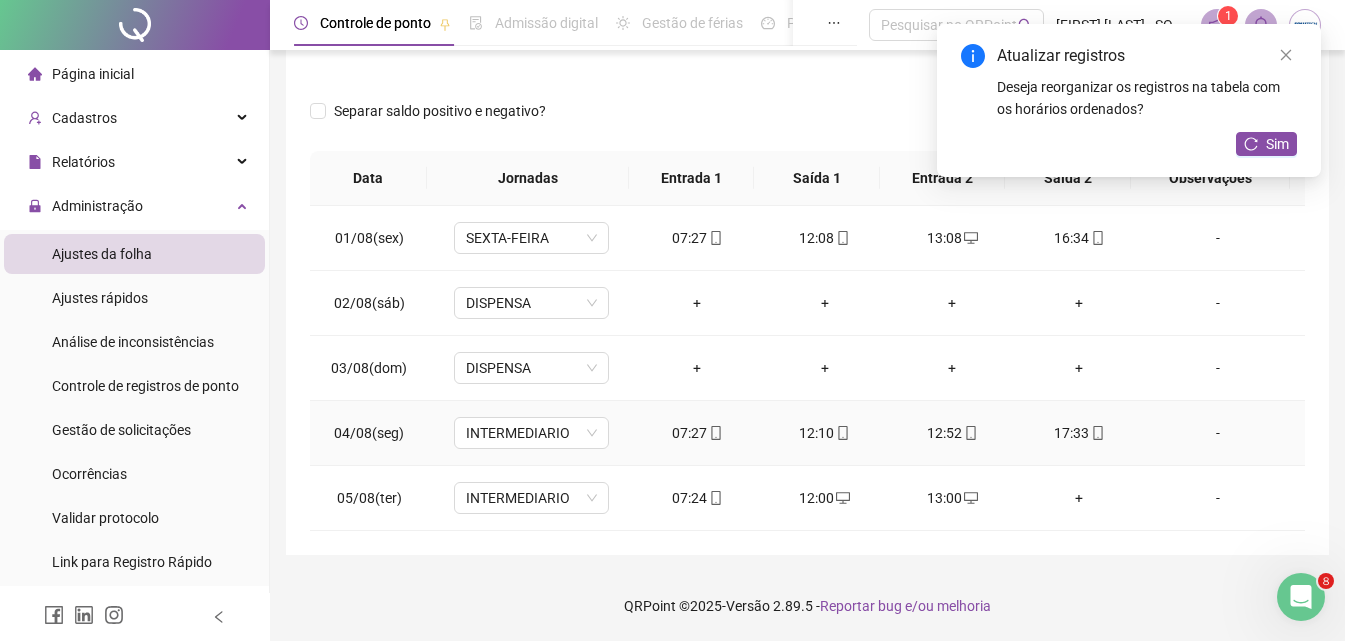 click on "12:52" at bounding box center (951, 433) 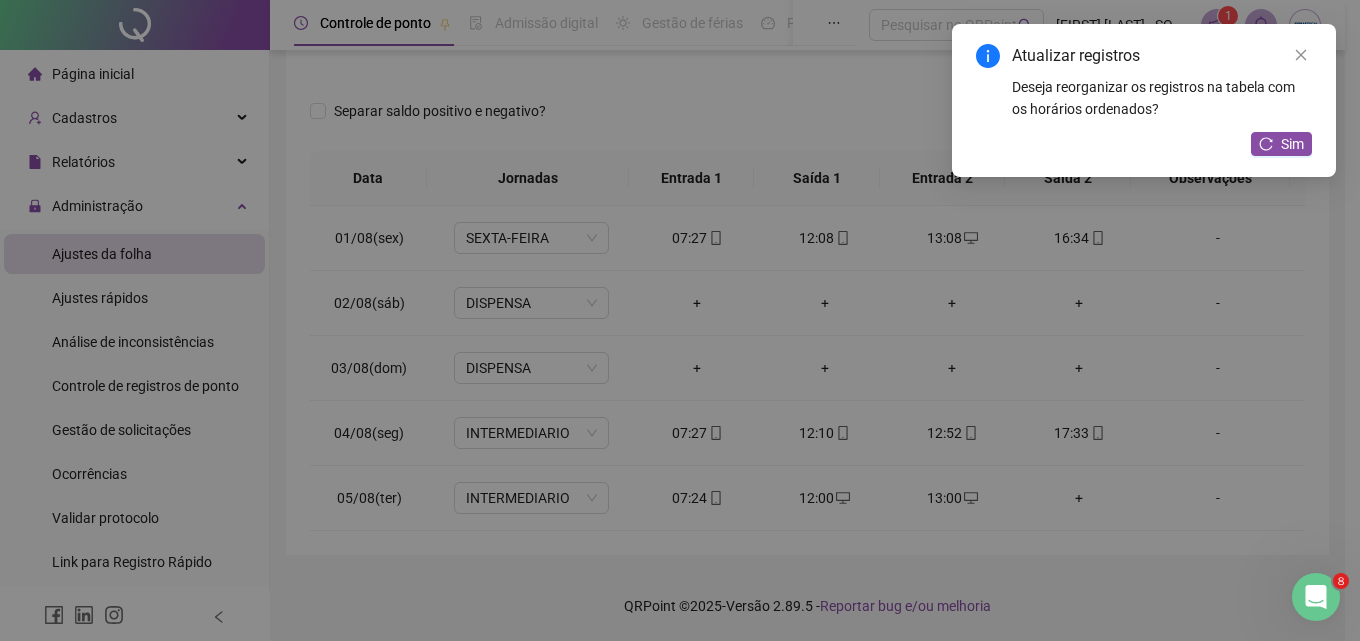 type on "**********" 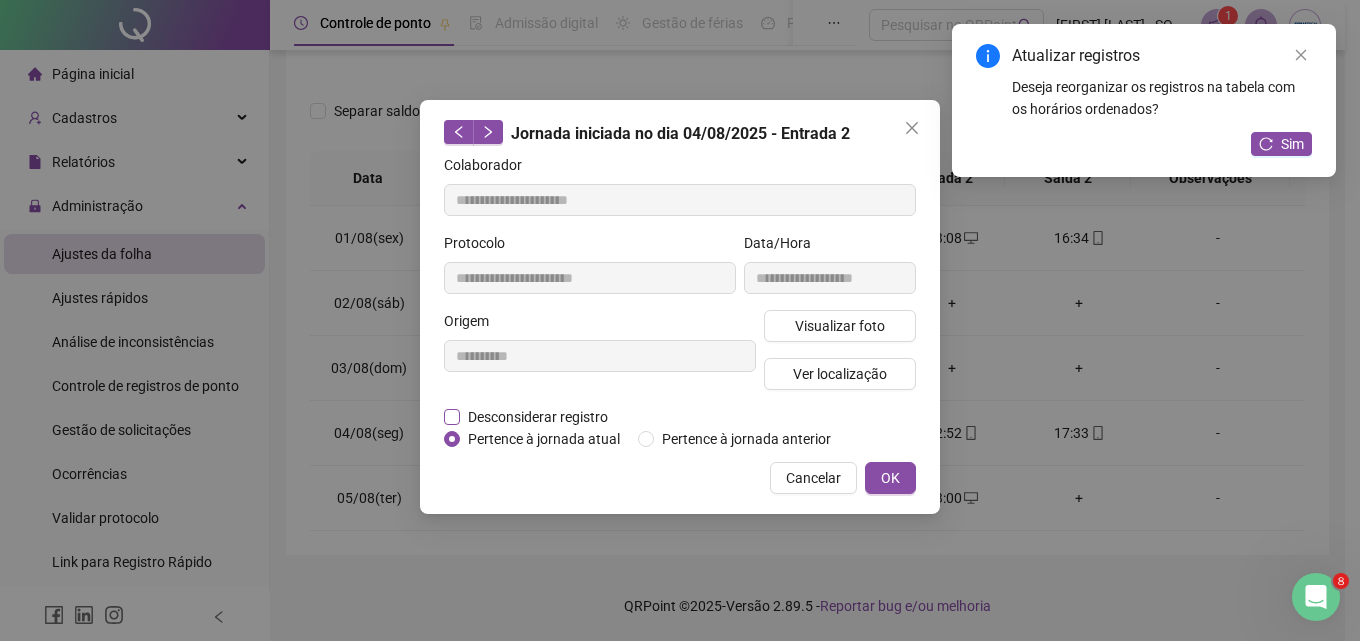 click on "Desconsiderar registro" at bounding box center (538, 417) 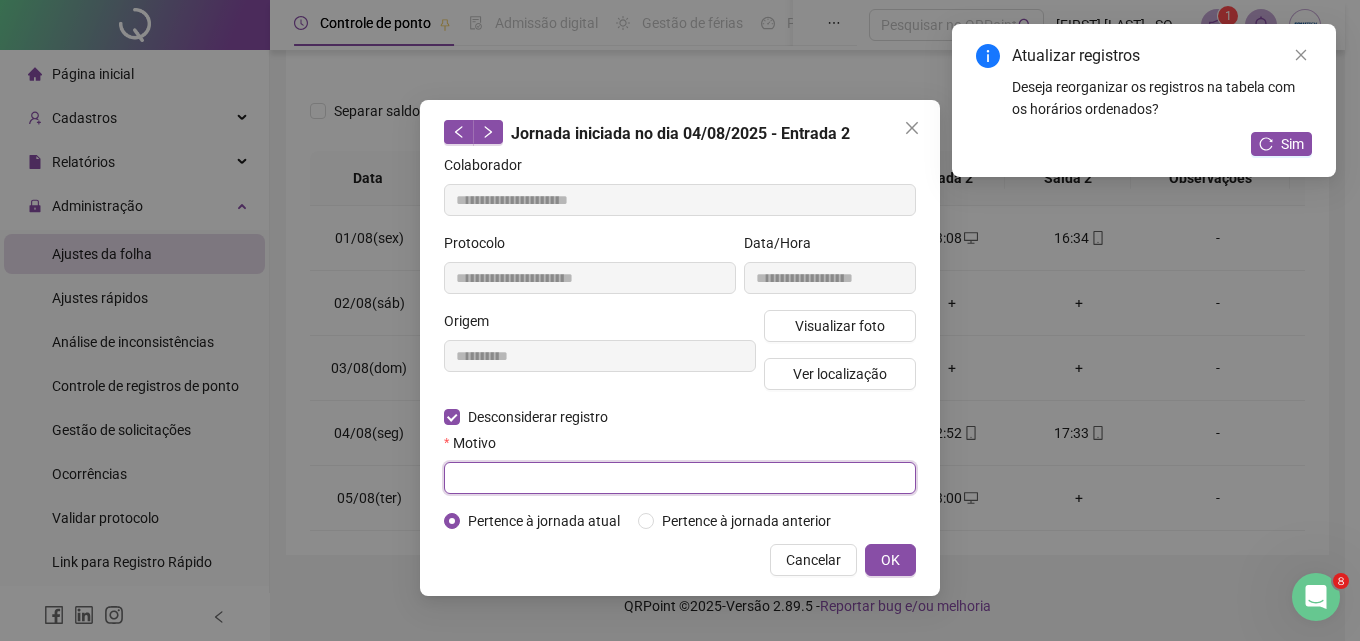 click at bounding box center [680, 478] 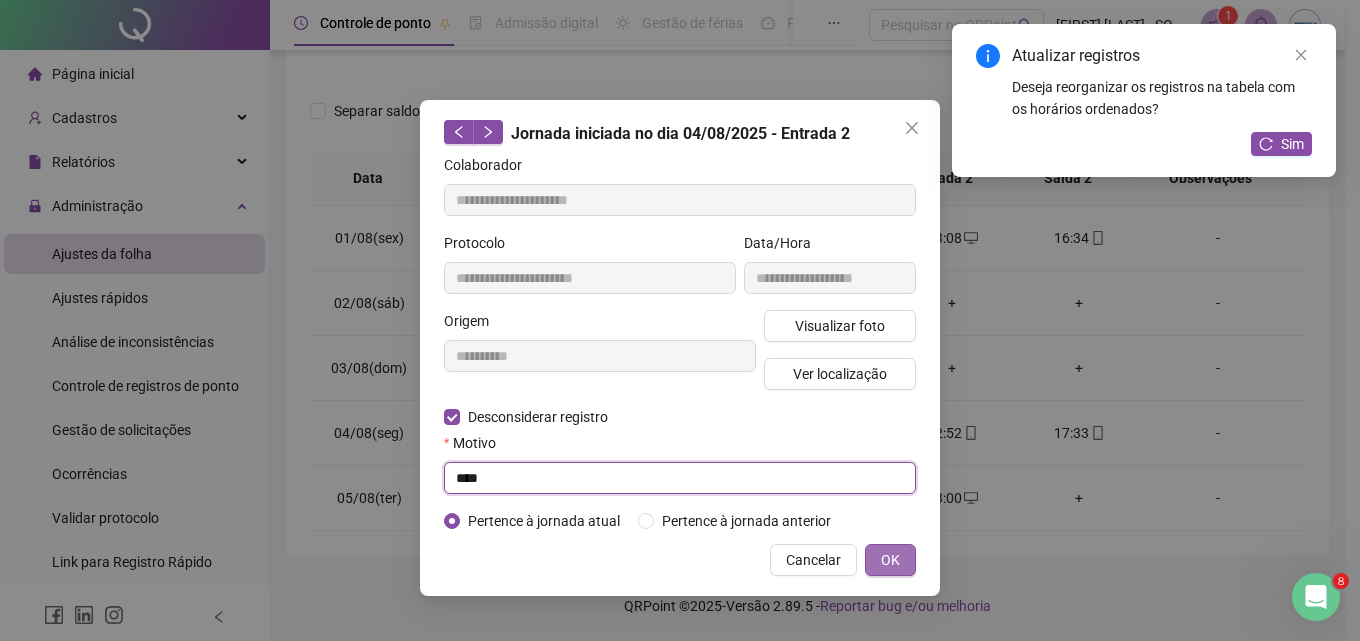 type on "****" 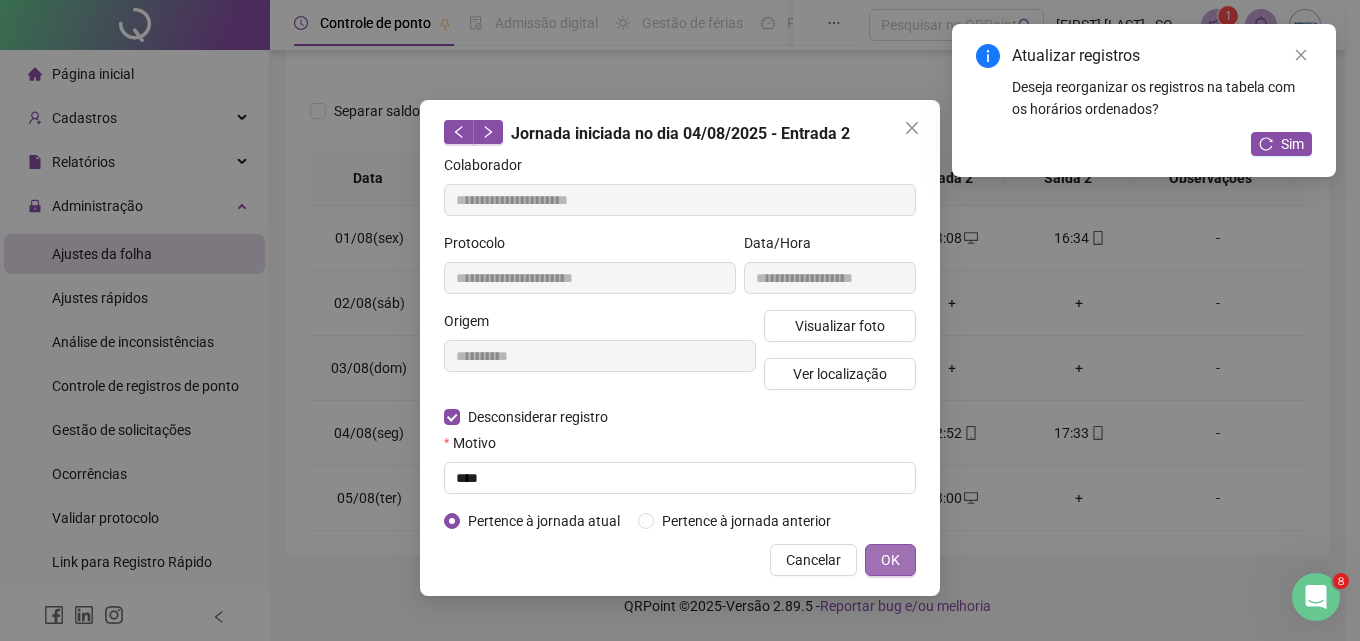 click on "OK" at bounding box center (890, 560) 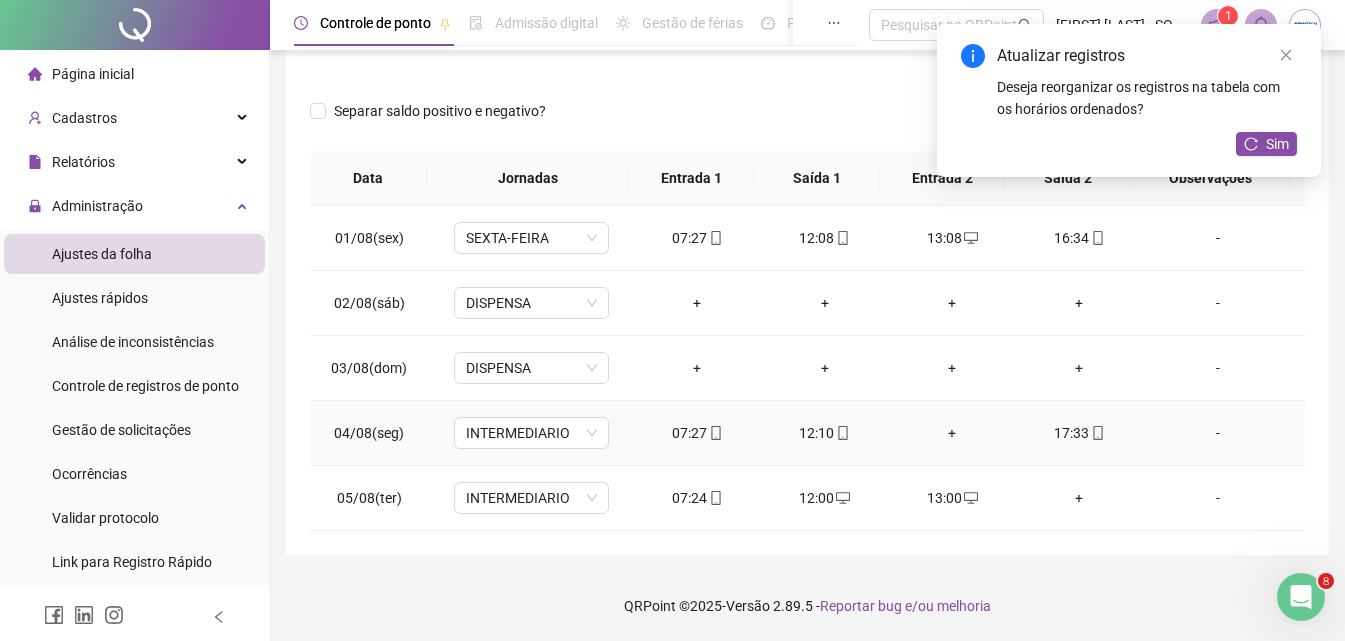 click on "+" at bounding box center [951, 433] 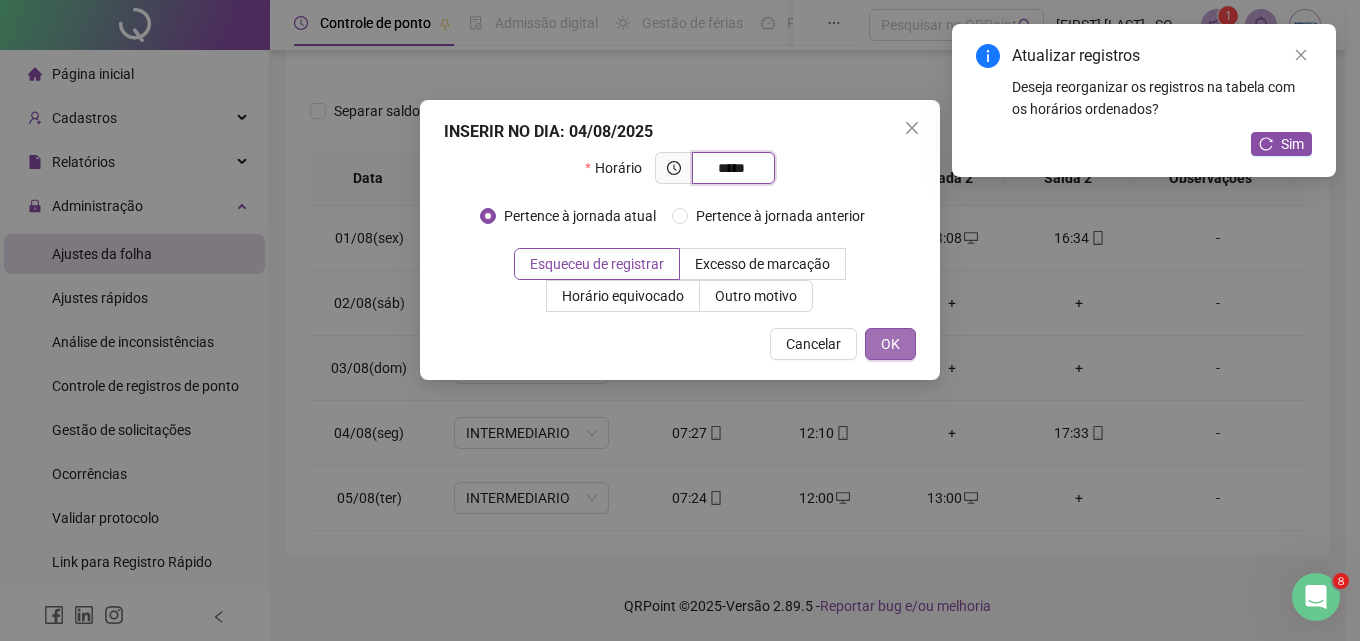 type on "*****" 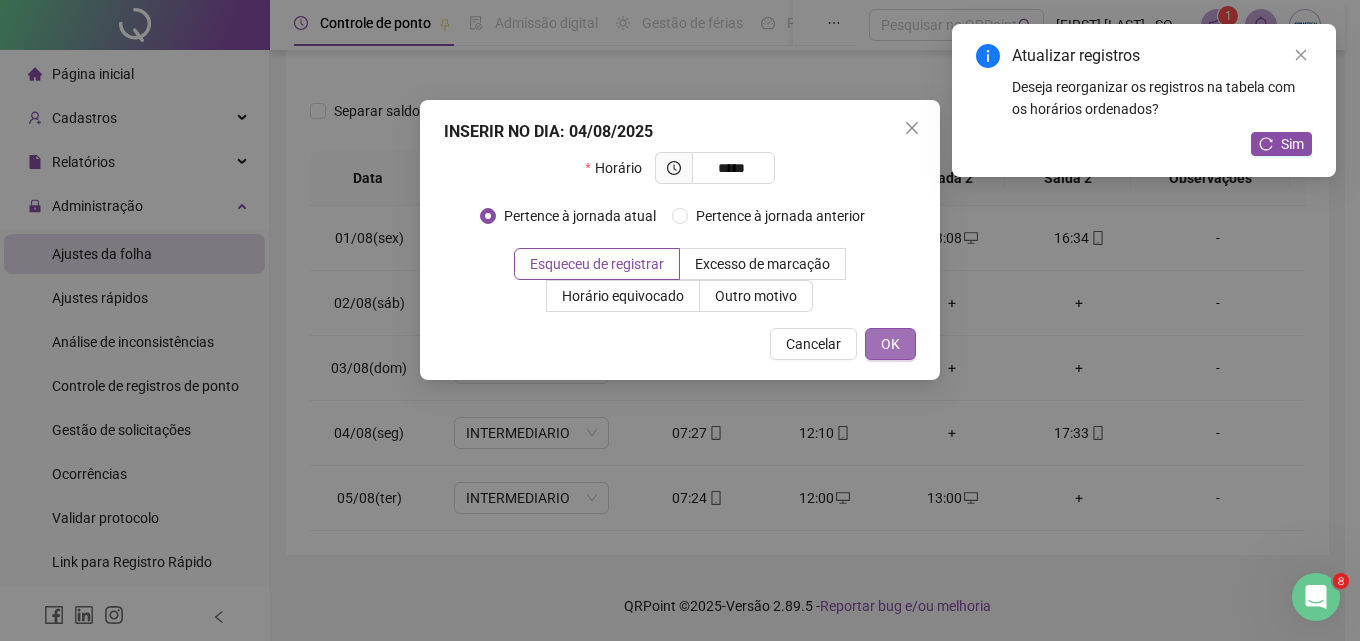 click on "OK" at bounding box center (890, 344) 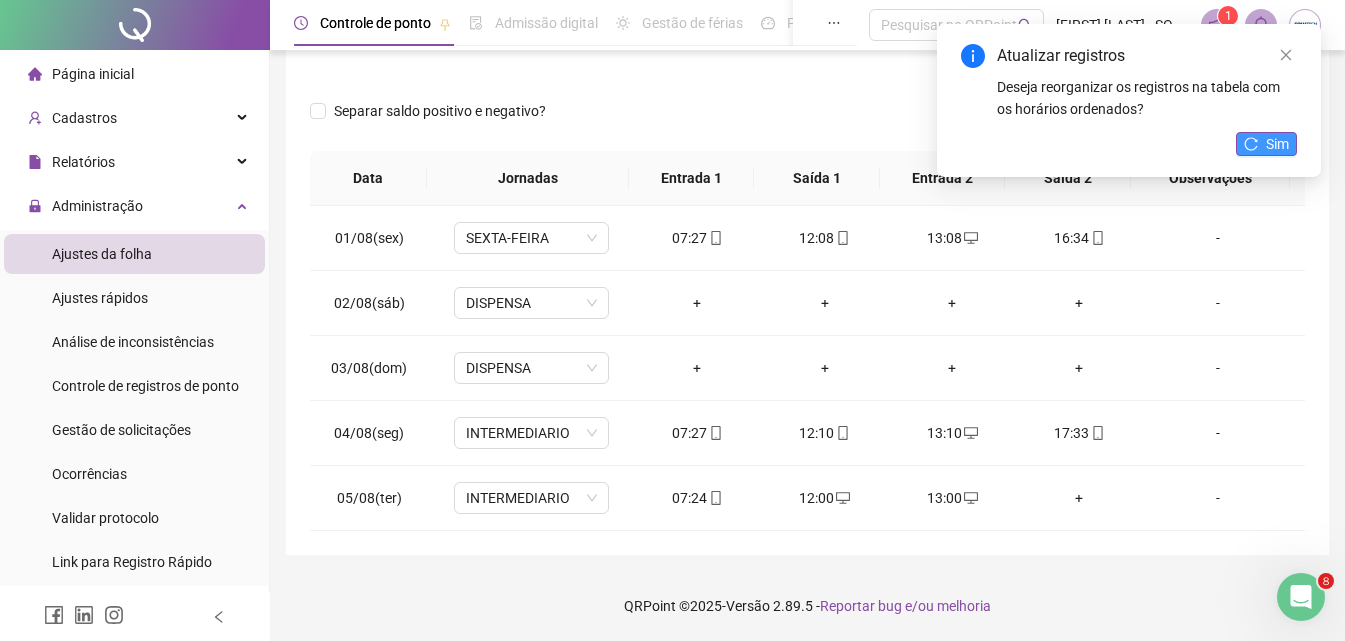 click on "Sim" at bounding box center (1277, 144) 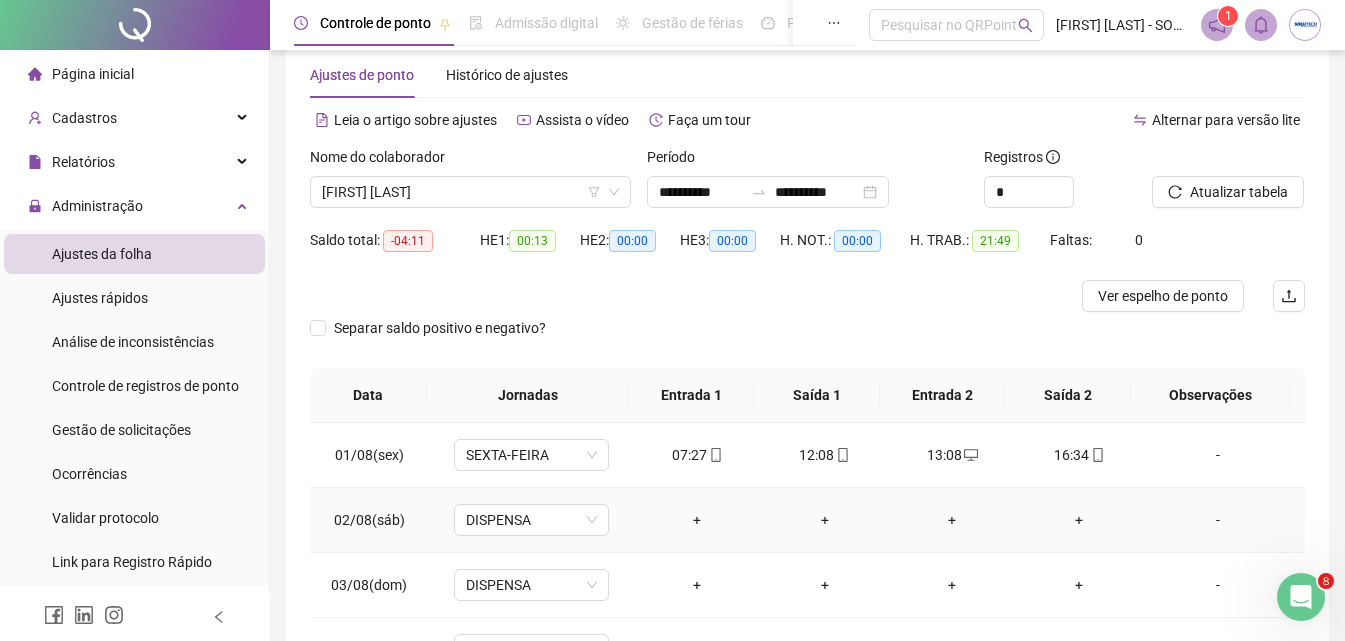 scroll, scrollTop: 0, scrollLeft: 0, axis: both 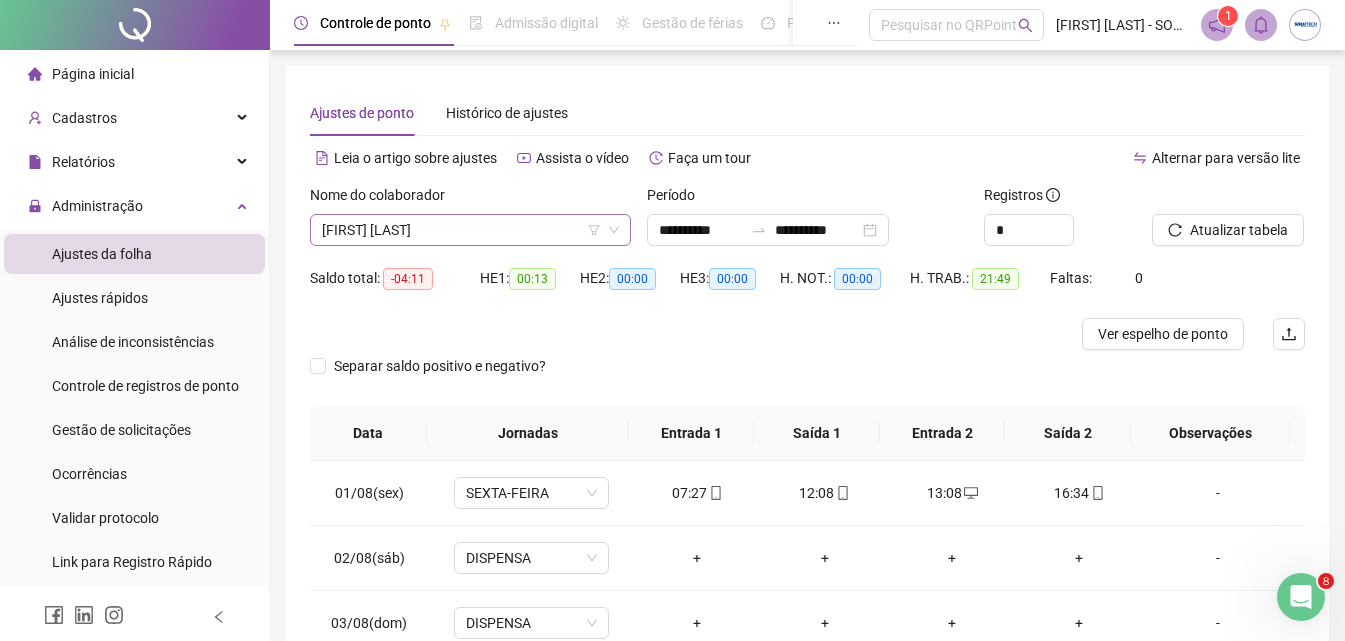 click on "[FIRST] [LAST]" at bounding box center [470, 230] 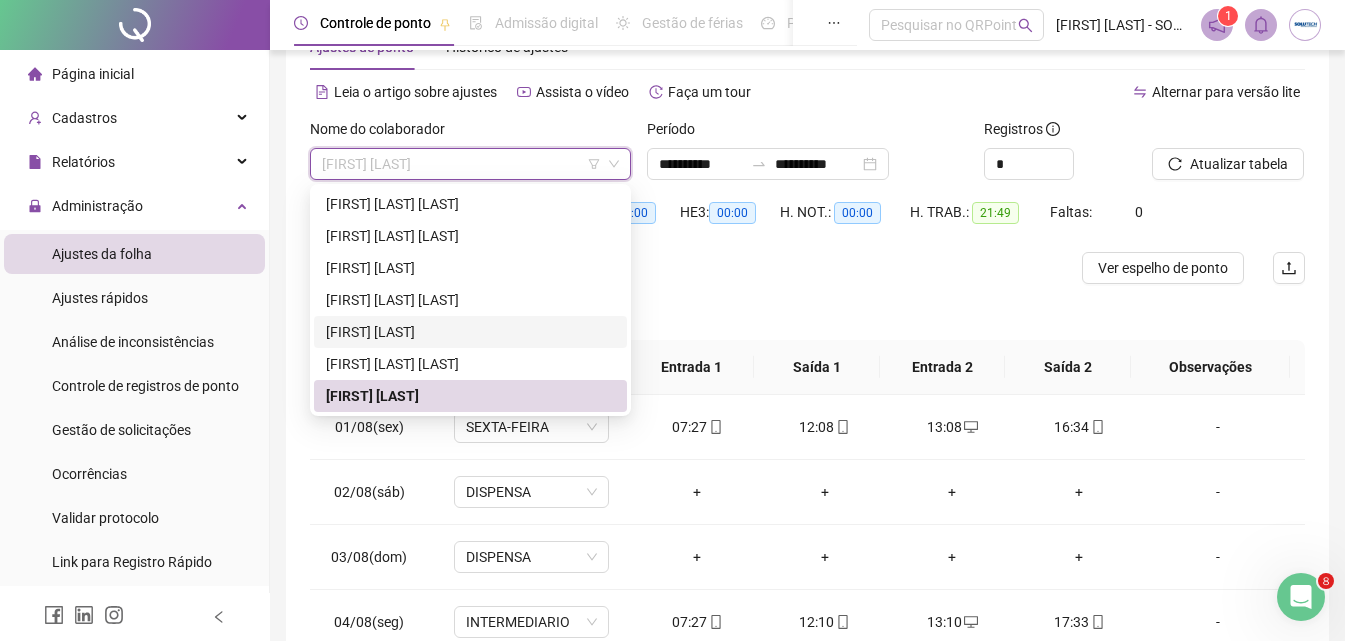 scroll, scrollTop: 255, scrollLeft: 0, axis: vertical 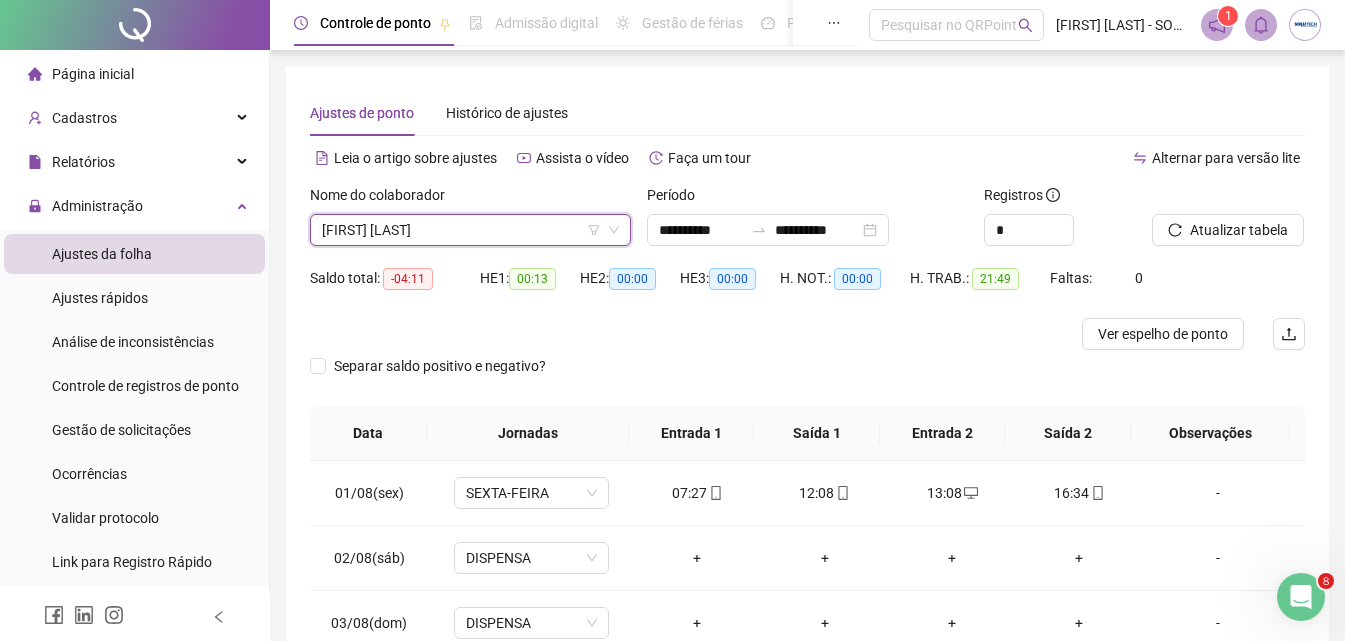 click on "Página inicial" at bounding box center [134, 74] 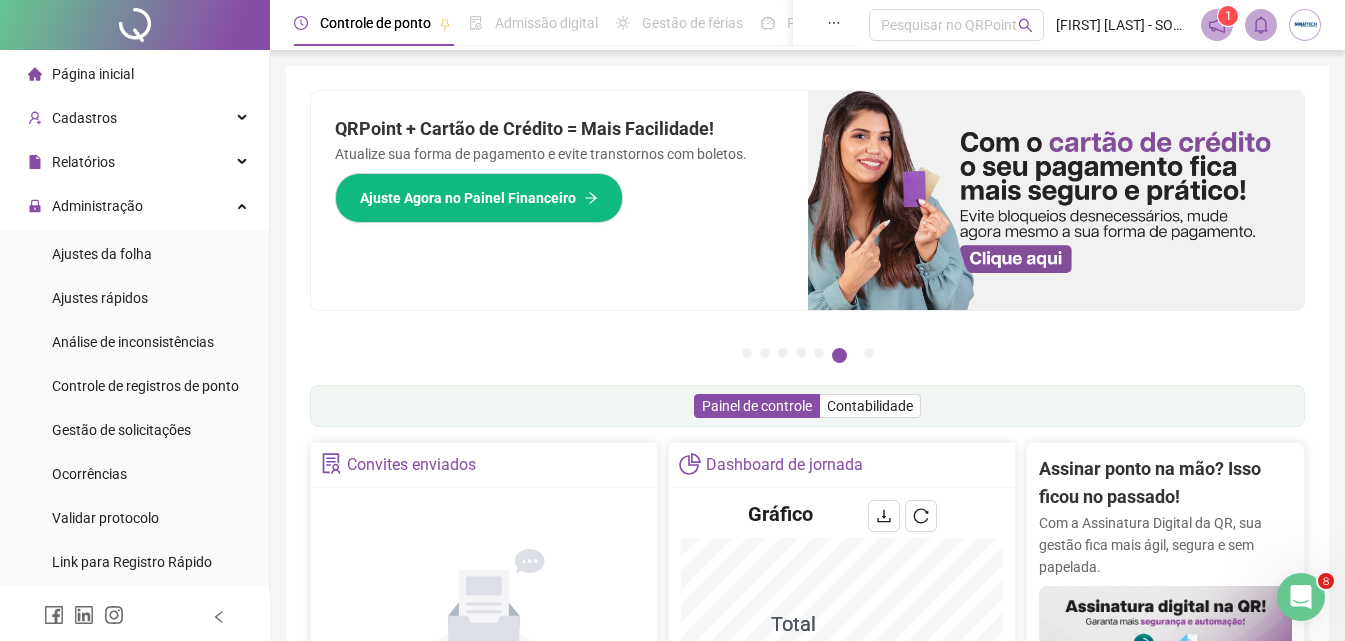 click on "1" at bounding box center [1261, 25] 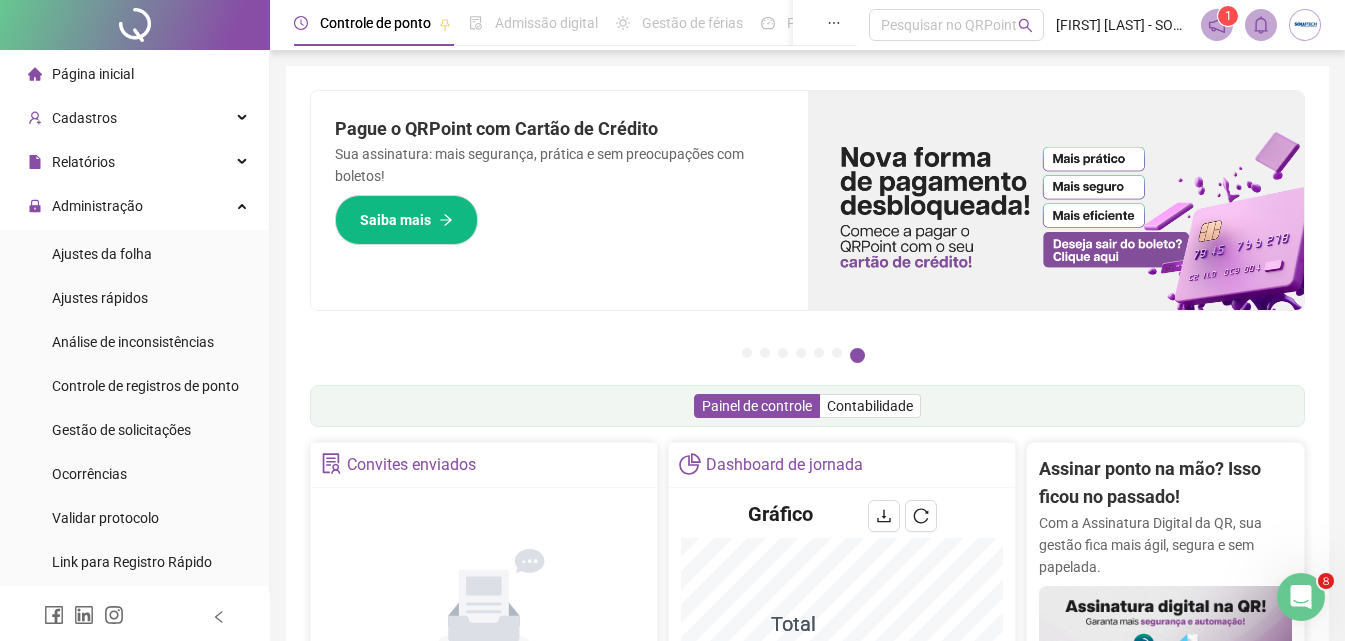 click 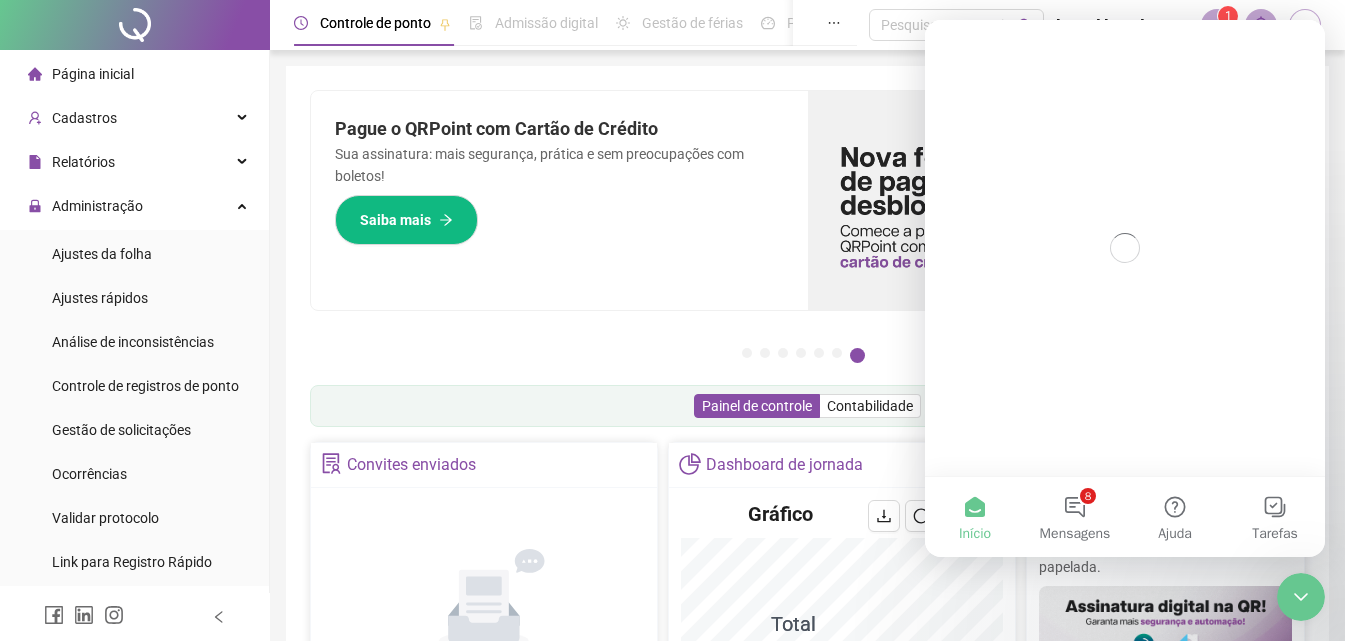 scroll, scrollTop: 0, scrollLeft: 0, axis: both 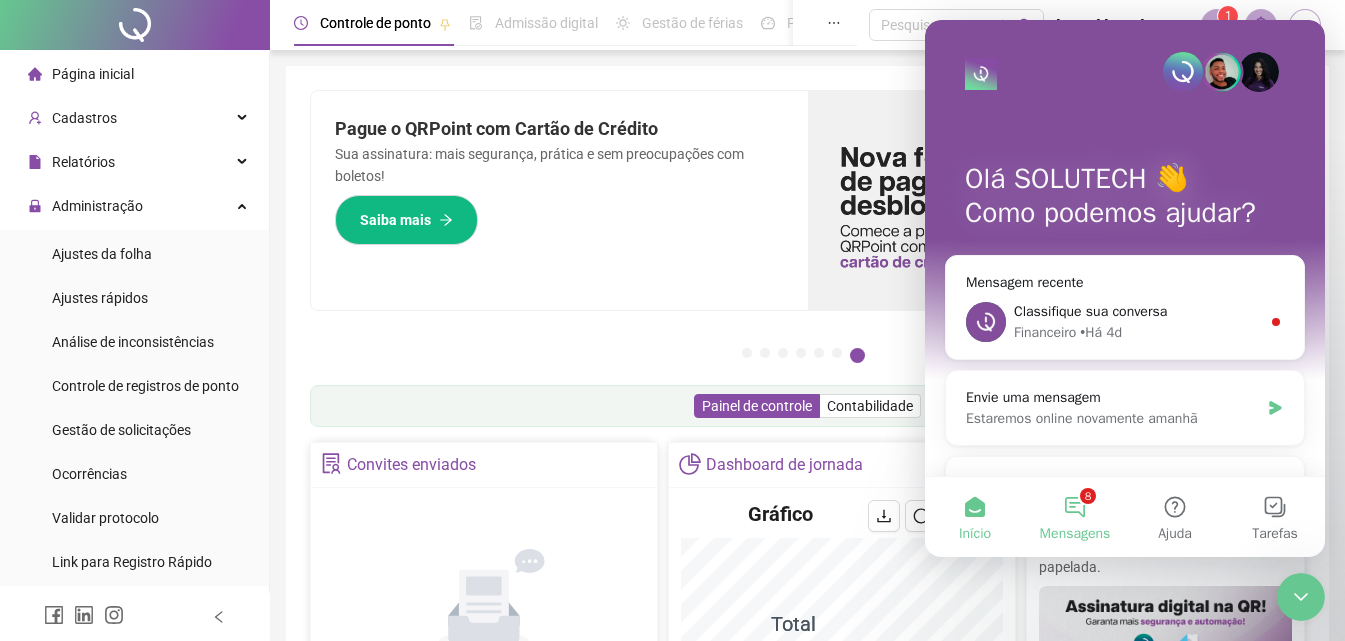 click on "8 Mensagens" at bounding box center (1075, 517) 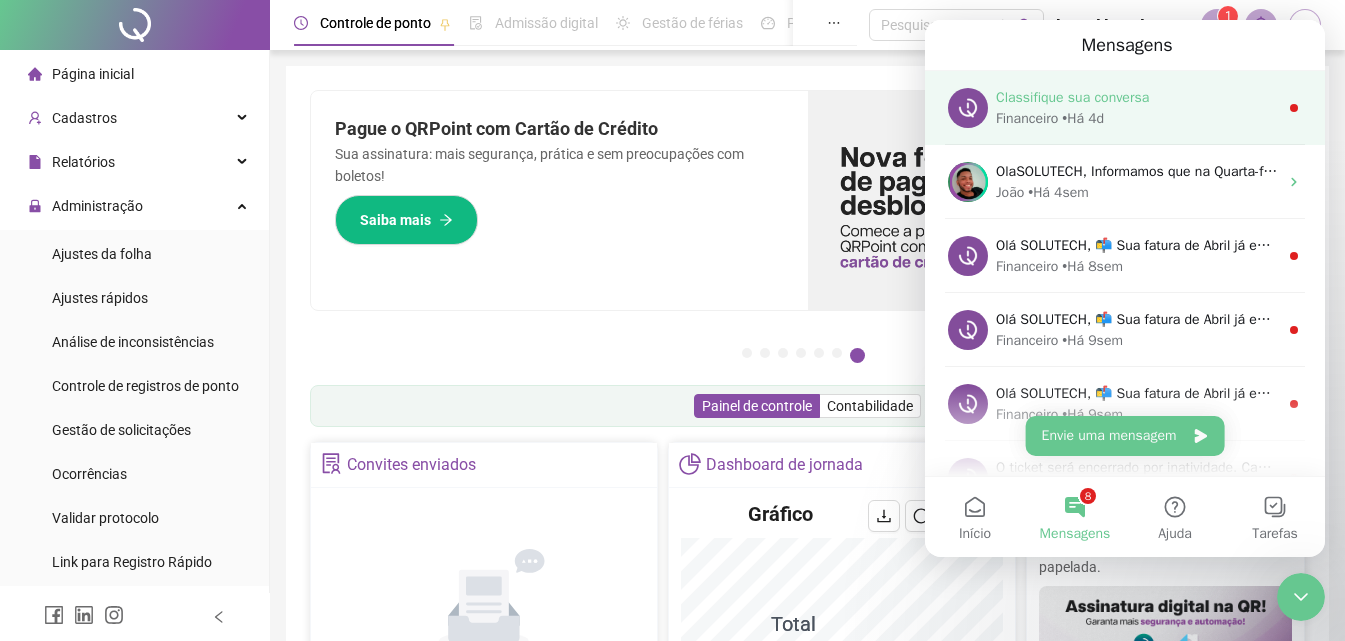 click on "Classifique sua conversa" at bounding box center (1072, 97) 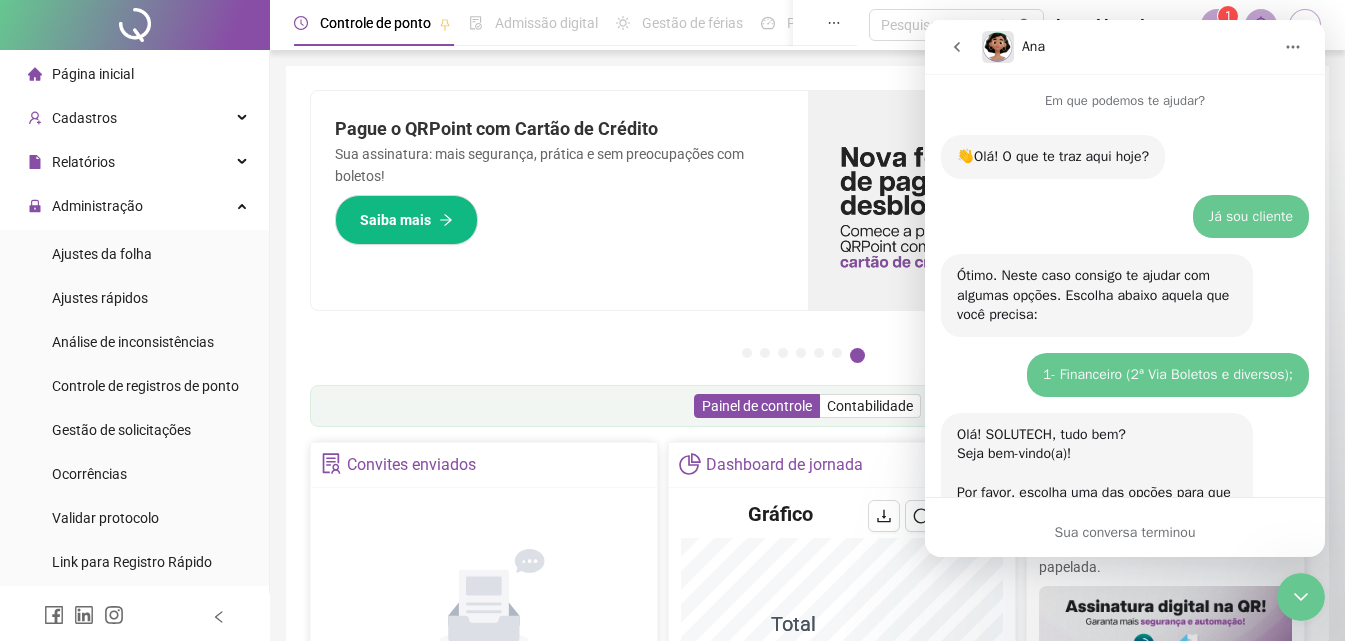 scroll, scrollTop: 3, scrollLeft: 0, axis: vertical 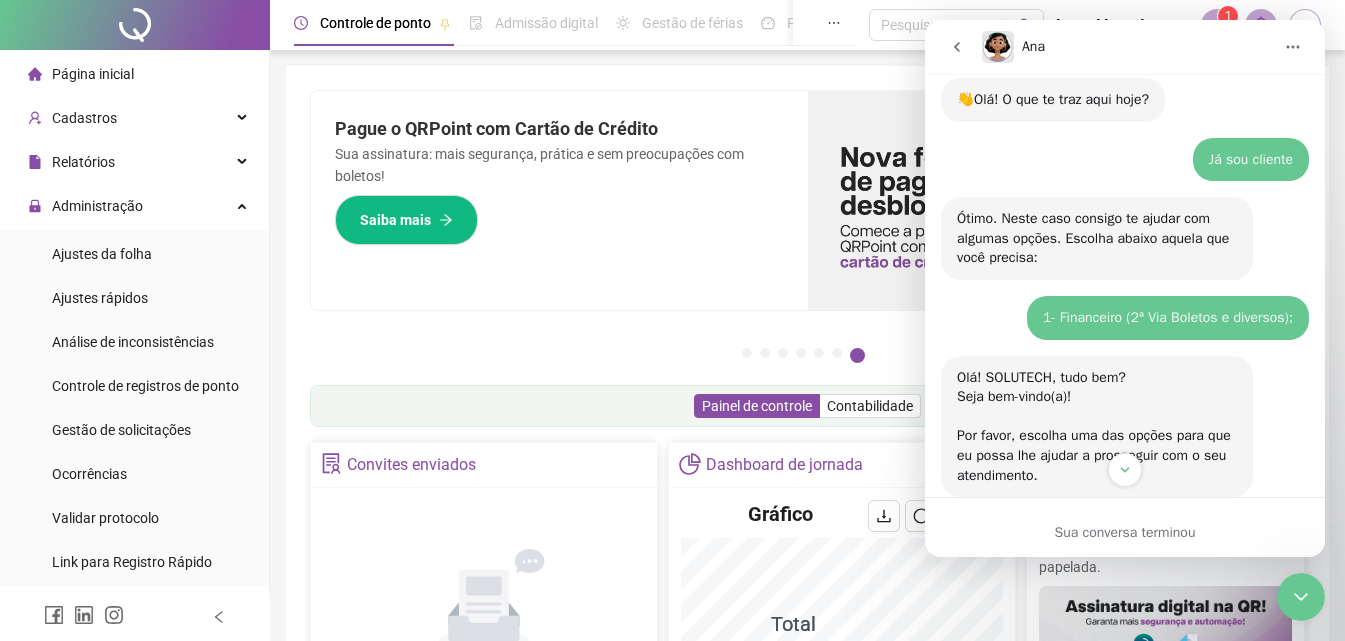 click 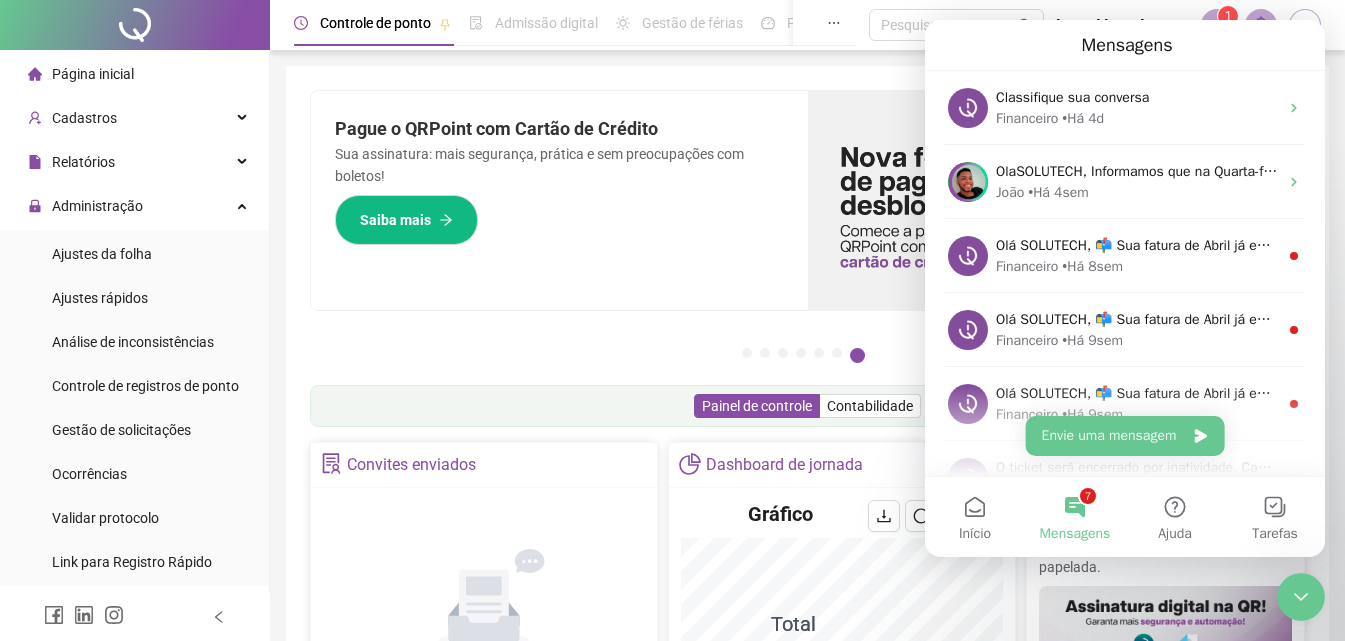 scroll, scrollTop: 0, scrollLeft: 0, axis: both 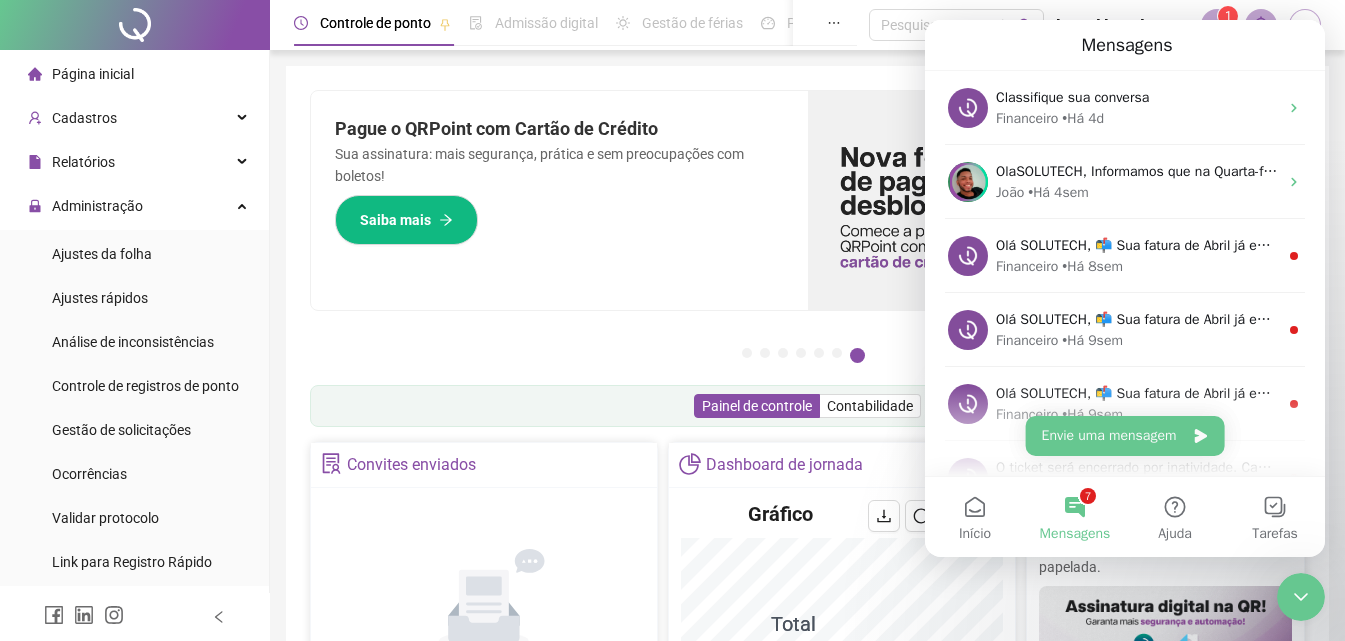 click 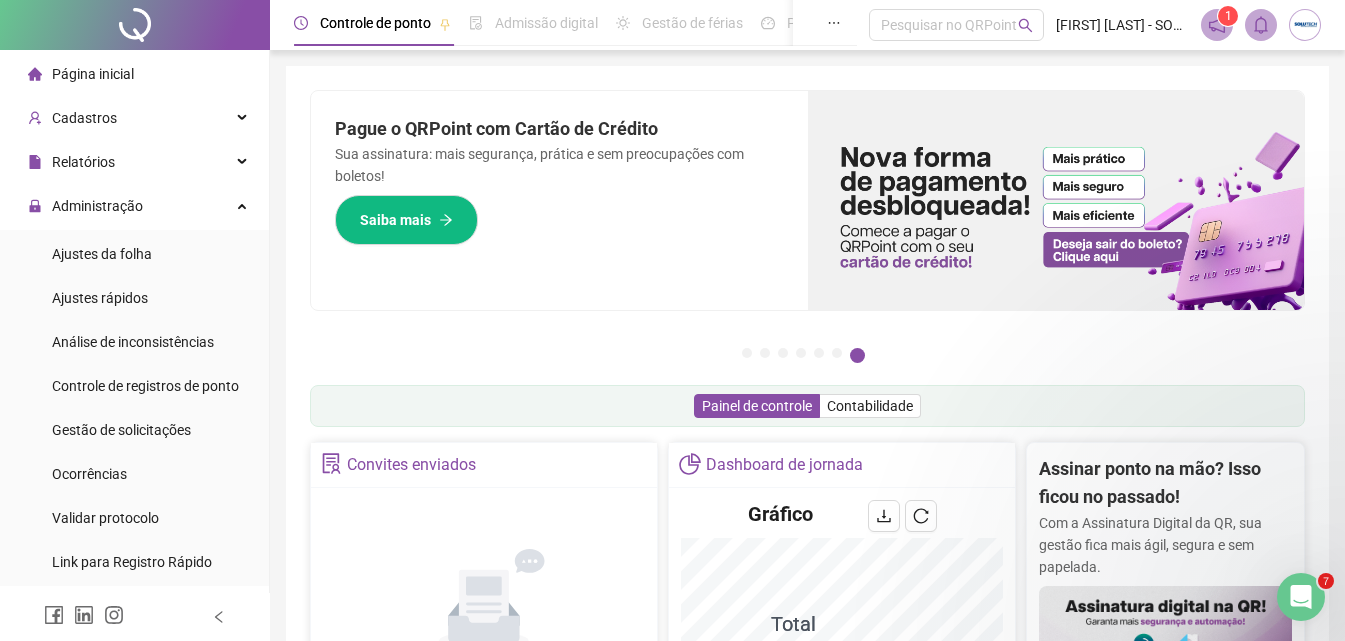 scroll, scrollTop: 0, scrollLeft: 0, axis: both 